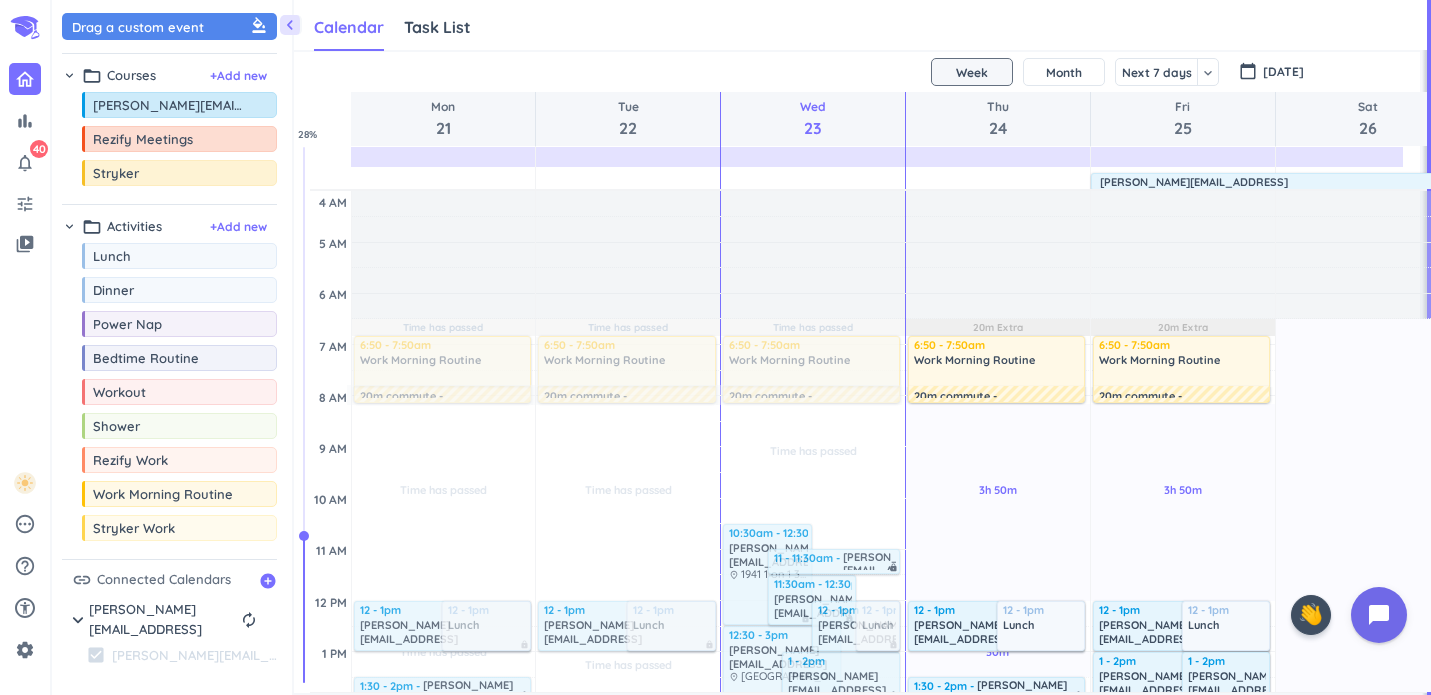 scroll, scrollTop: 0, scrollLeft: 0, axis: both 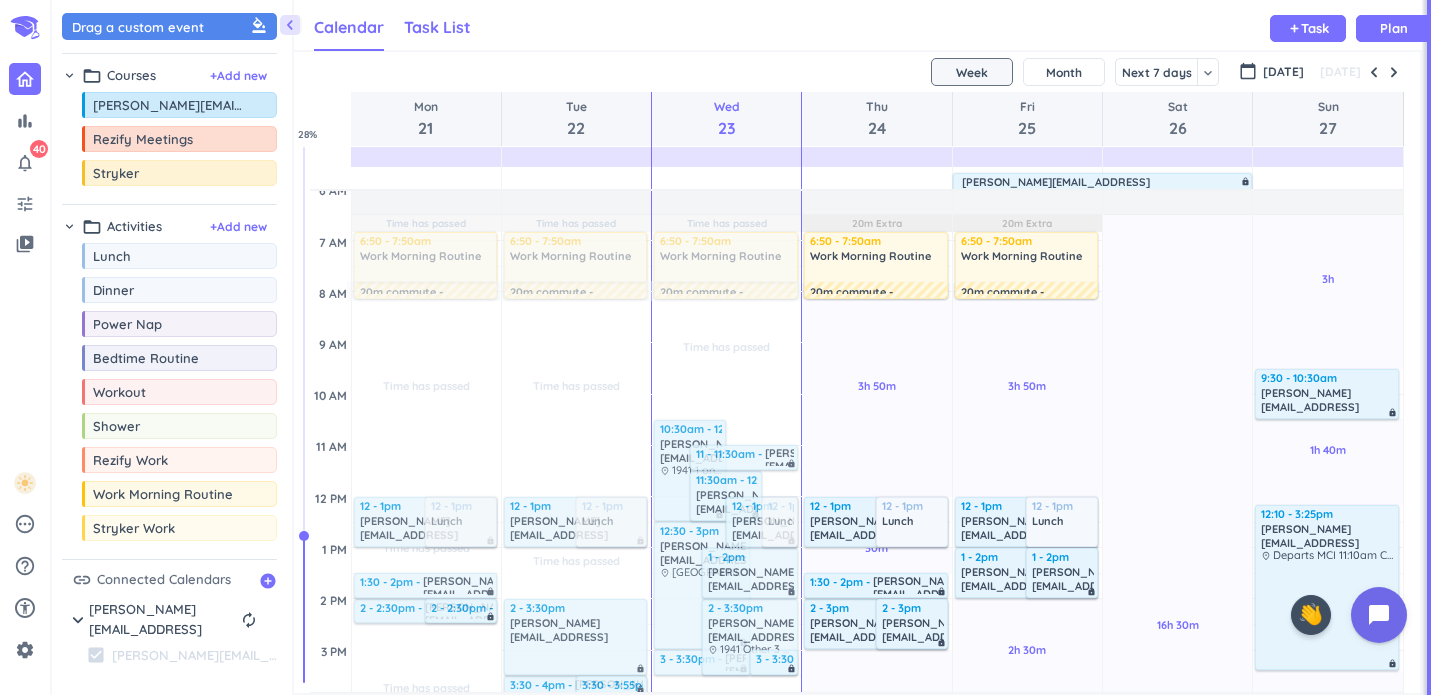 click on "Task List" at bounding box center (437, 28) 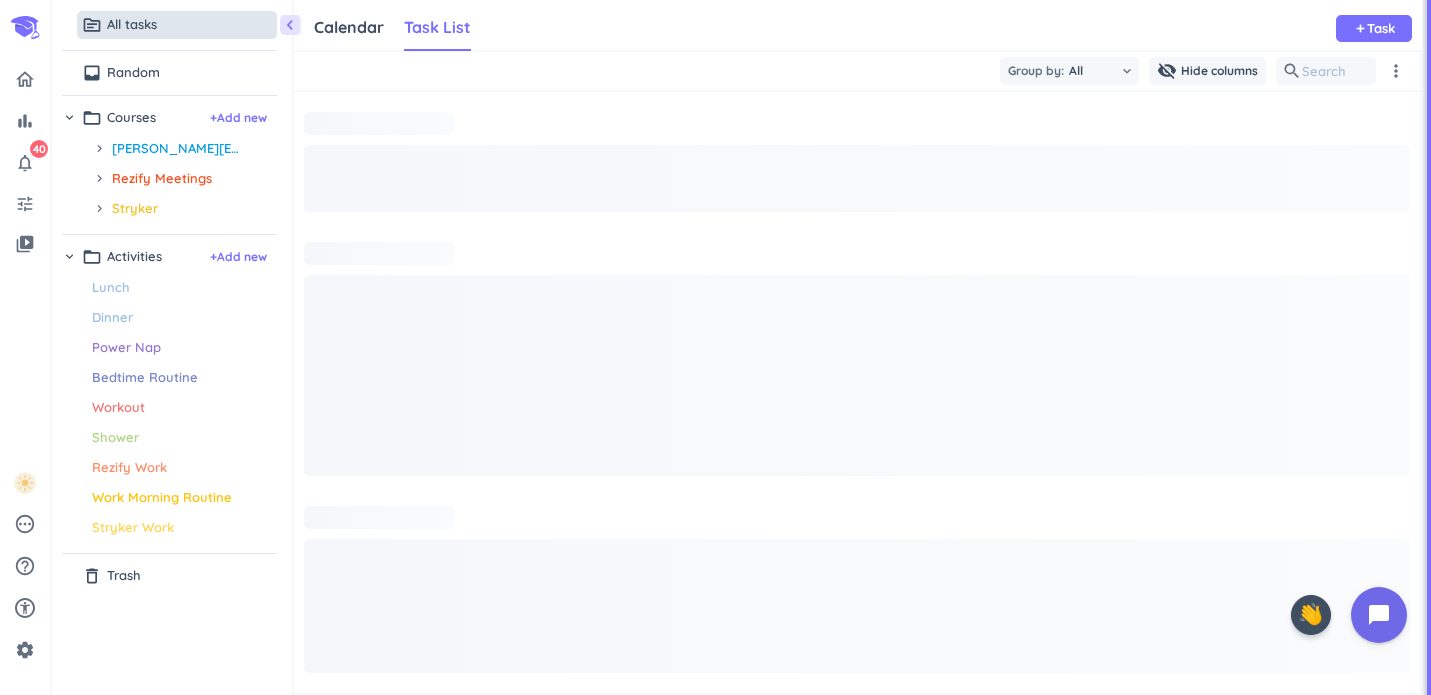 scroll, scrollTop: 1, scrollLeft: 1, axis: both 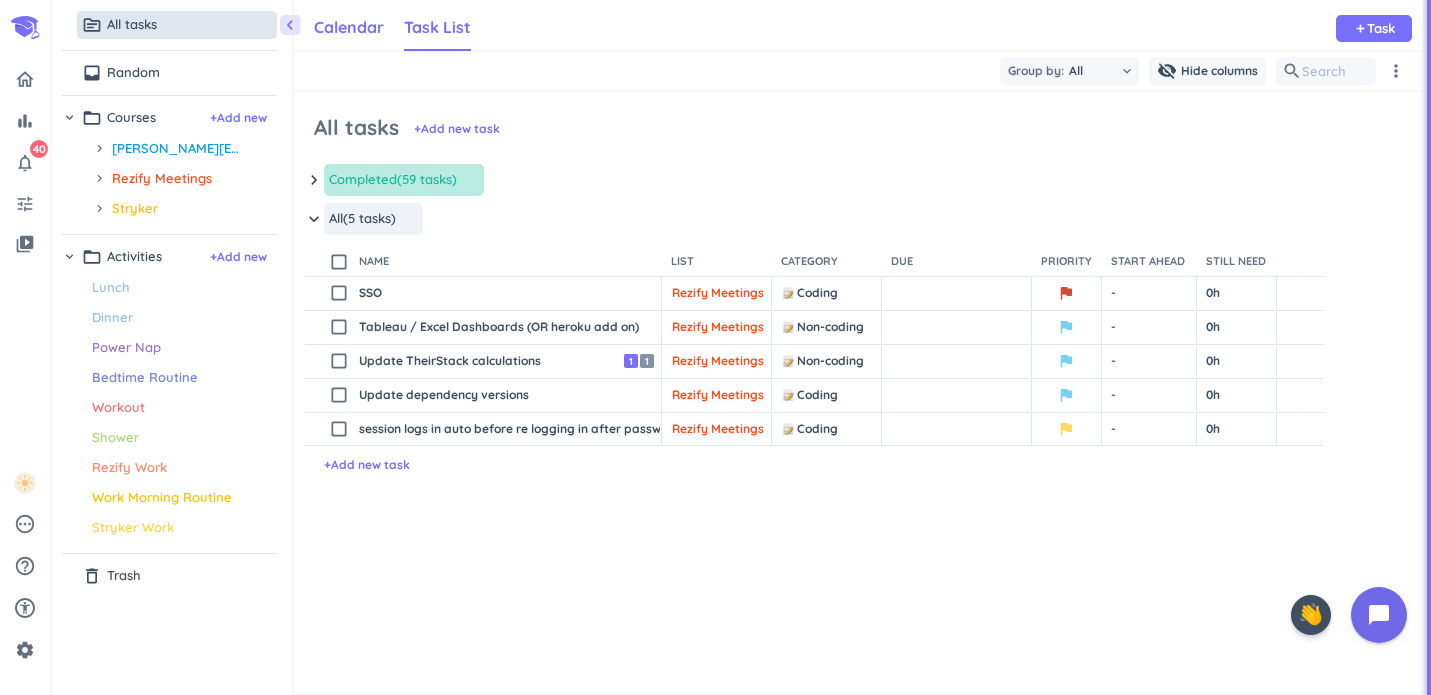 click on "Calendar" at bounding box center (349, 27) 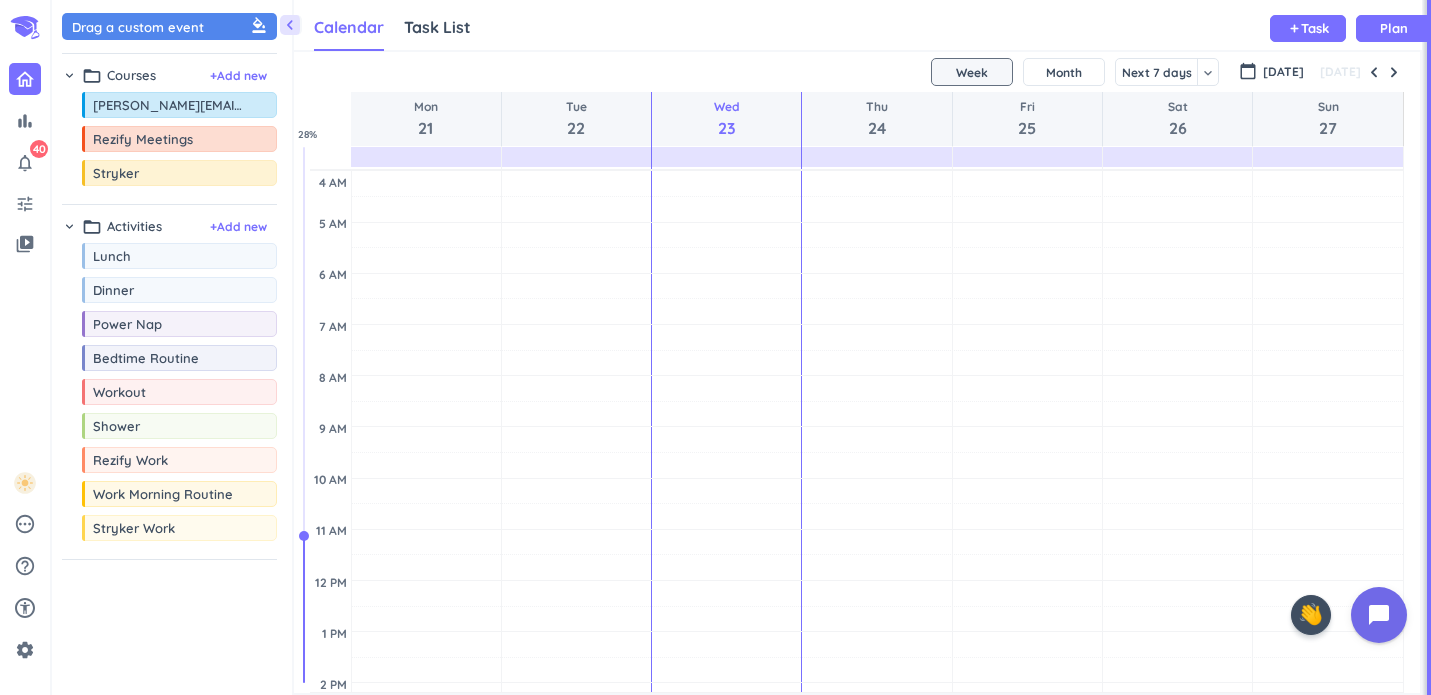 scroll, scrollTop: 1, scrollLeft: 1, axis: both 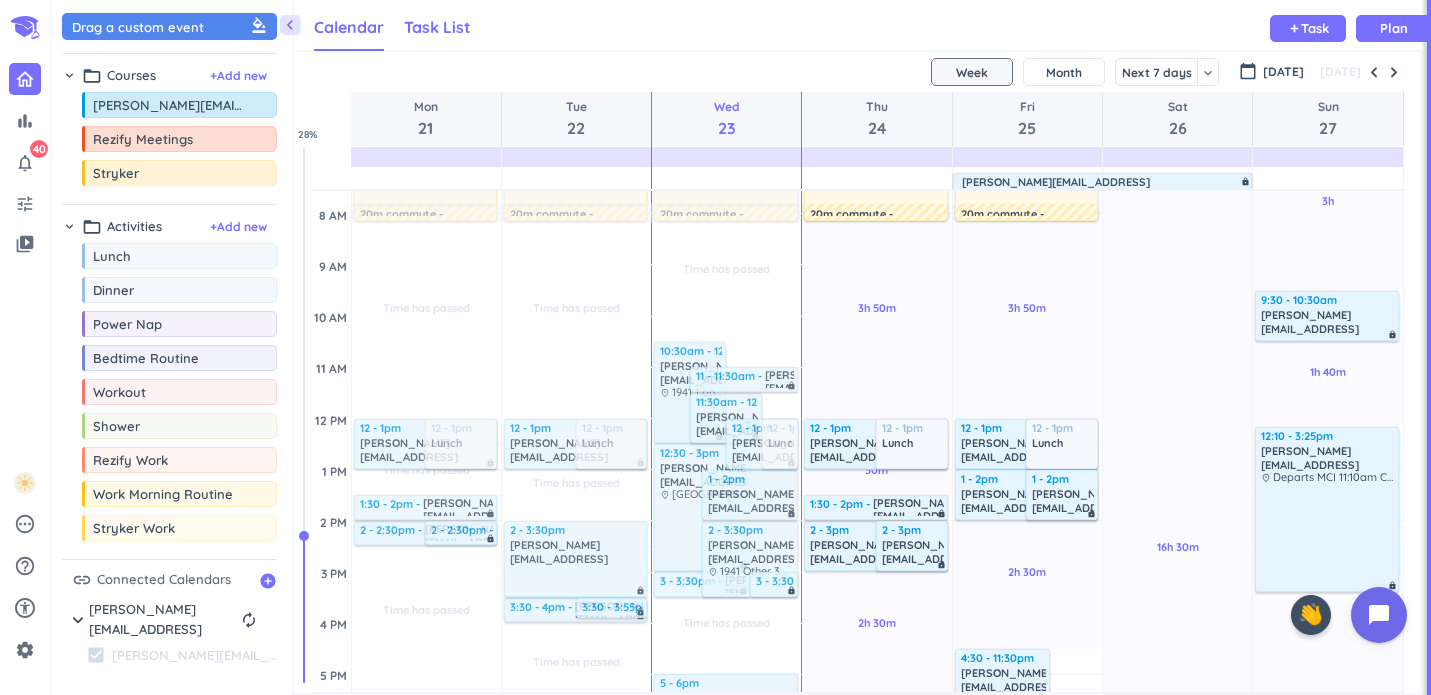 click on "Task List" at bounding box center [437, 28] 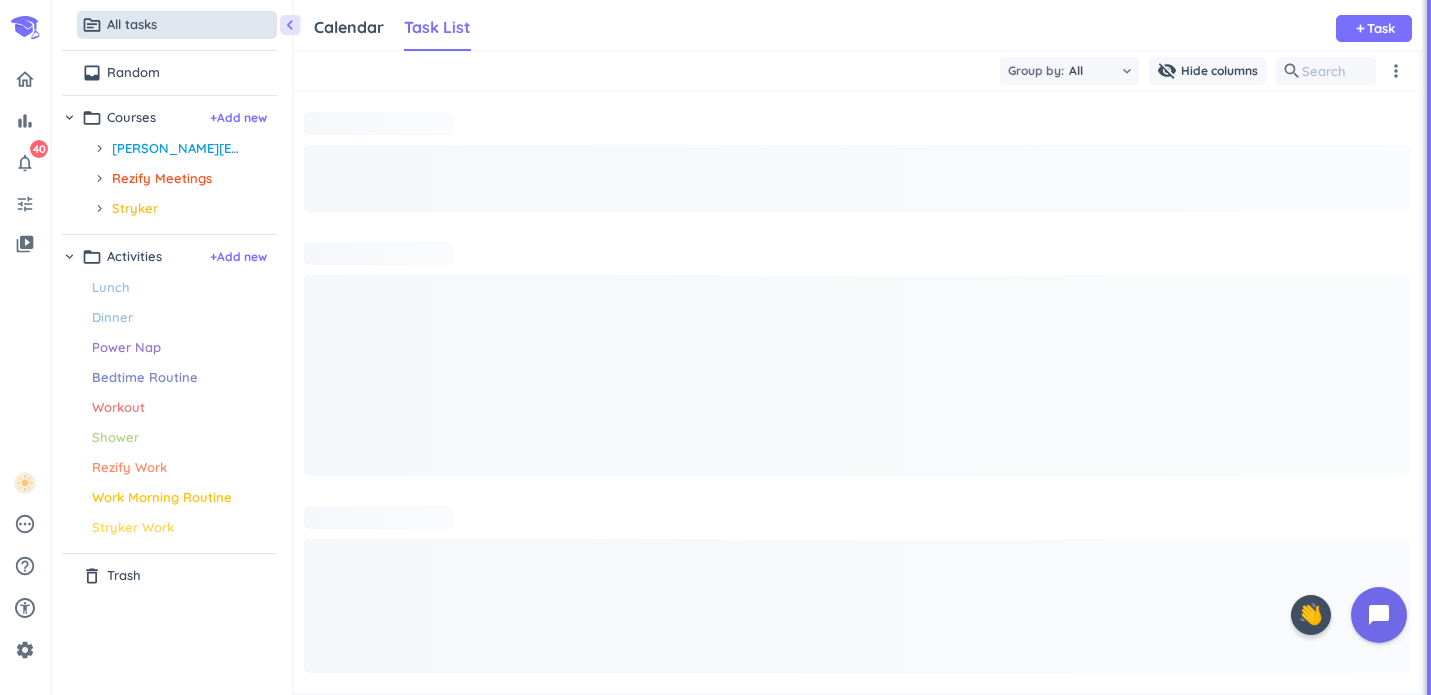 scroll, scrollTop: 1, scrollLeft: 1, axis: both 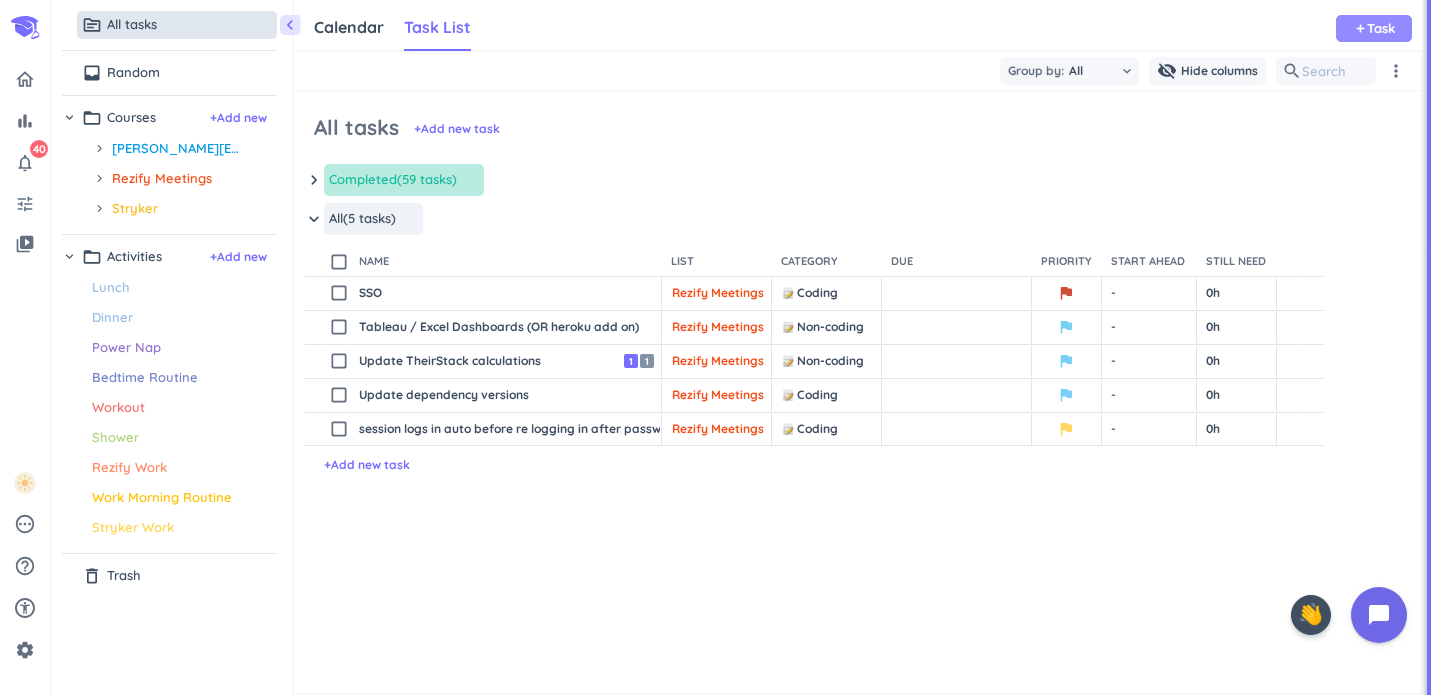 click on "add Task" at bounding box center (1374, 28) 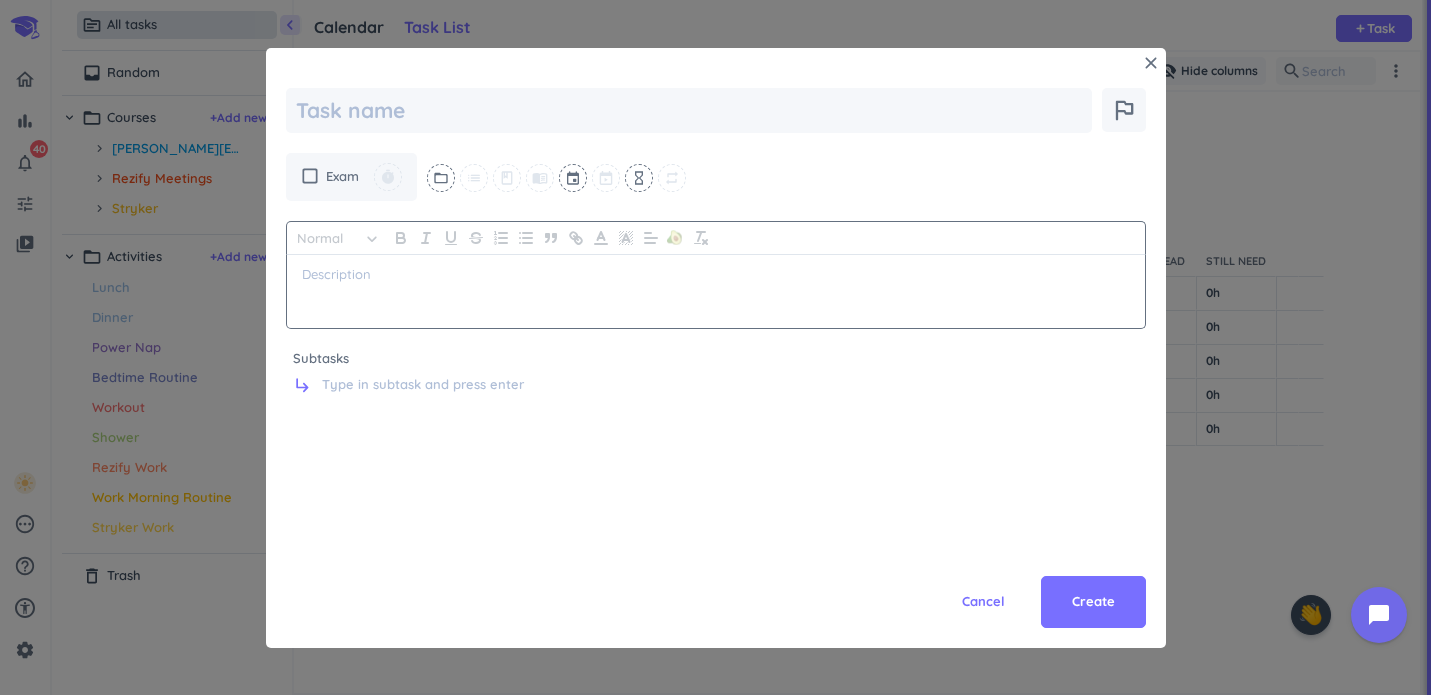 scroll, scrollTop: 0, scrollLeft: 0, axis: both 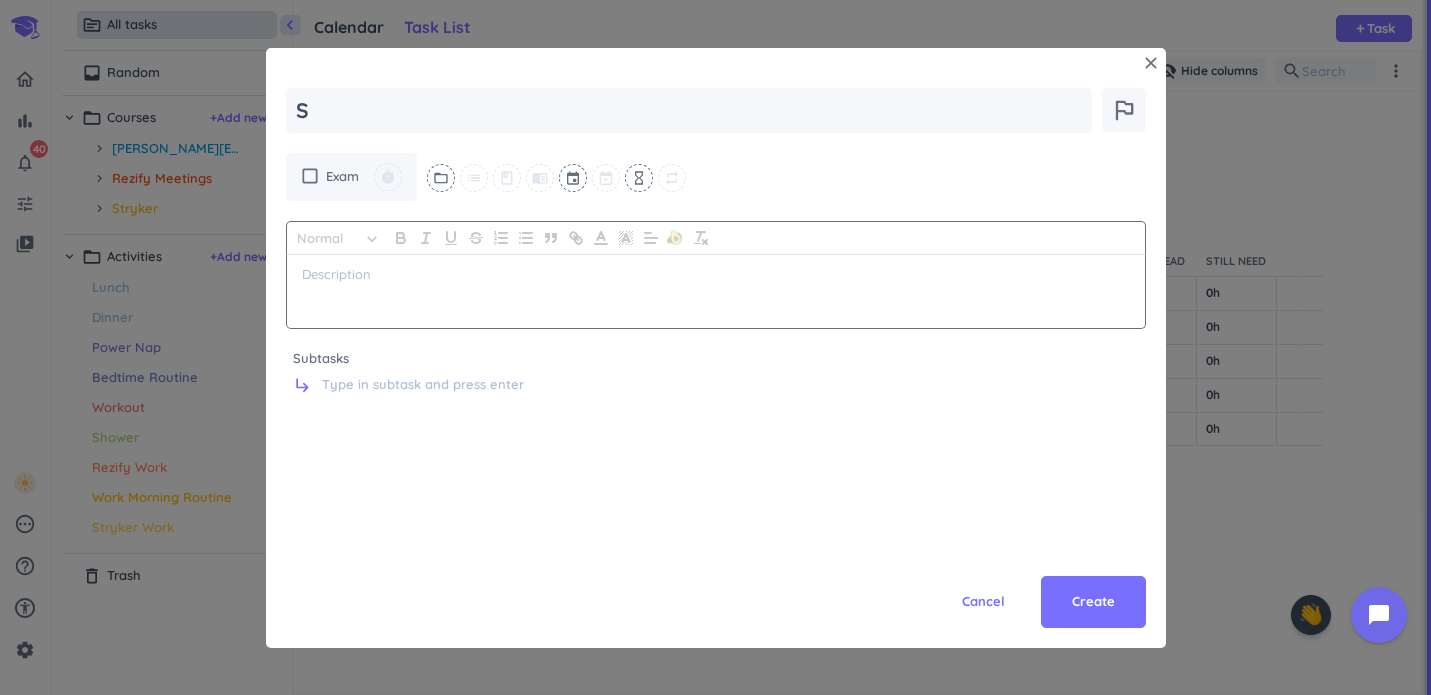 type on "x" 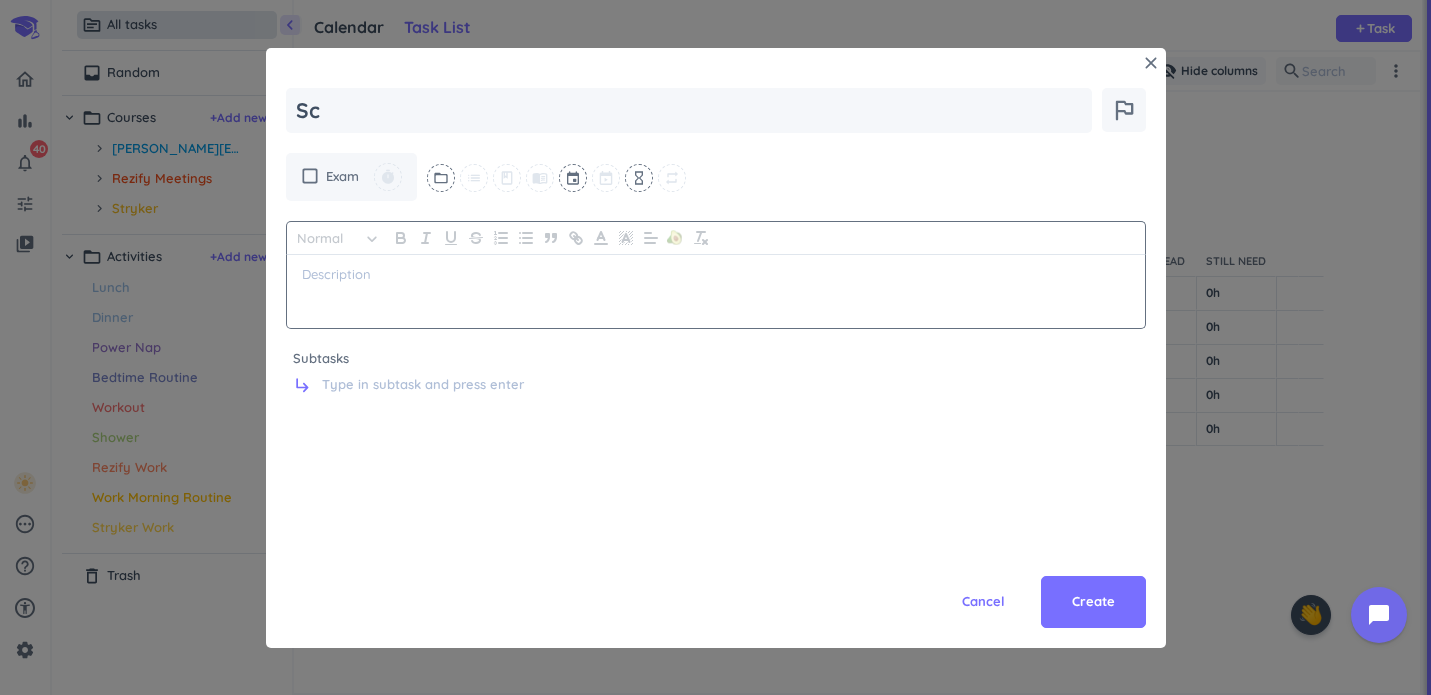 type on "x" 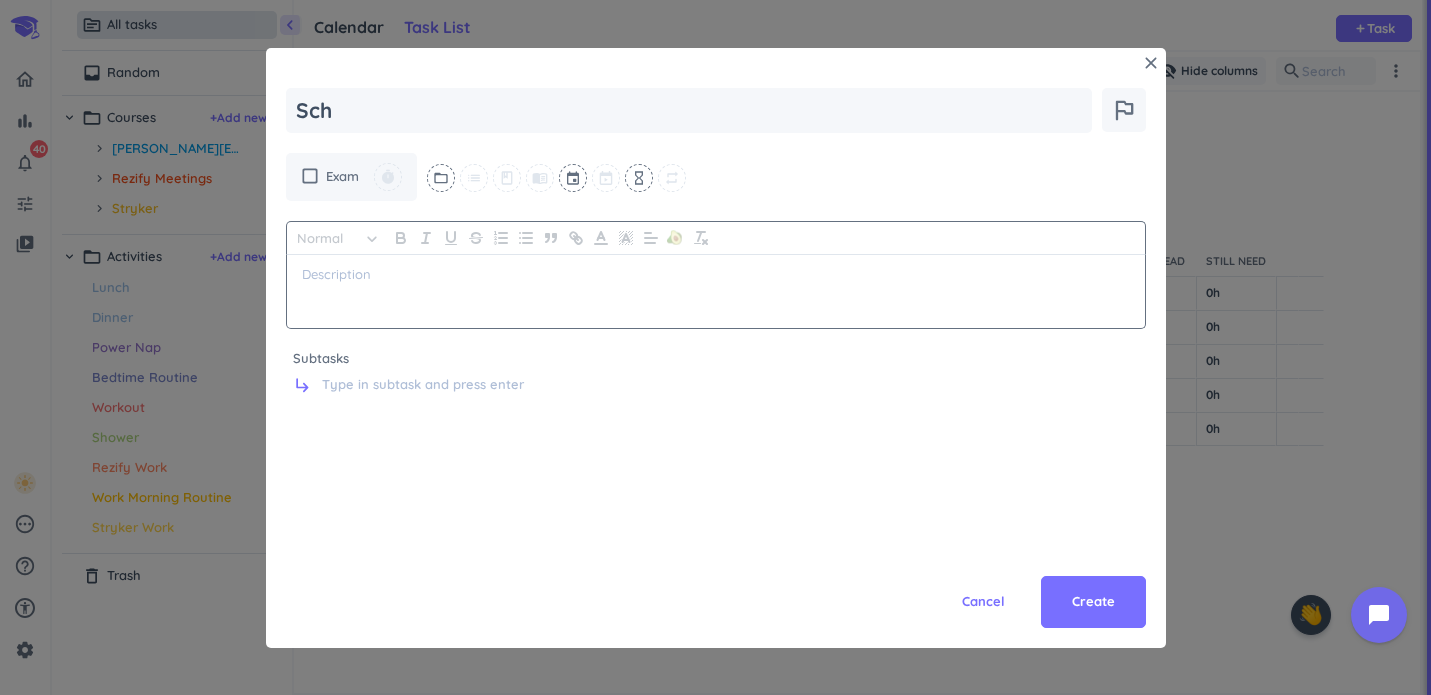 type on "x" 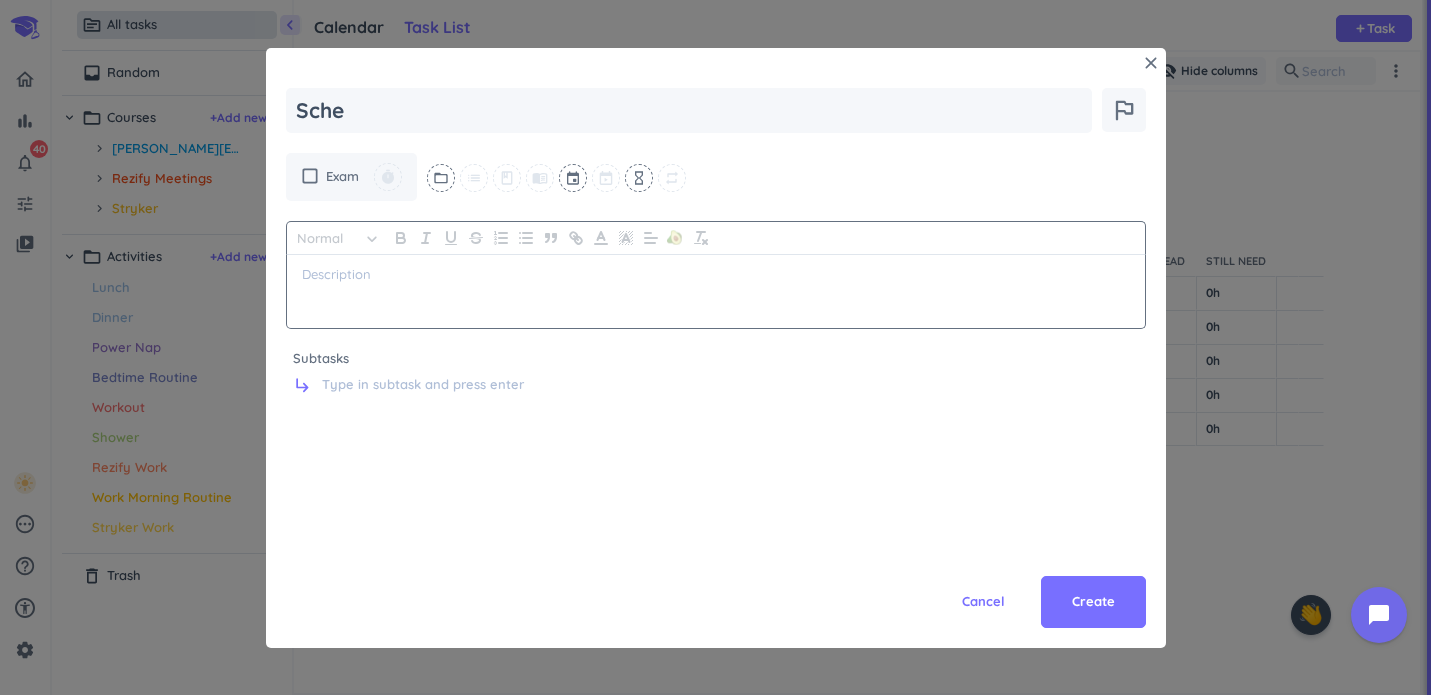 type on "x" 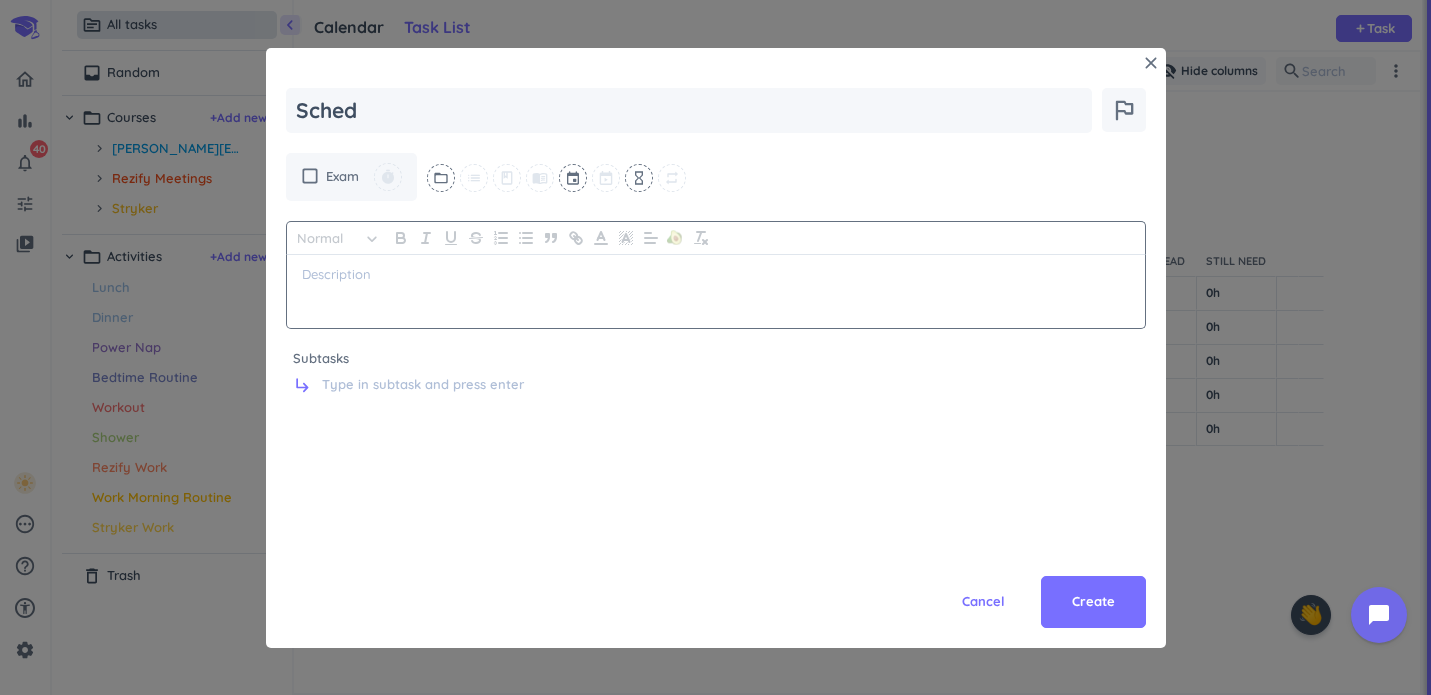 type on "x" 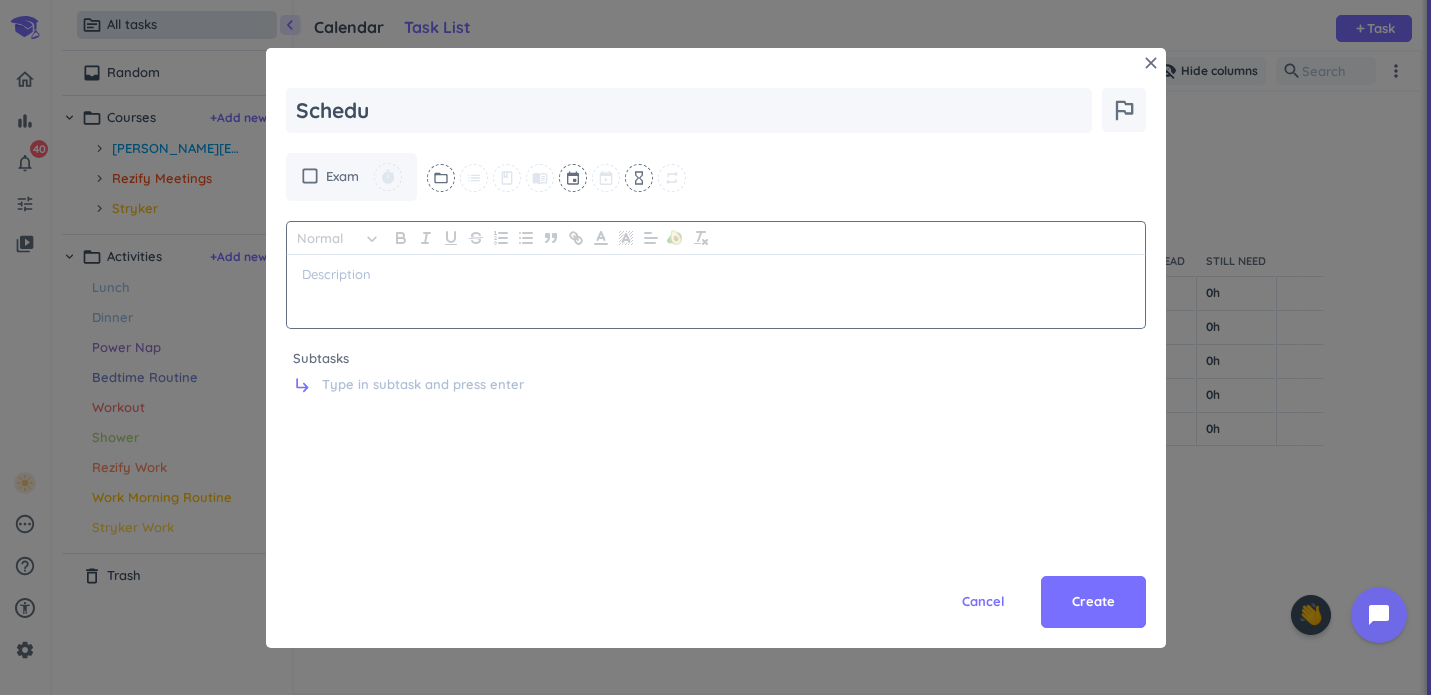 type on "x" 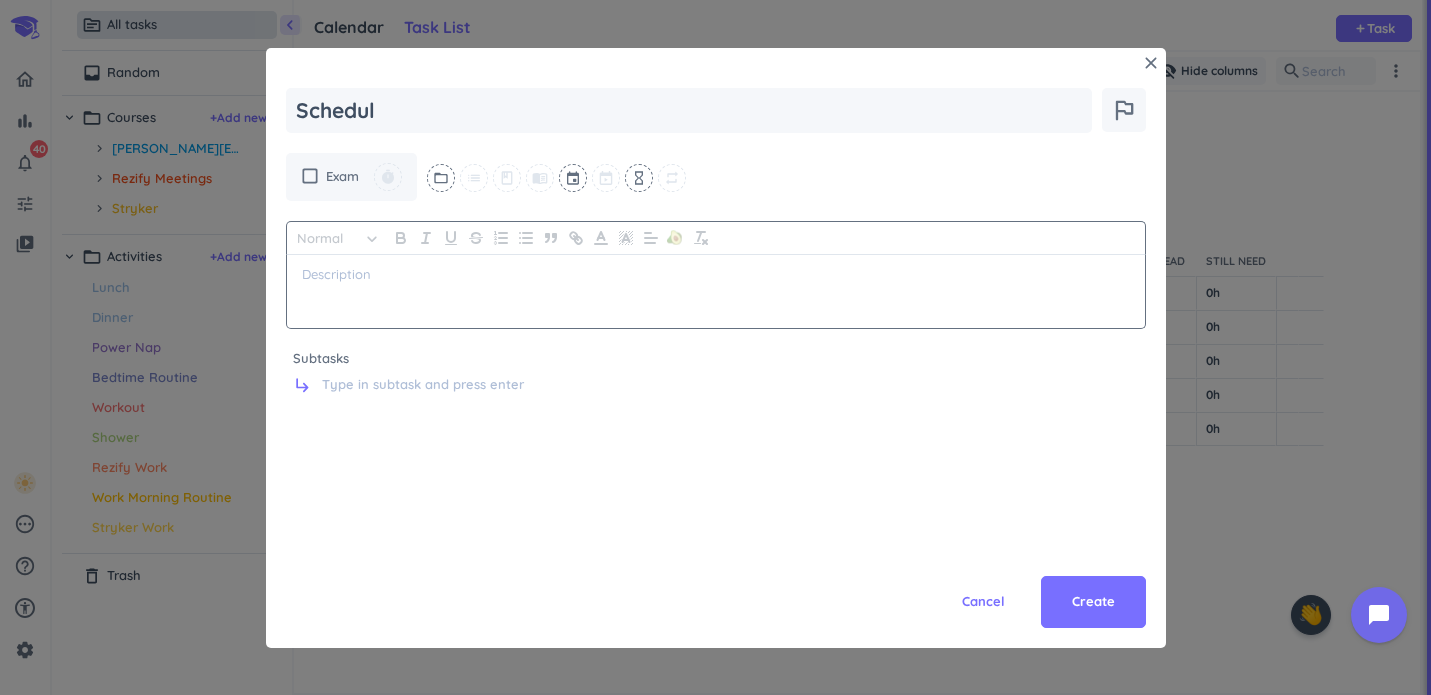 type on "x" 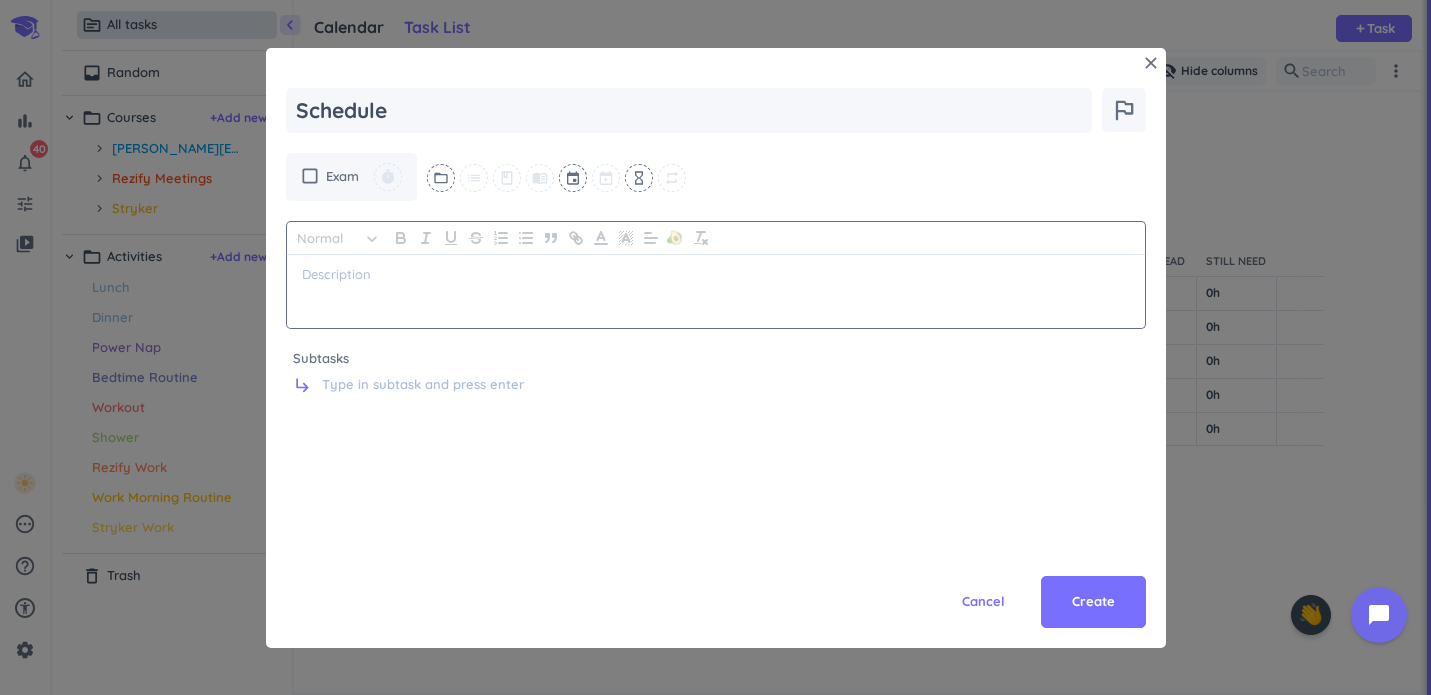 type on "x" 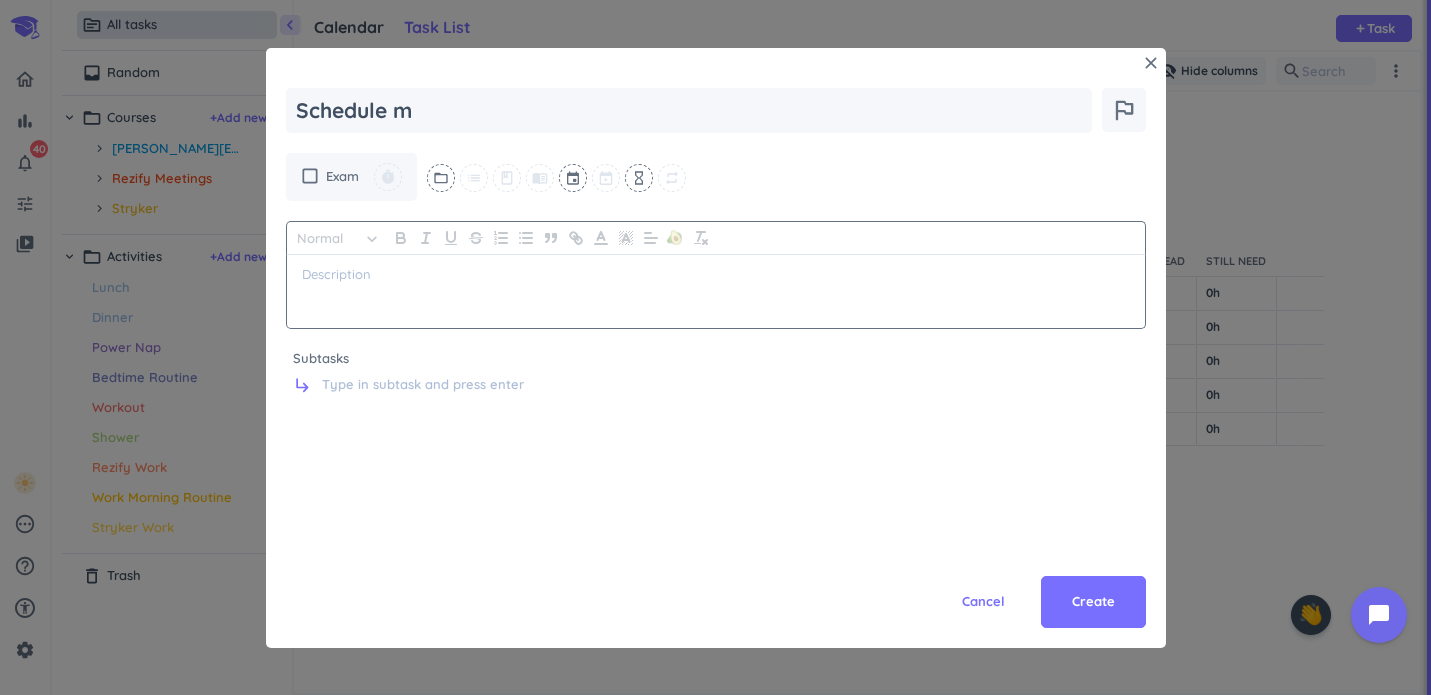 type on "x" 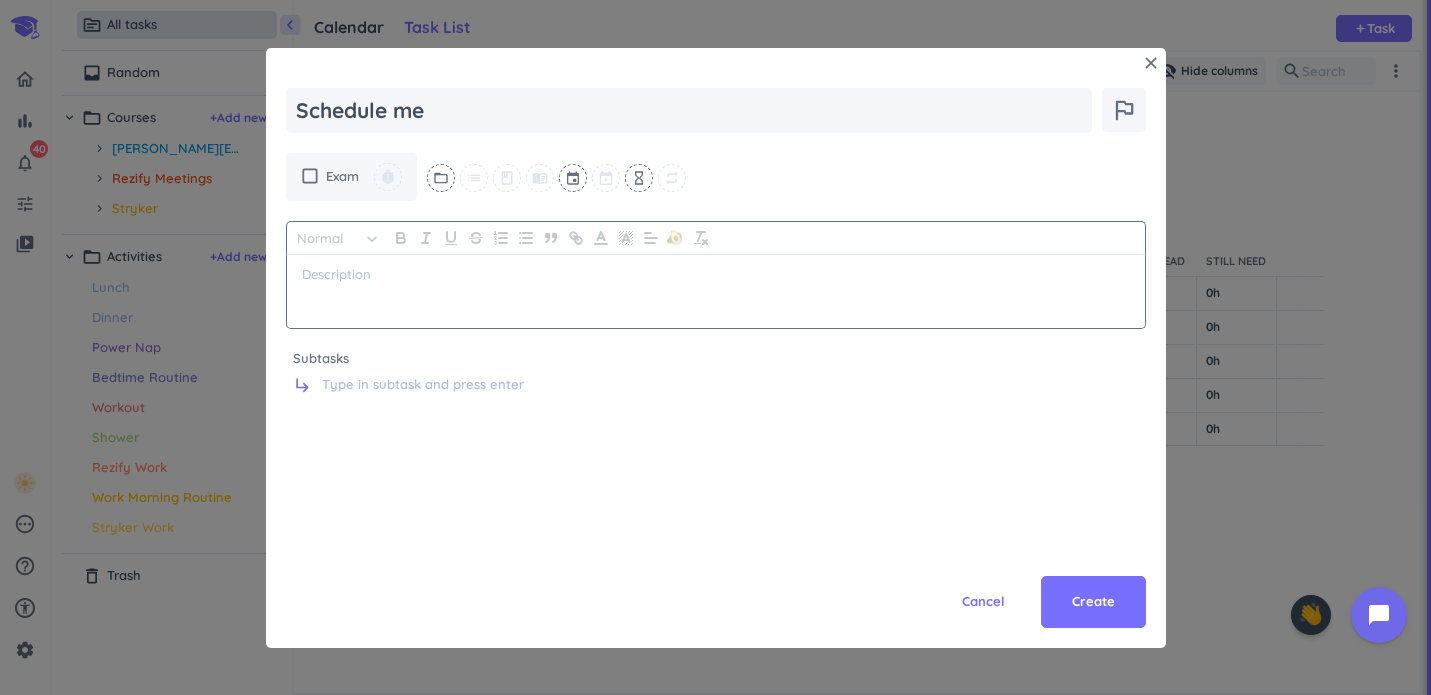 type on "x" 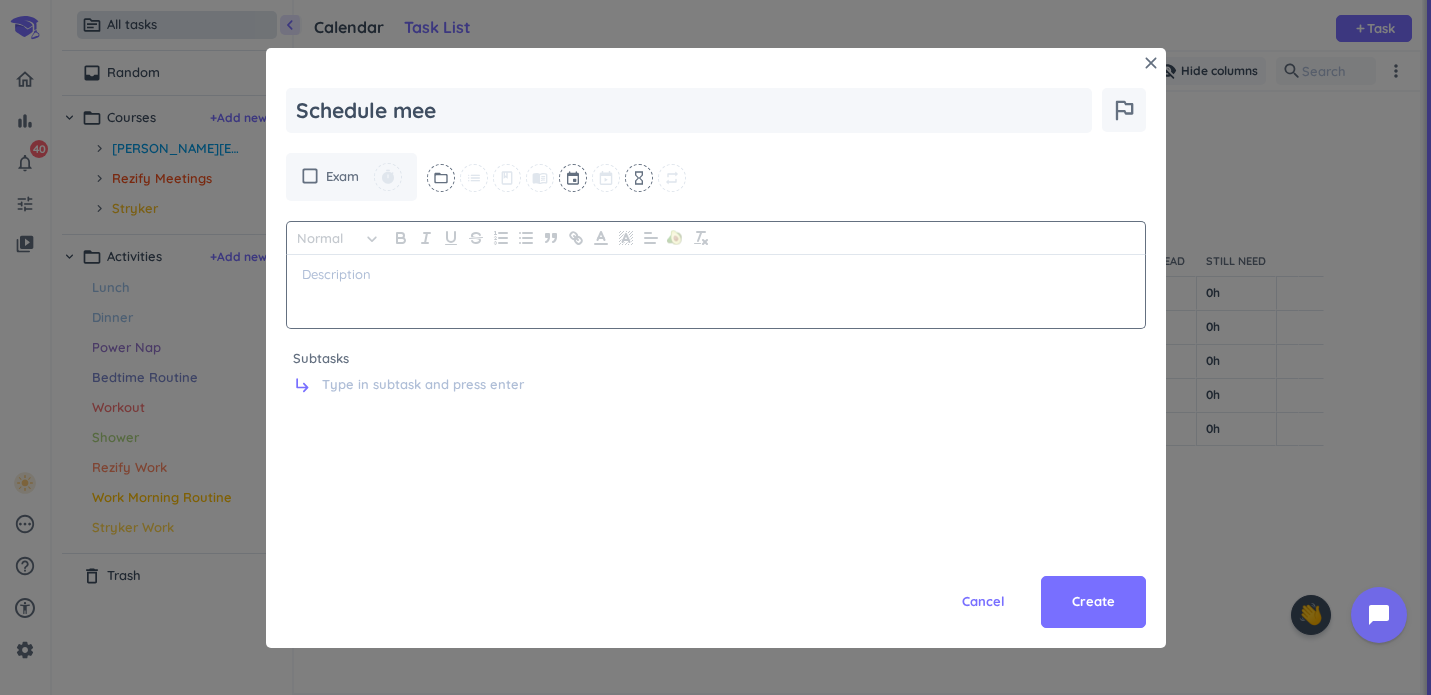 type on "x" 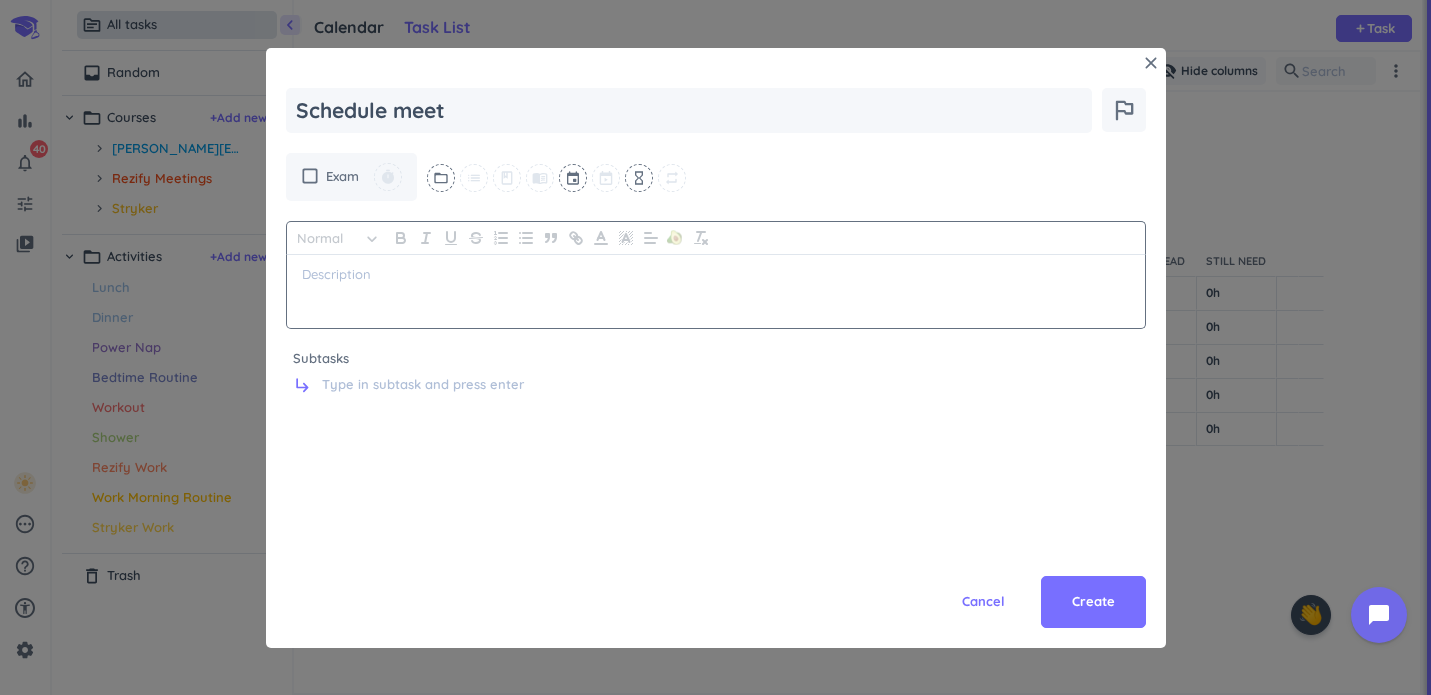 type on "x" 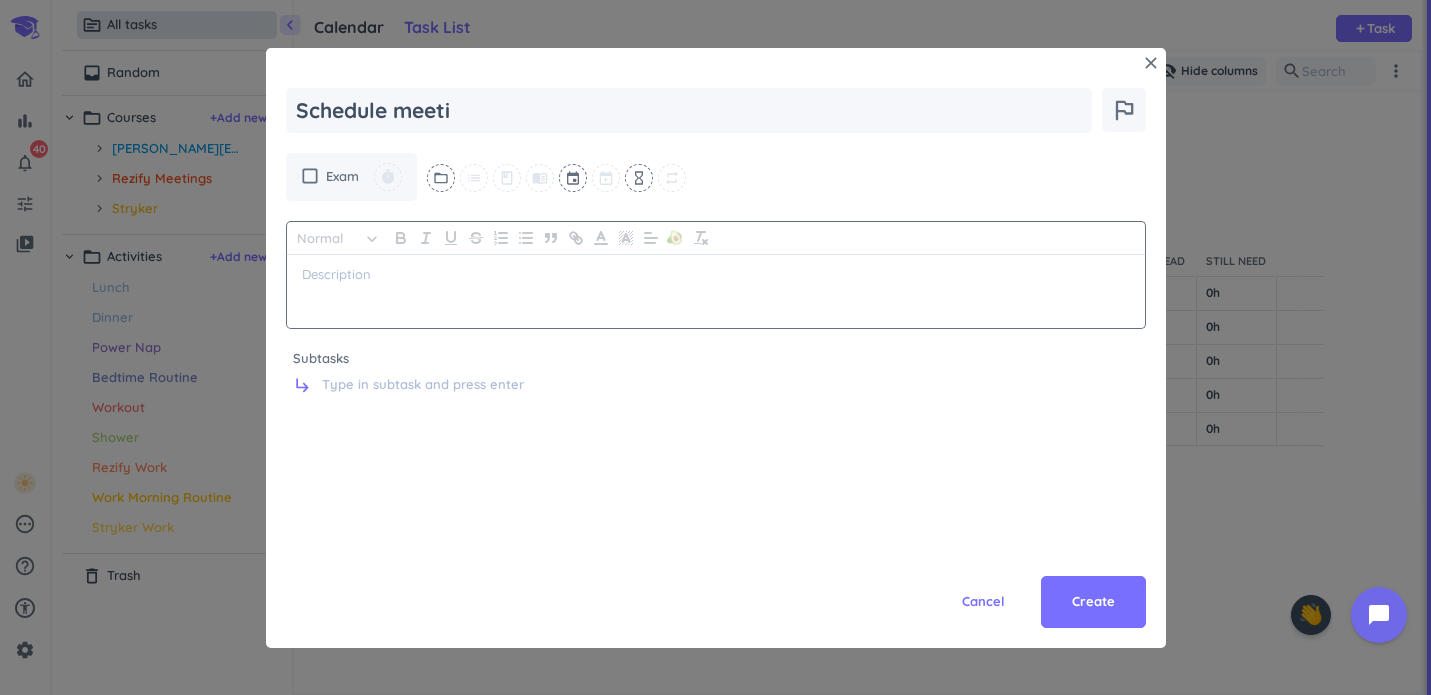 type on "x" 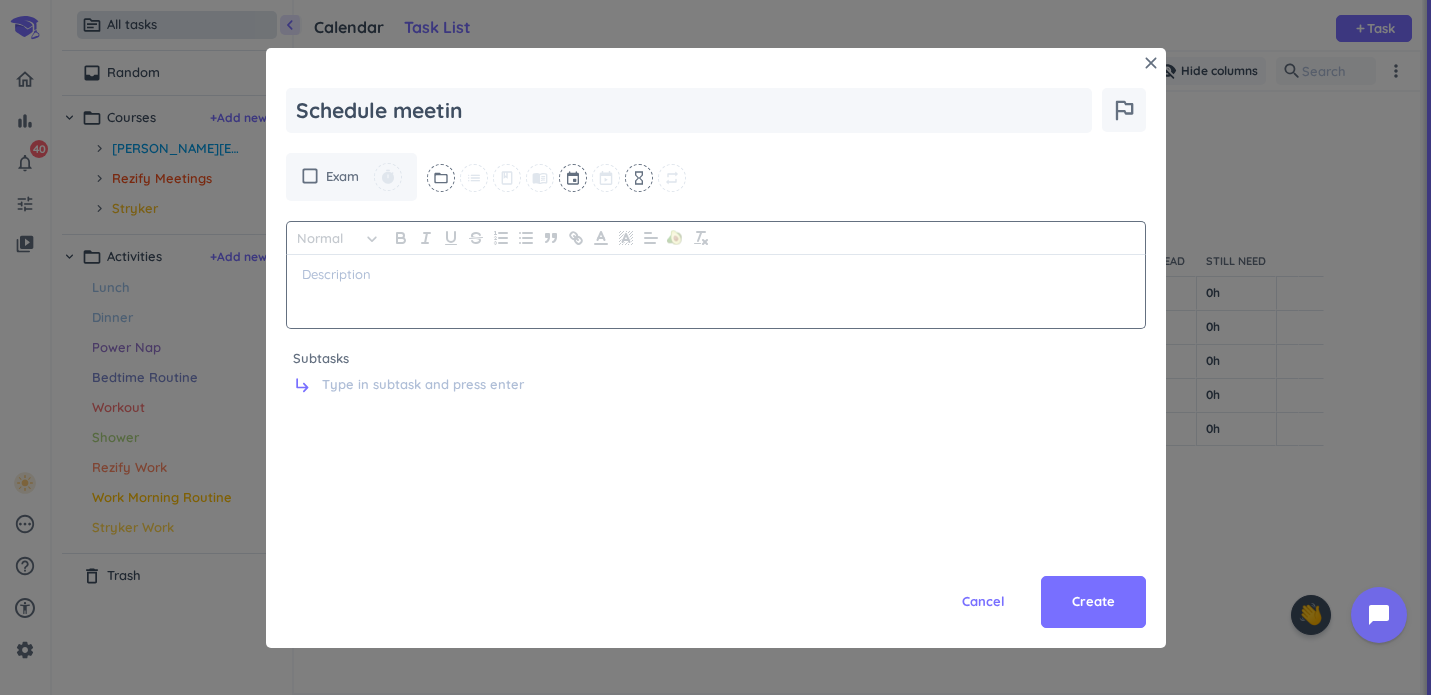 type on "x" 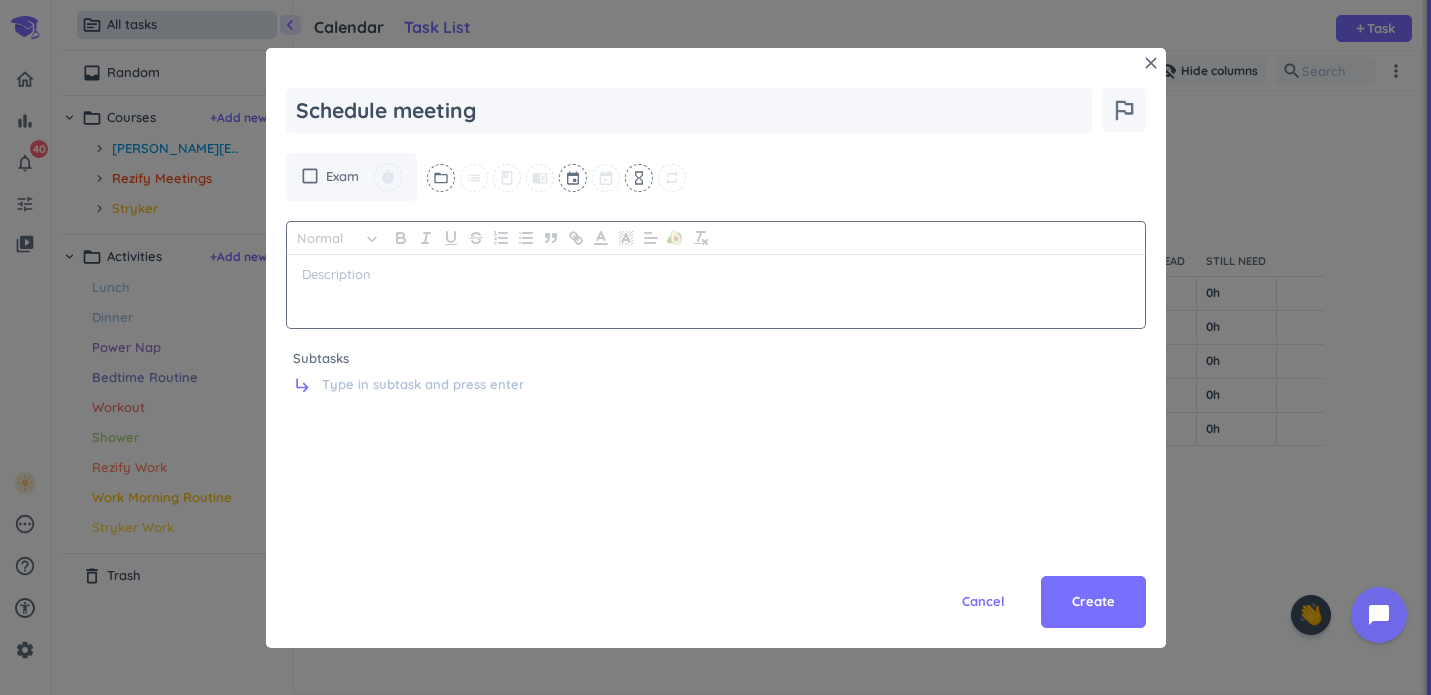 type on "x" 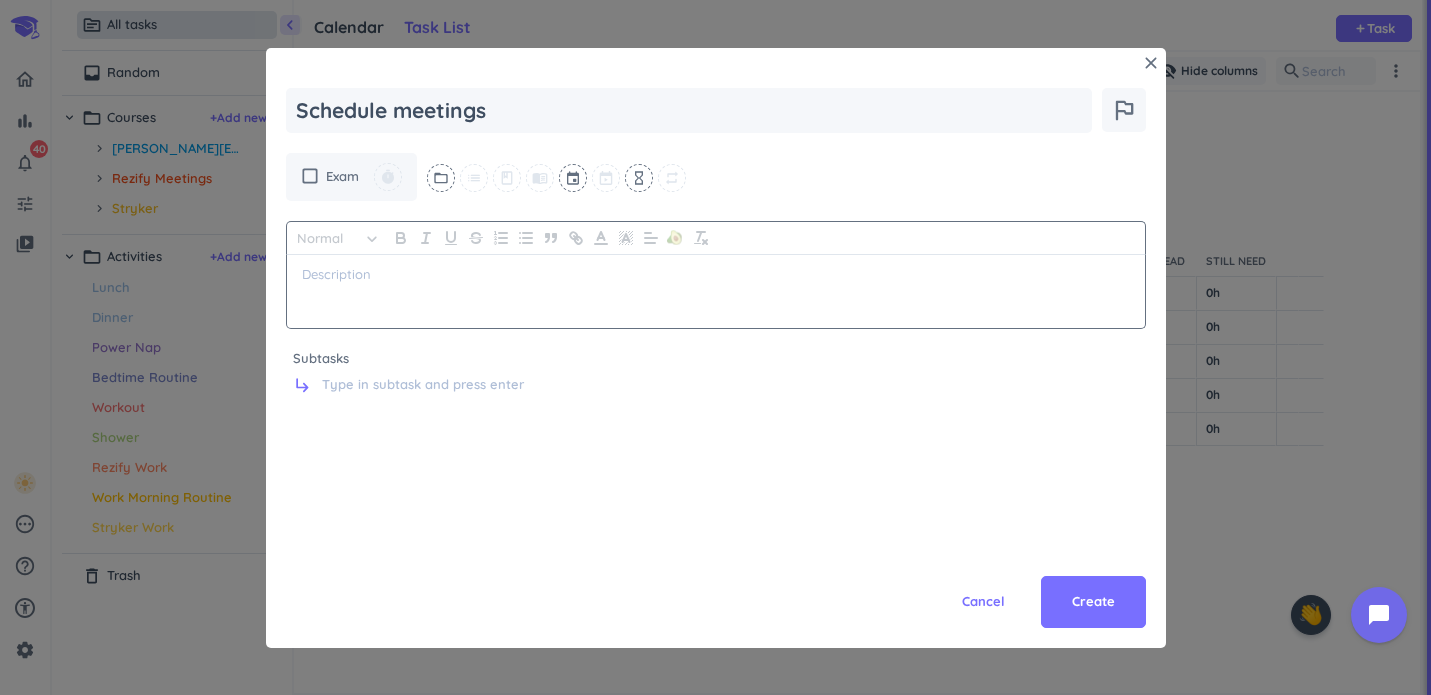 type on "x" 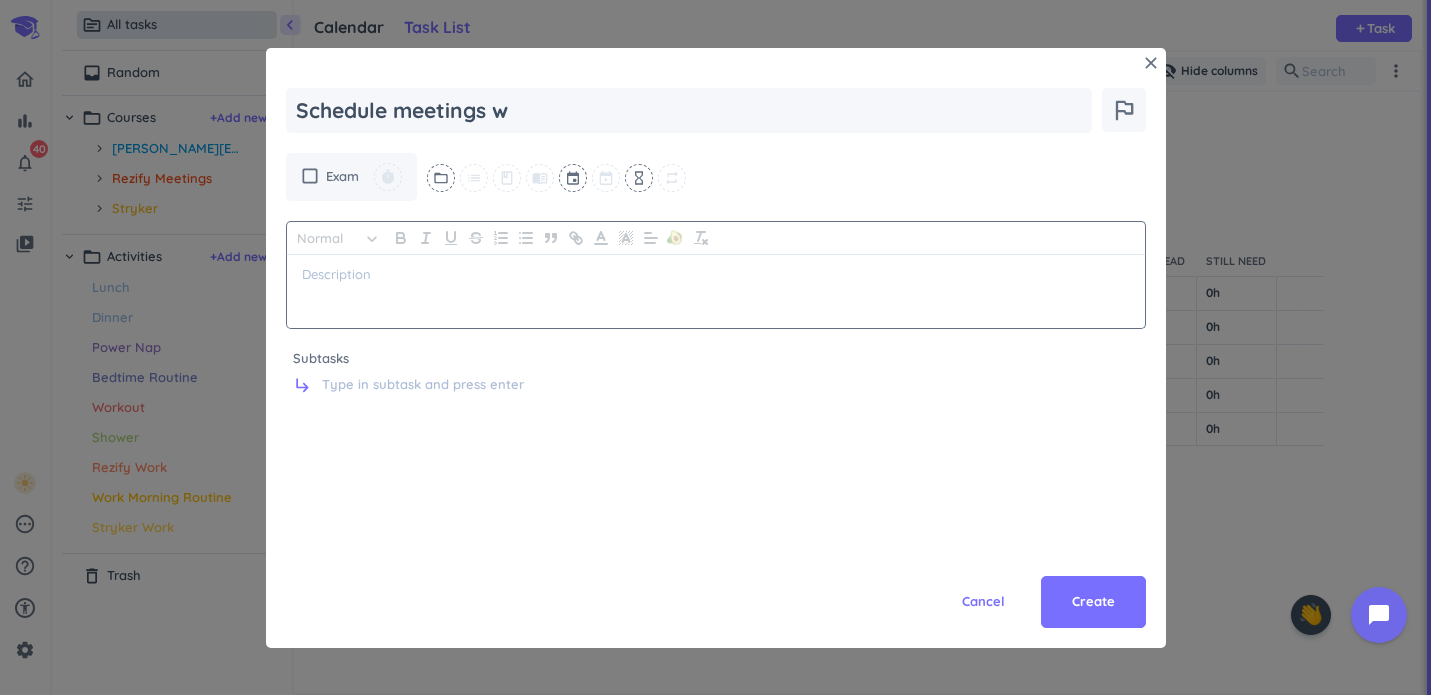 type on "Schedule meetings wi" 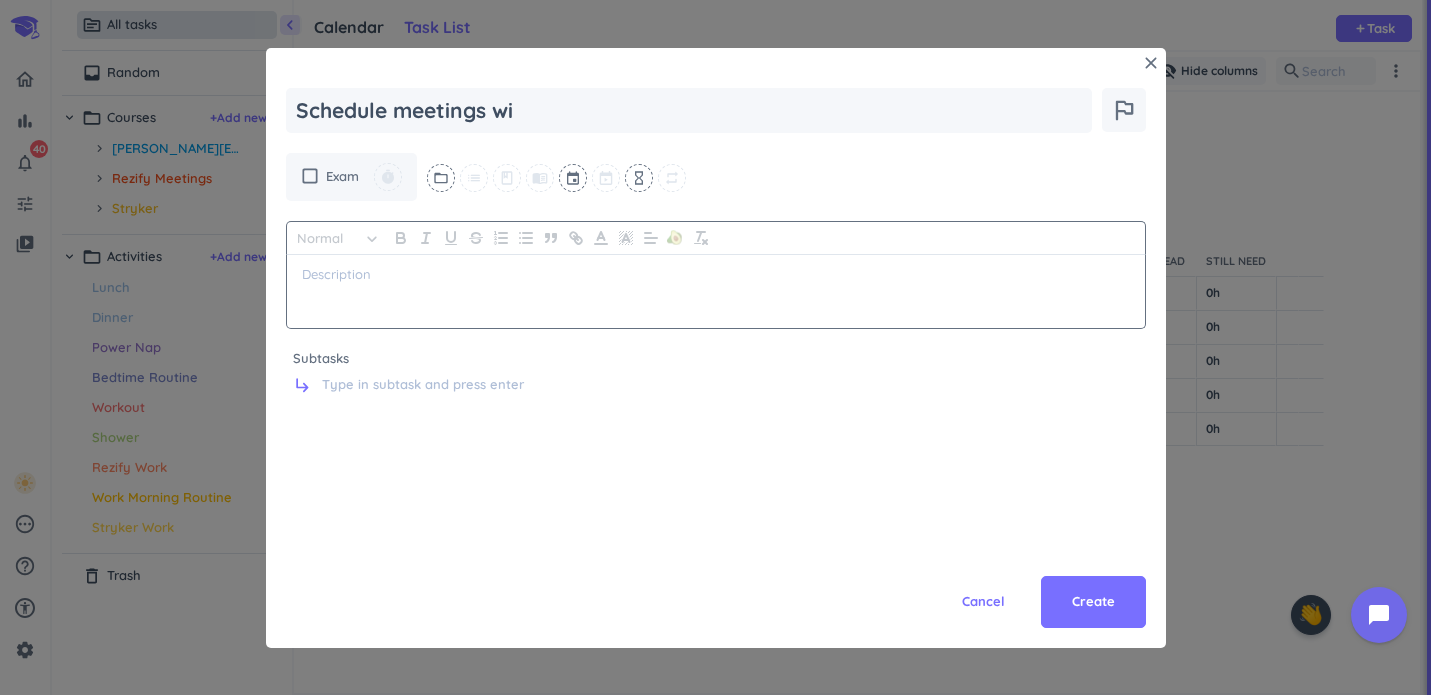 type on "x" 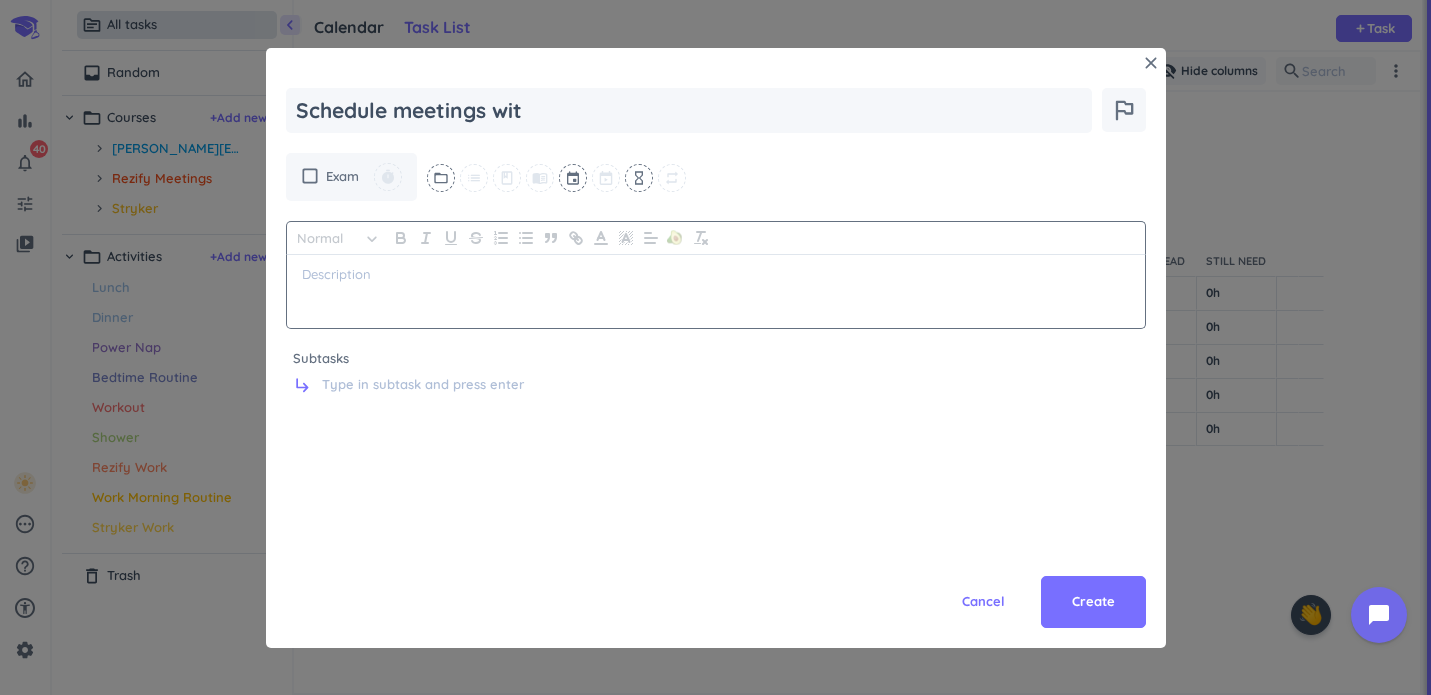 type on "x" 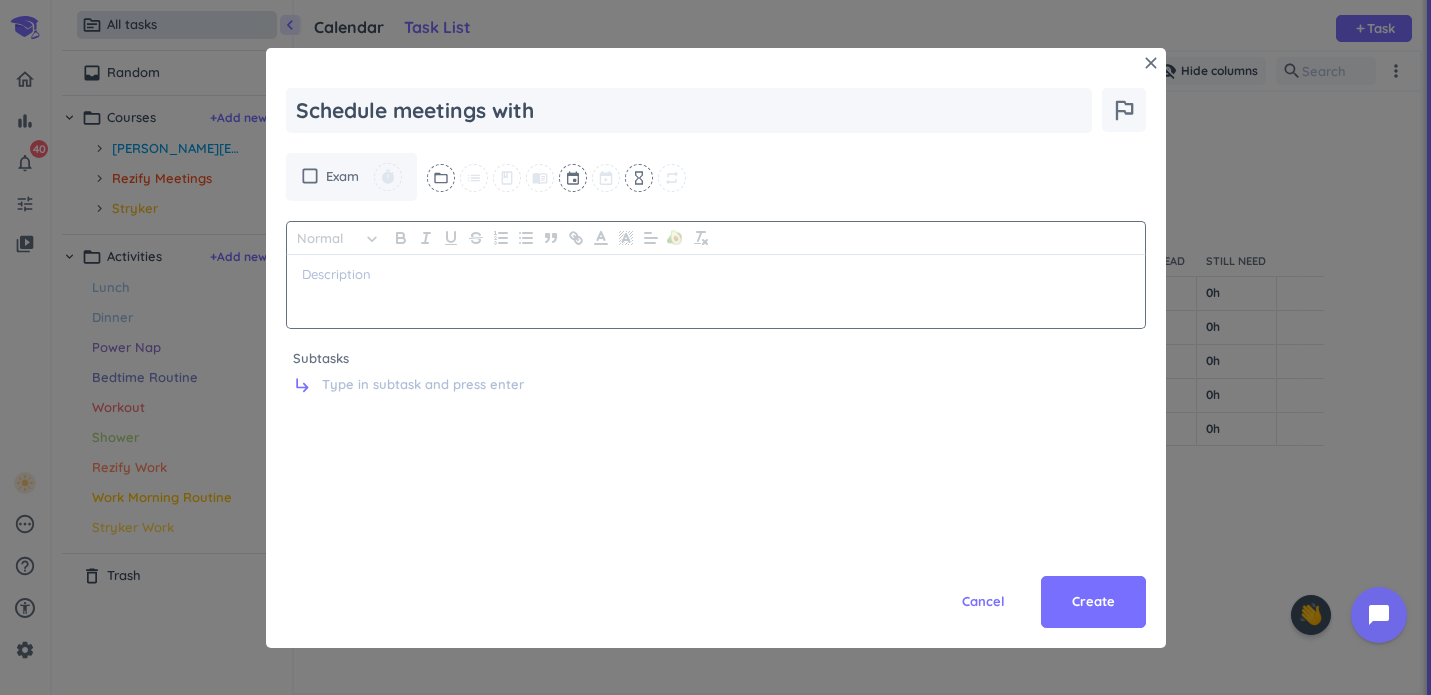 type on "x" 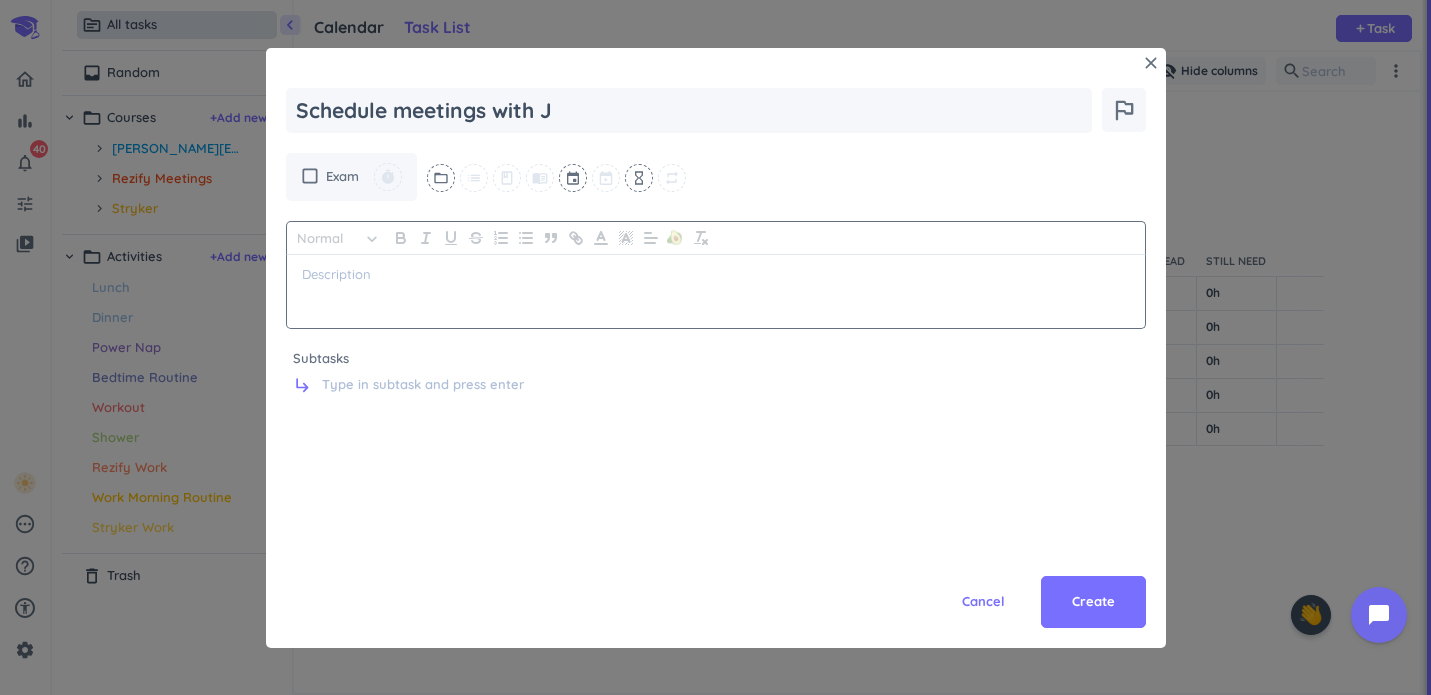 type on "x" 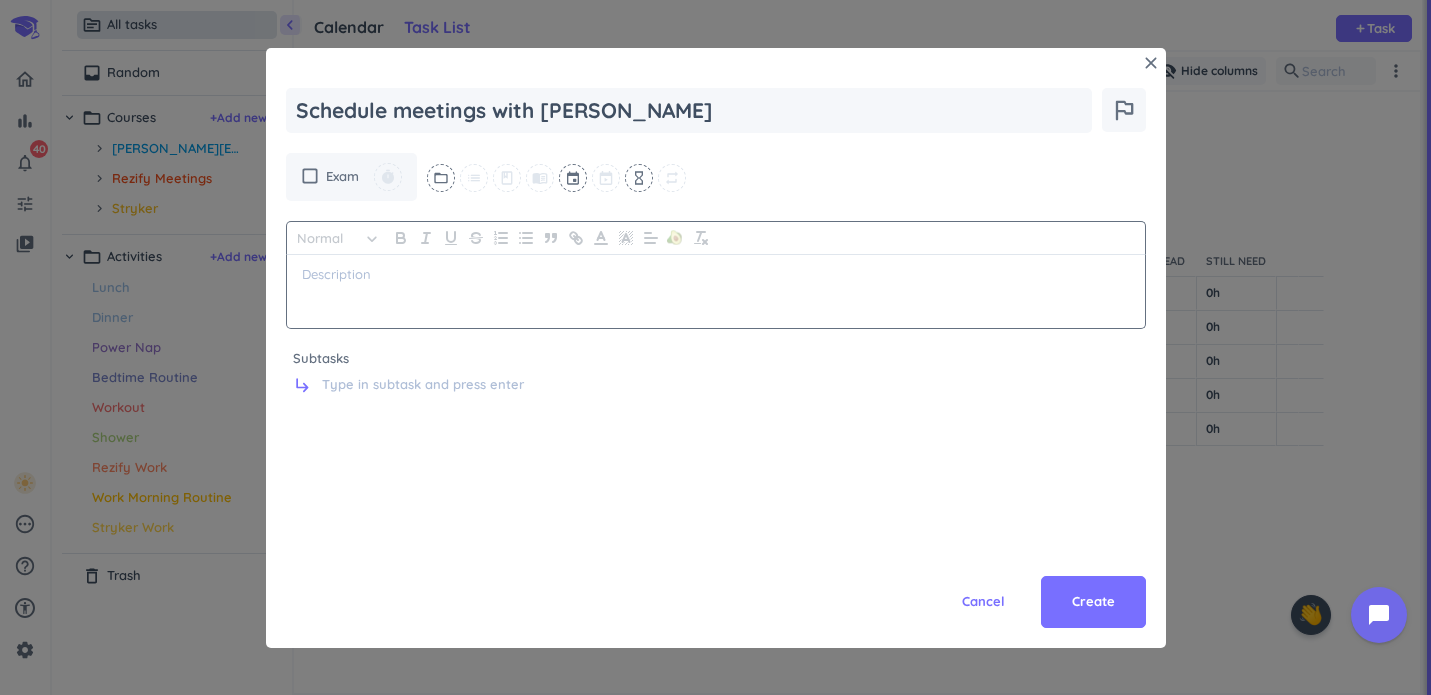 type on "x" 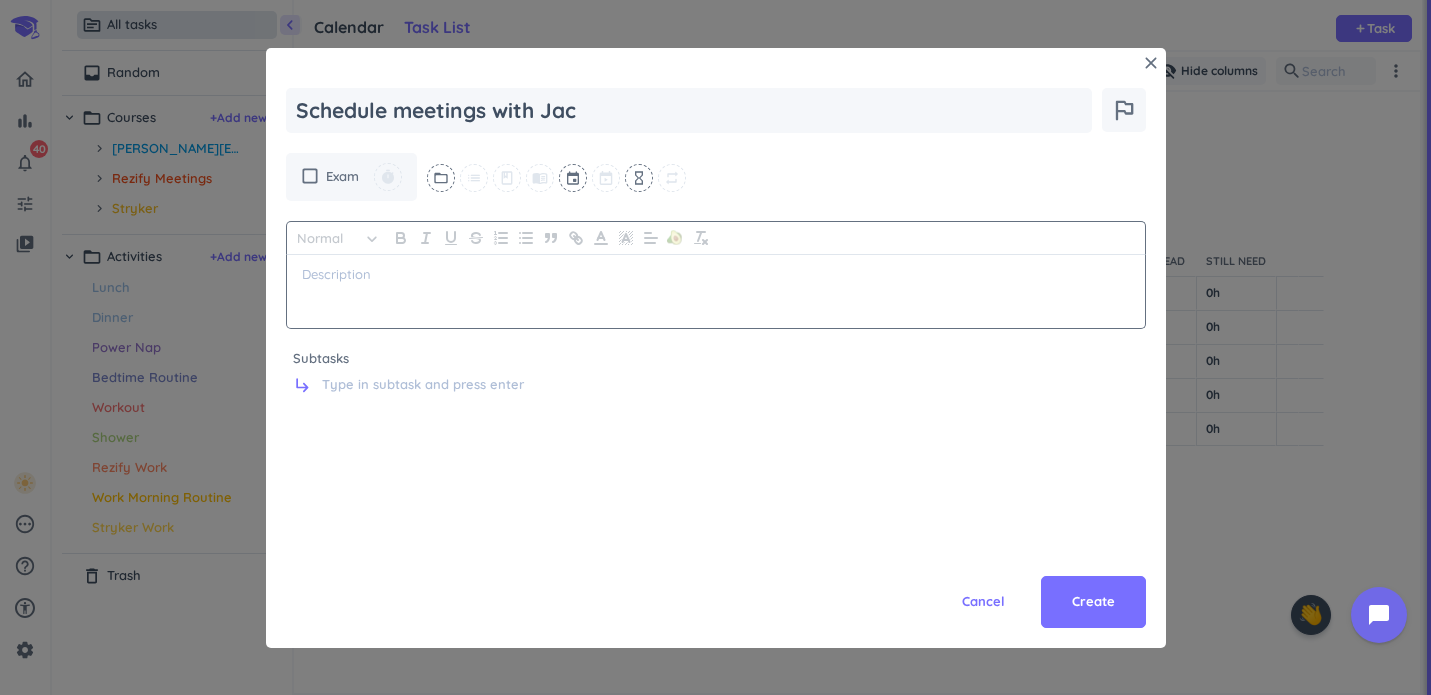 type on "x" 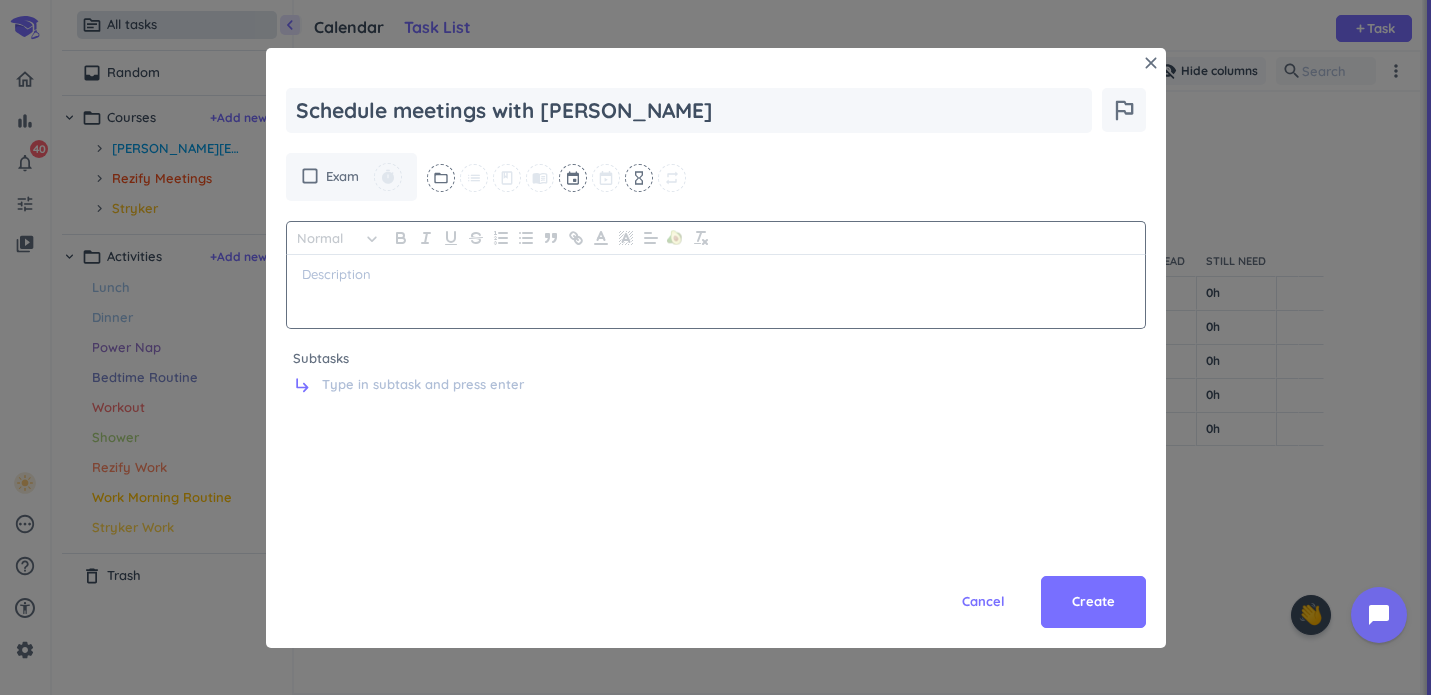 type on "x" 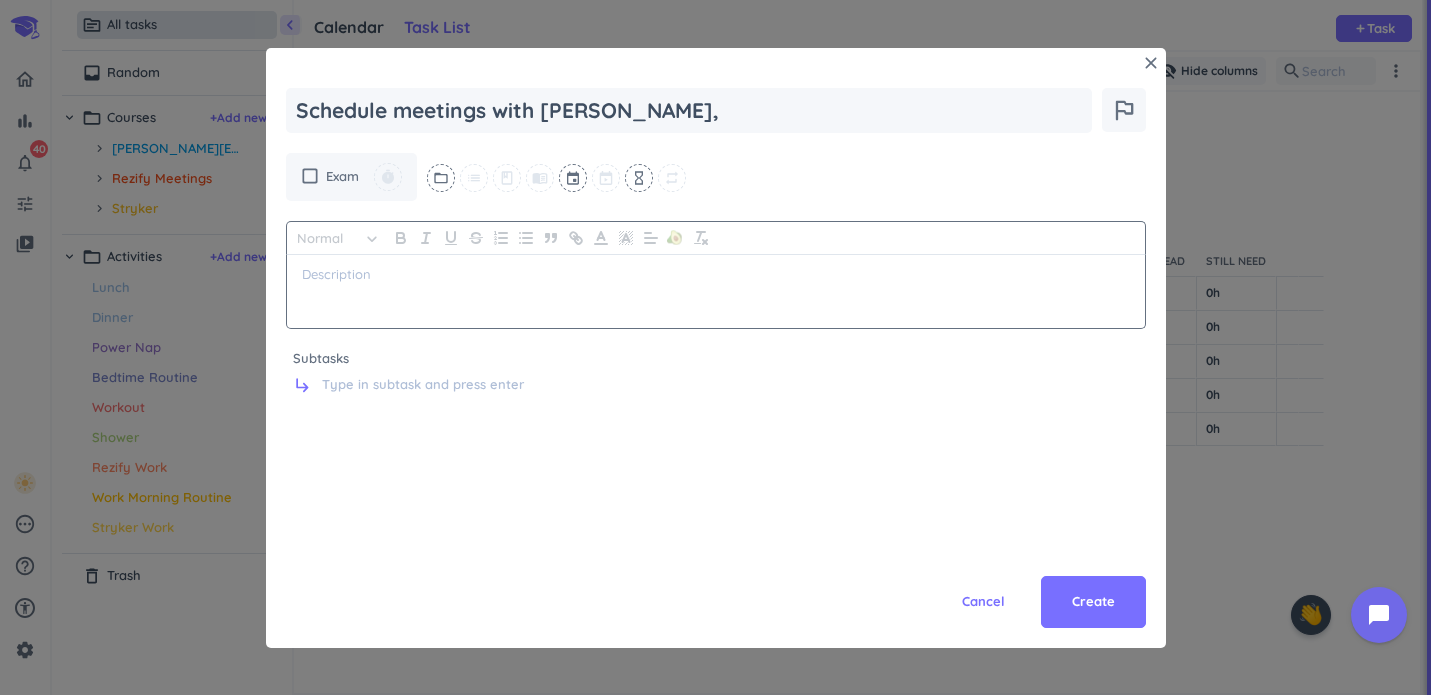 type on "x" 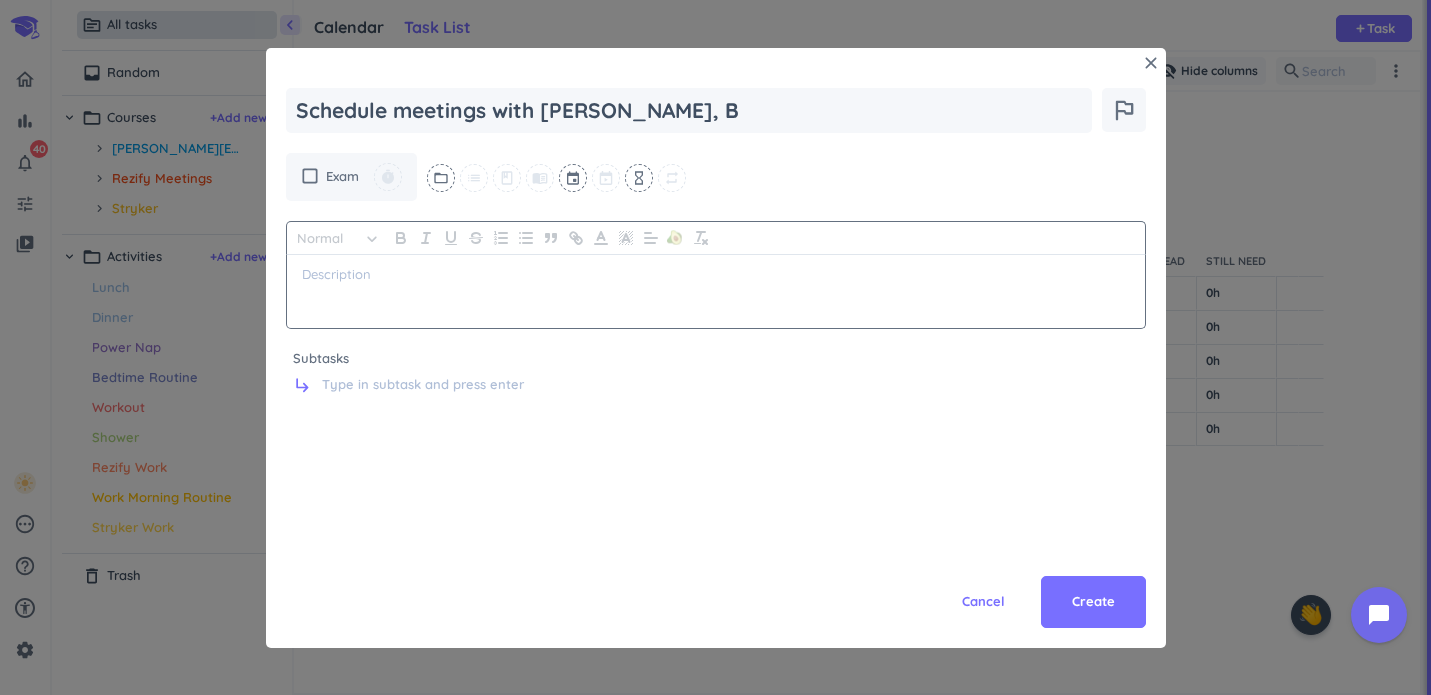 type on "x" 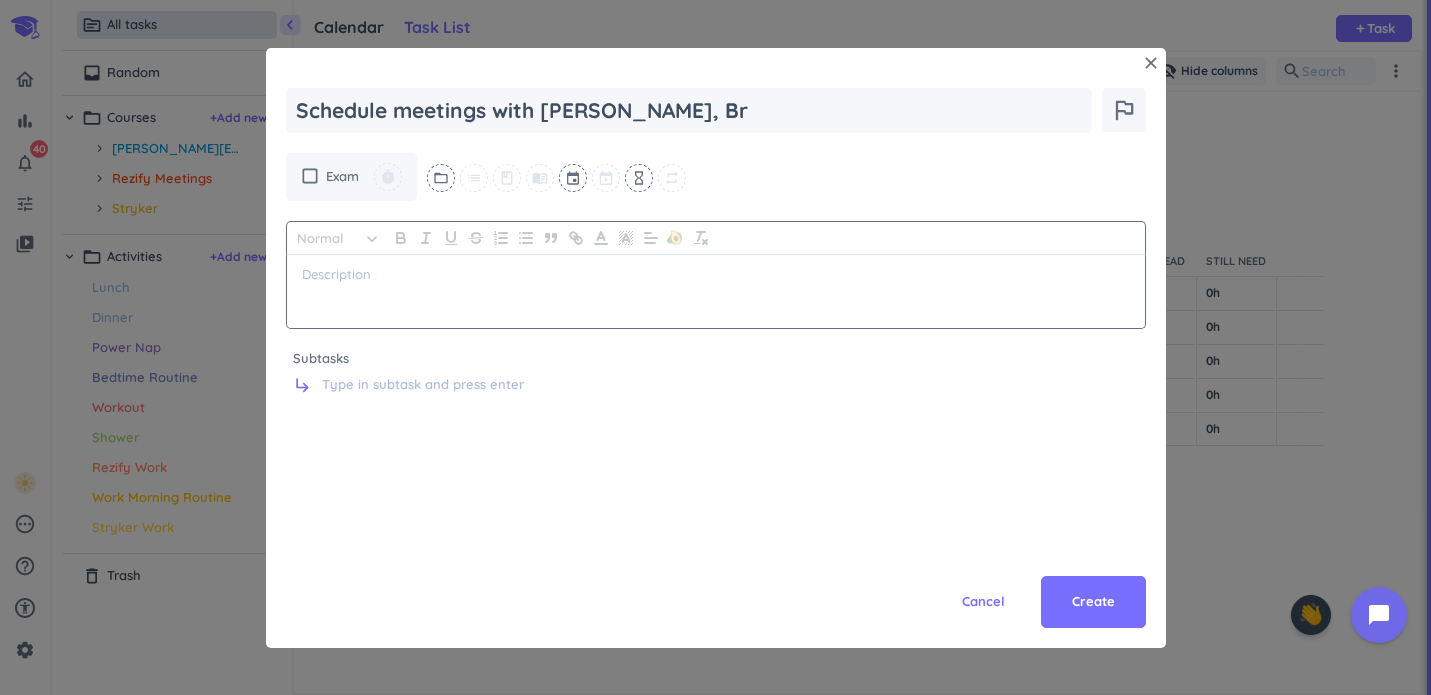 type on "Schedule meetings with [PERSON_NAME], Bry" 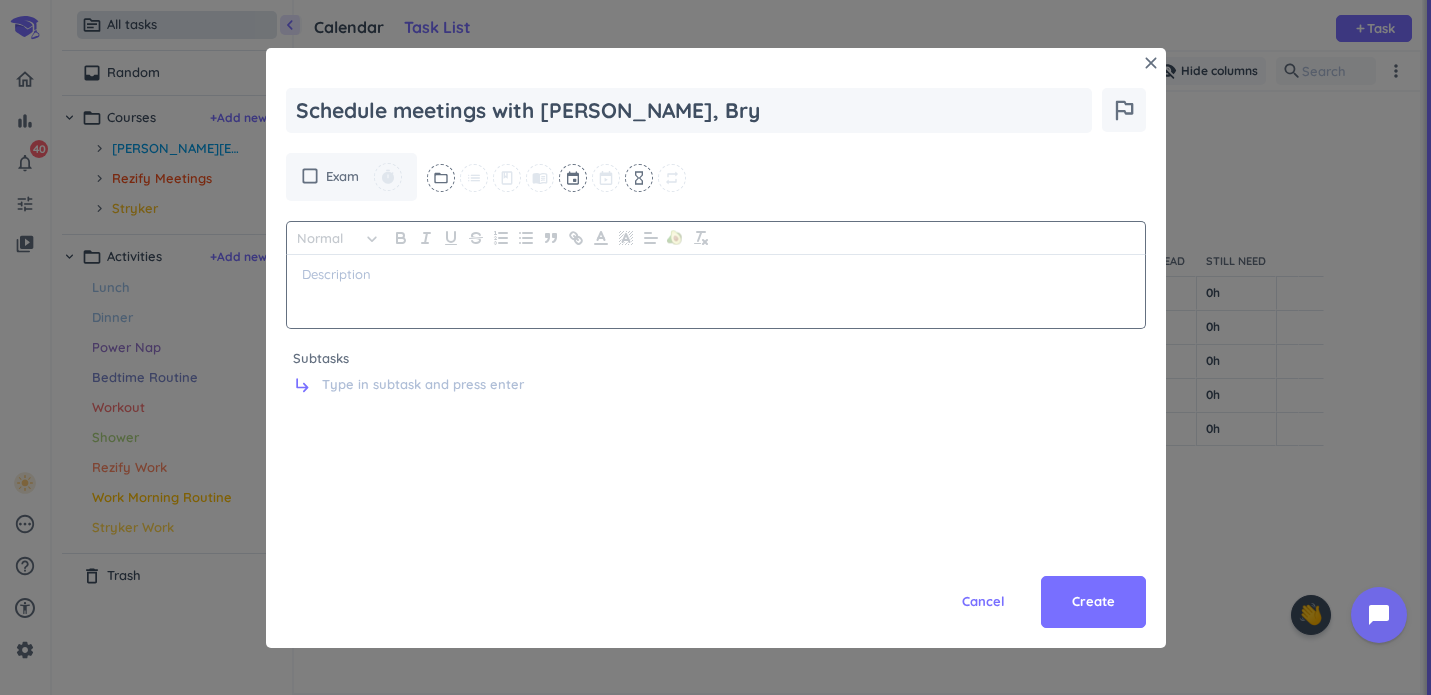 type on "x" 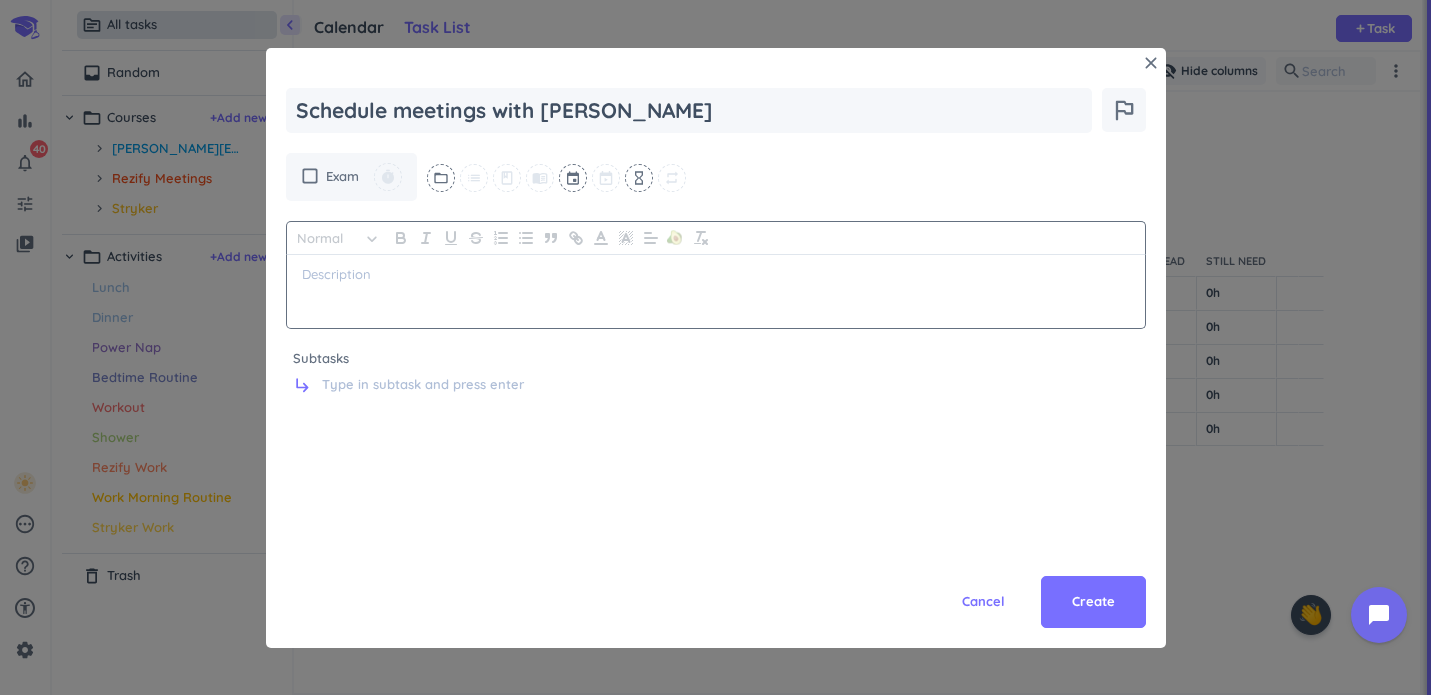 type on "x" 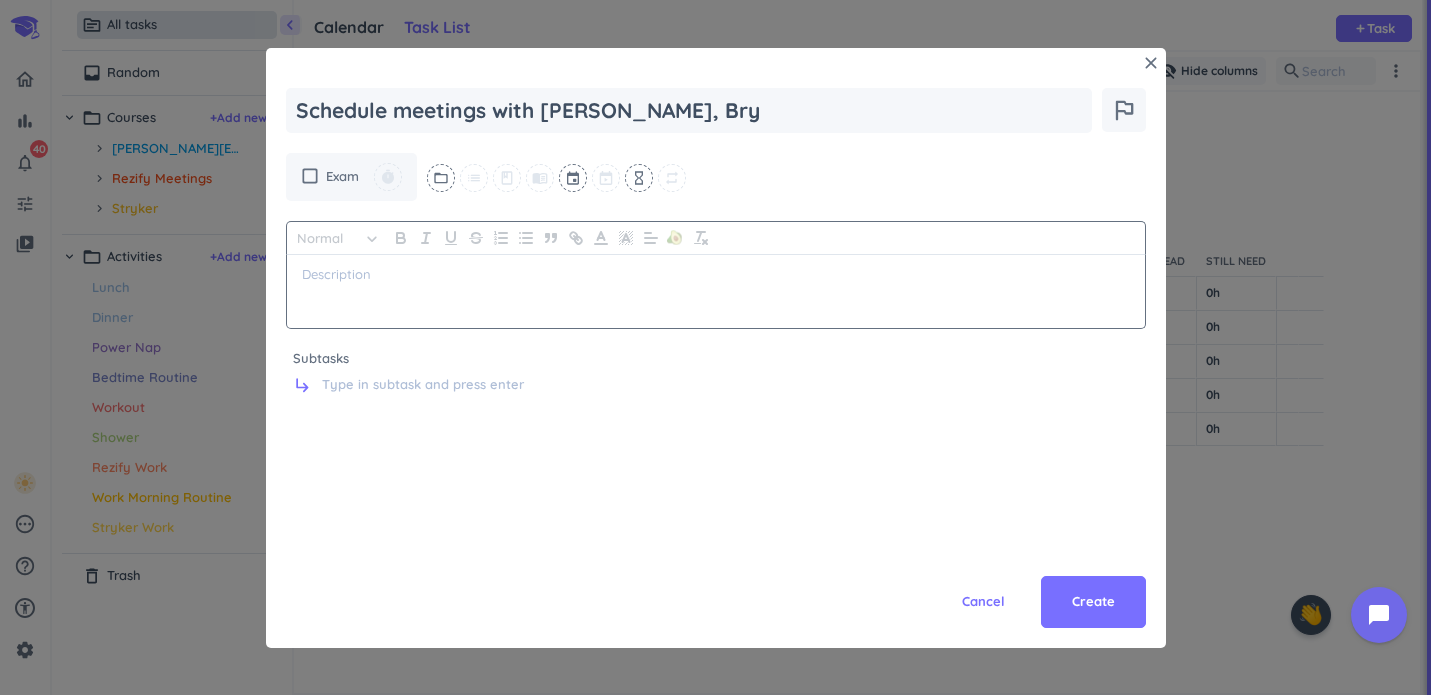 type on "x" 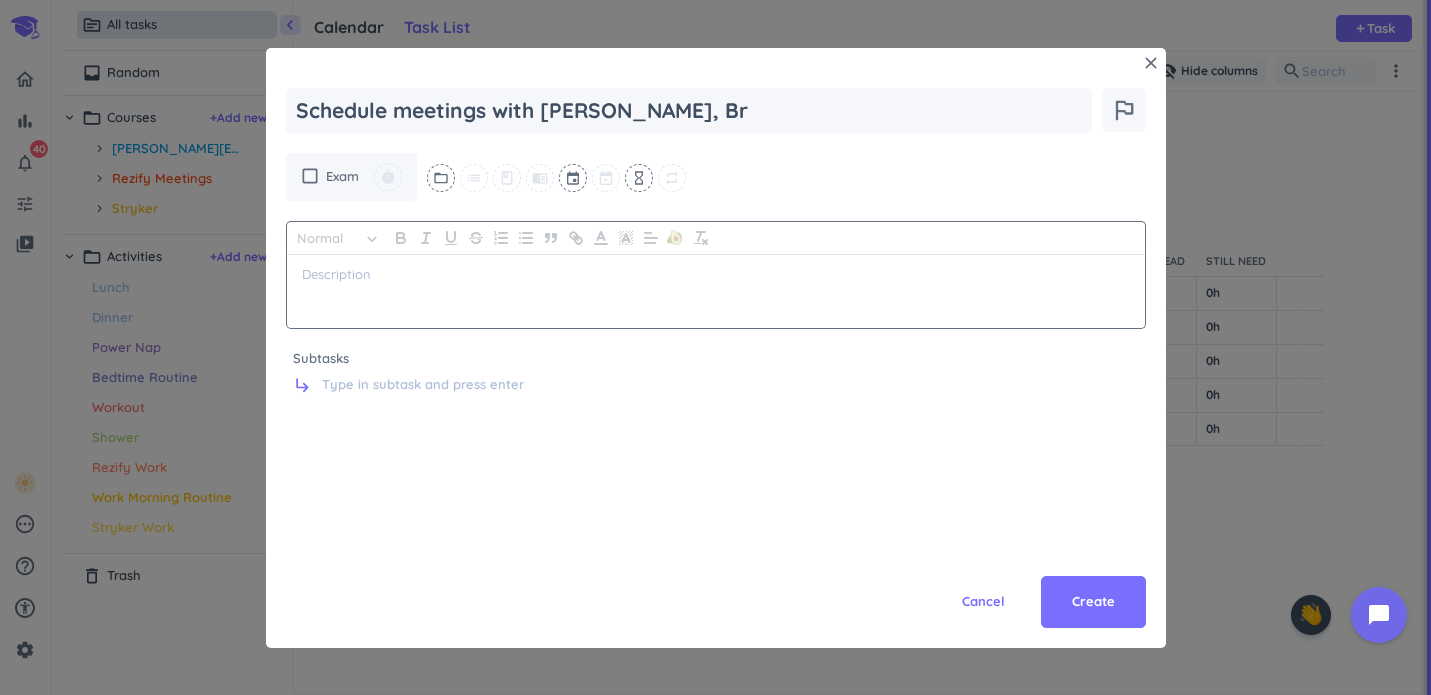 type on "x" 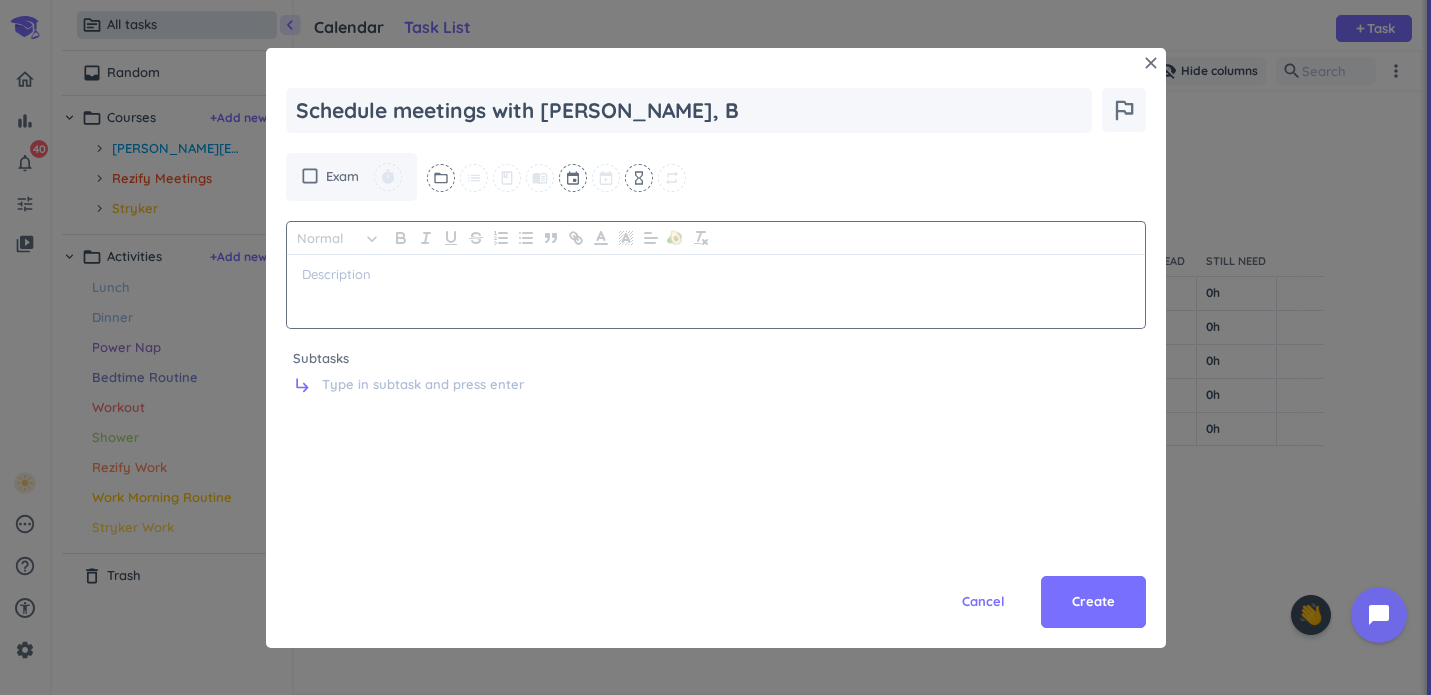 type on "x" 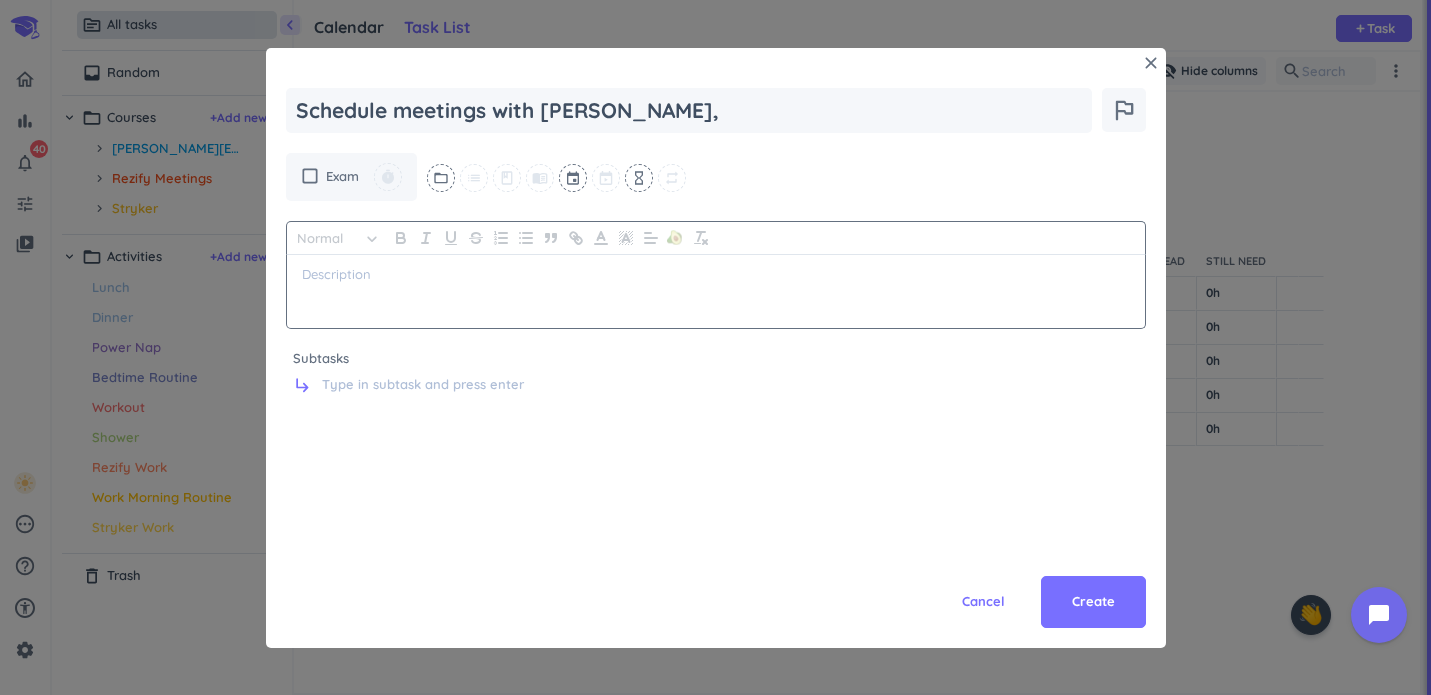 type on "x" 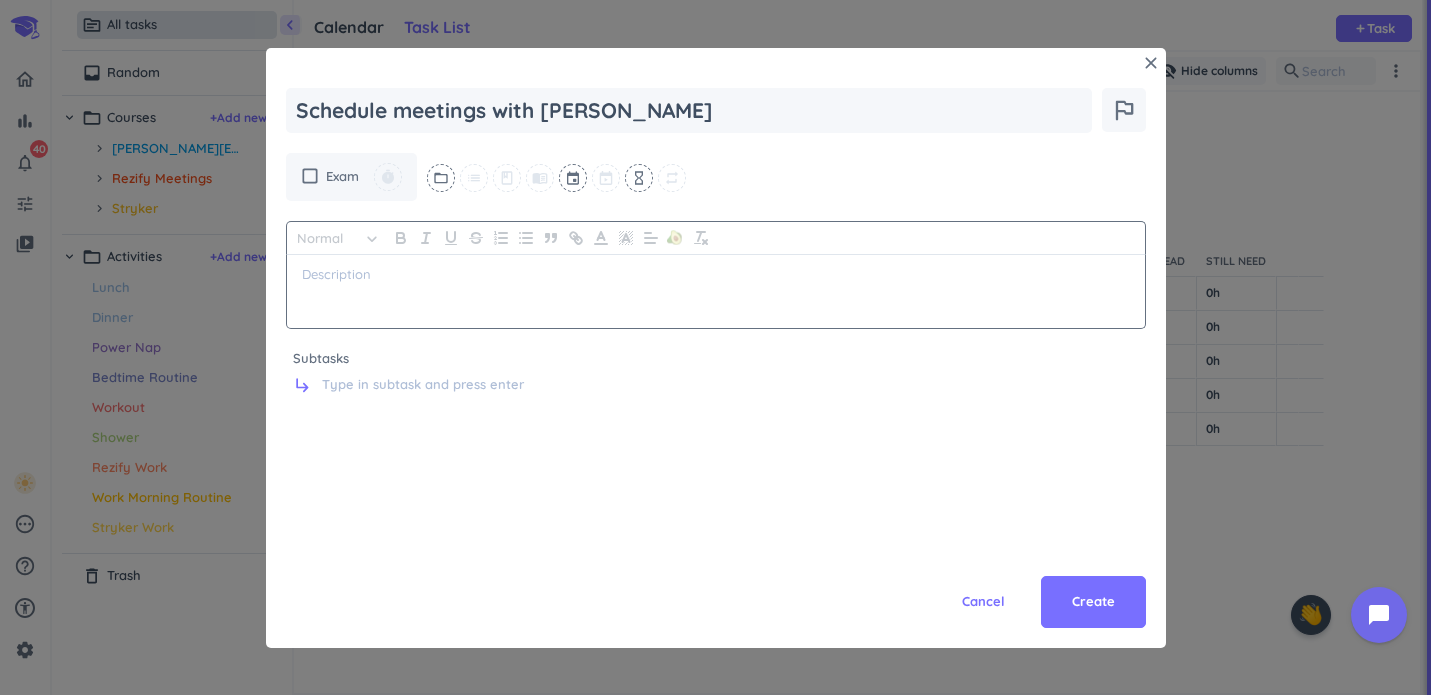 type on "x" 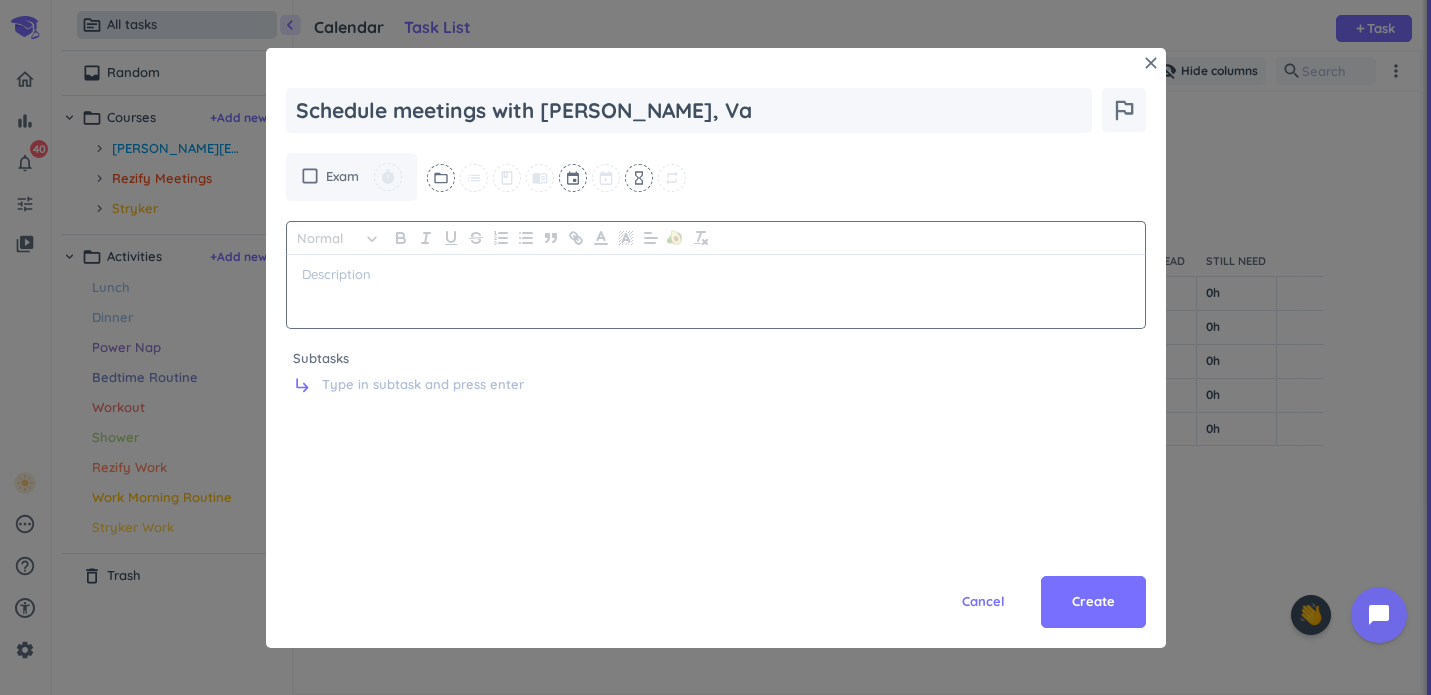 type on "x" 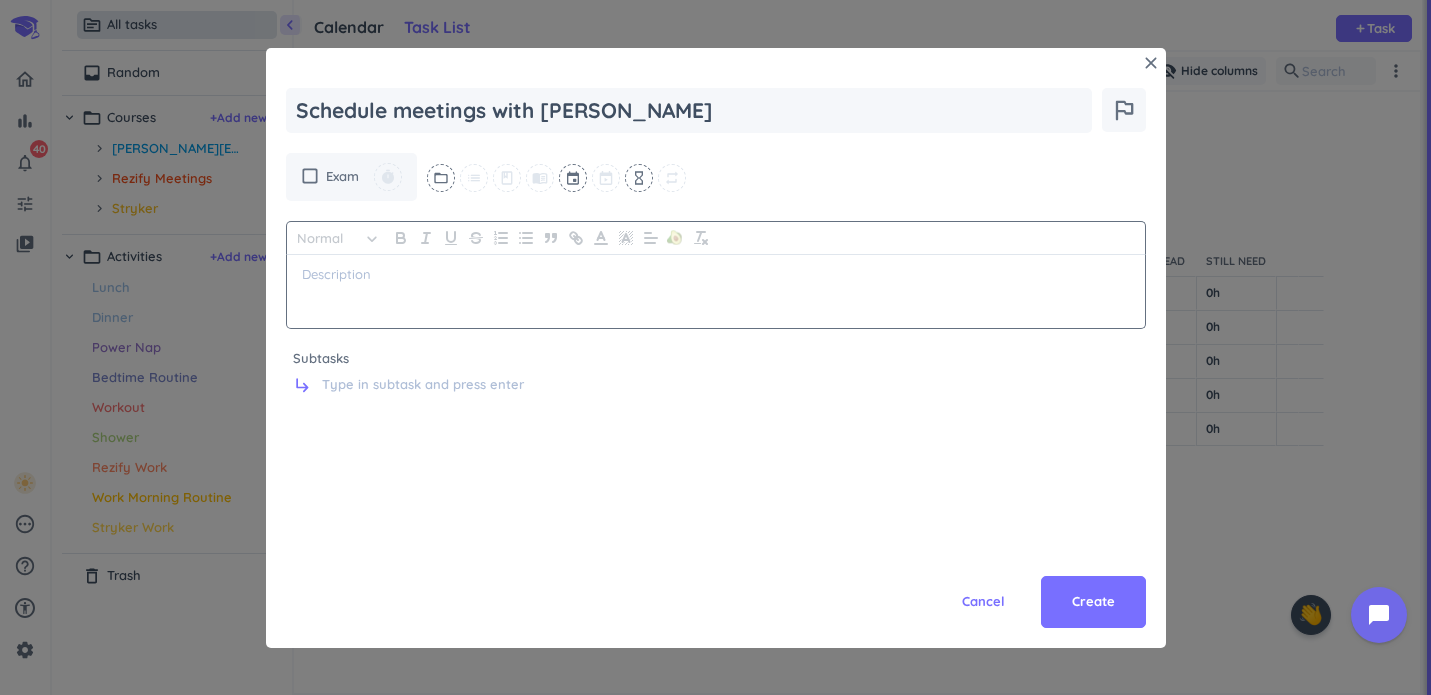 type on "Schedule meetings with [PERSON_NAME], [PERSON_NAME]" 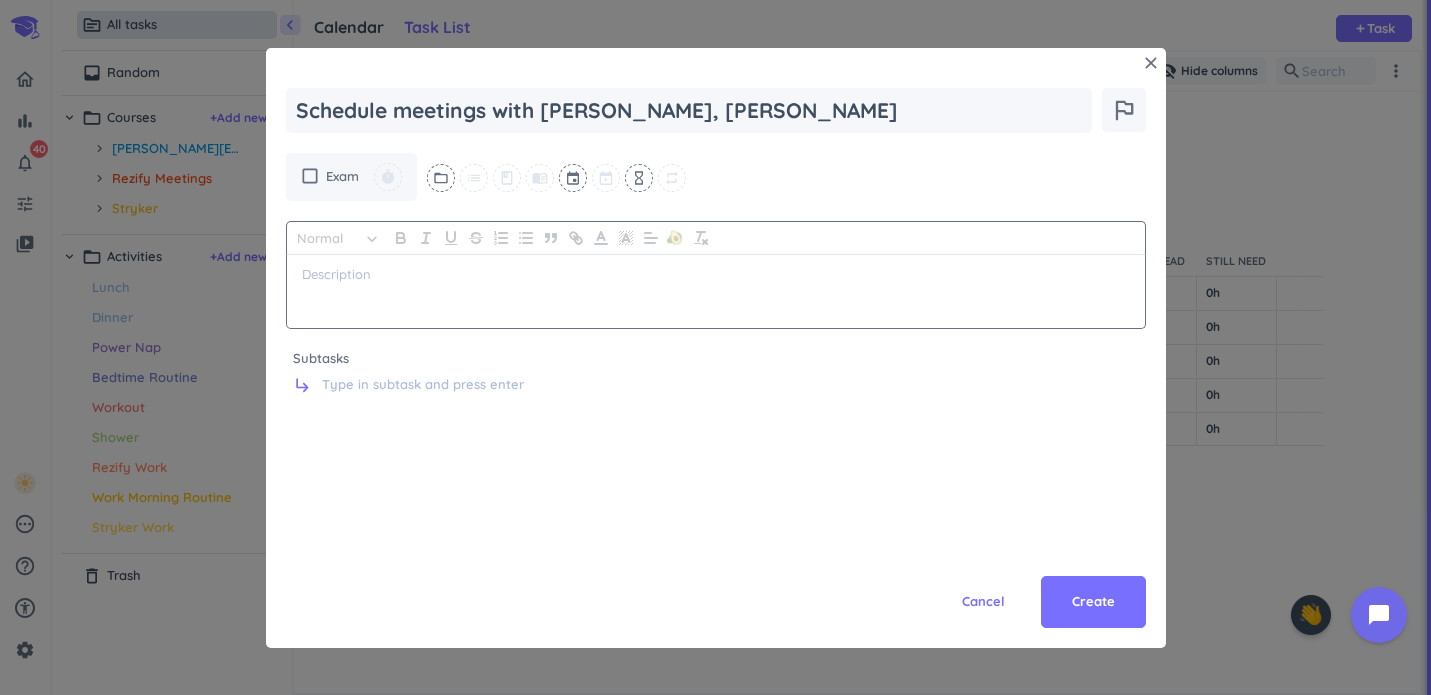 type on "x" 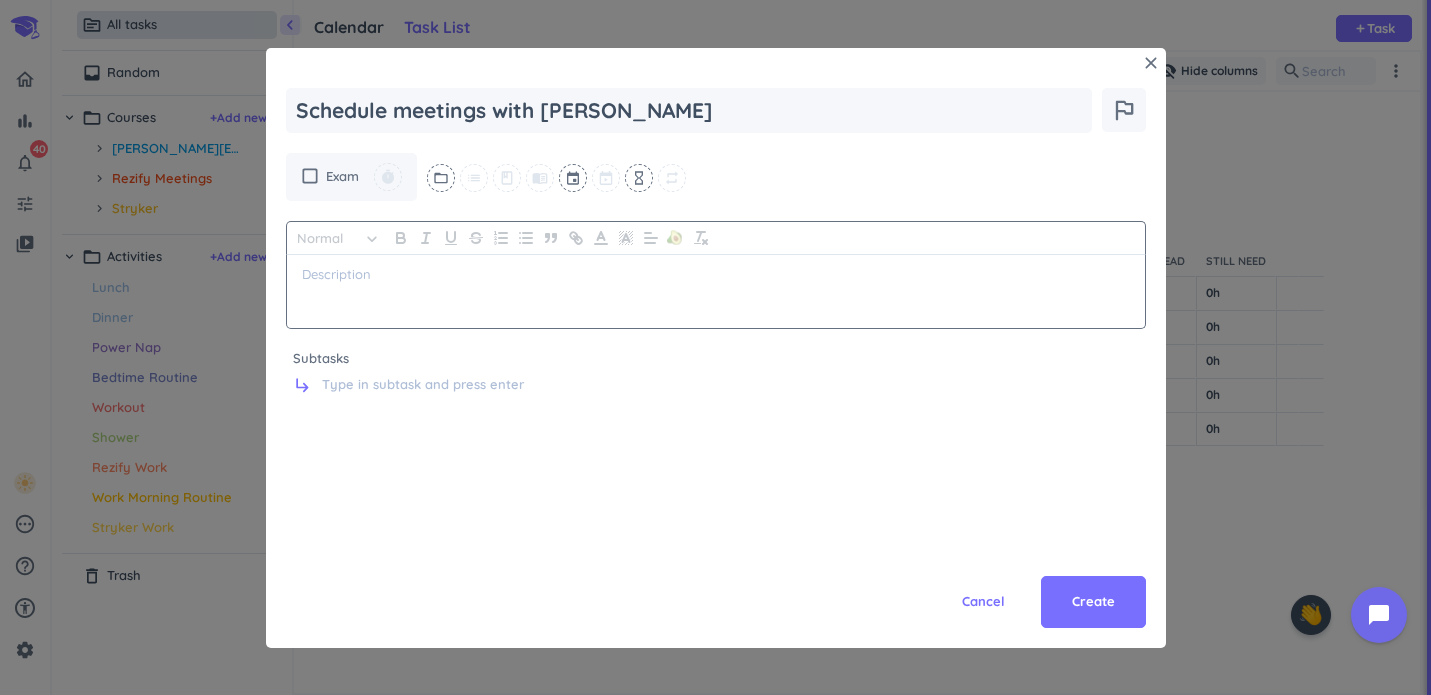 type on "x" 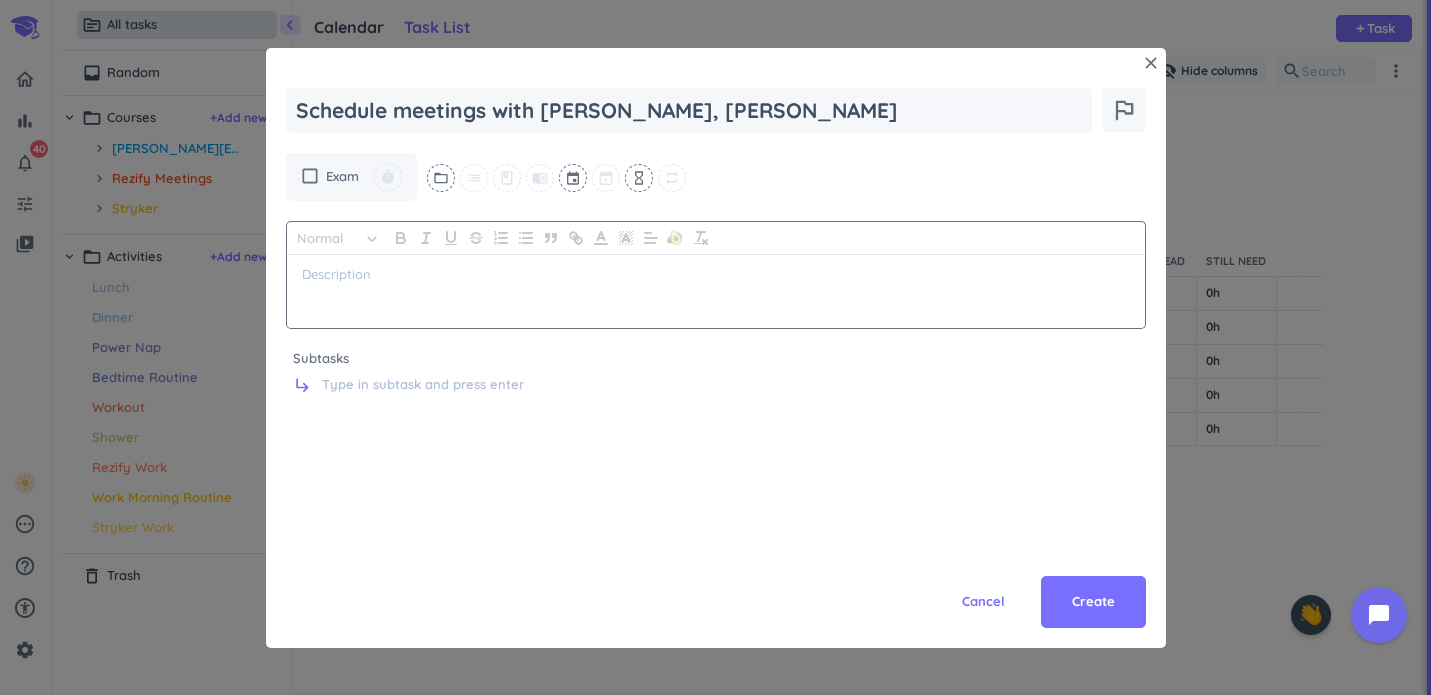 type on "x" 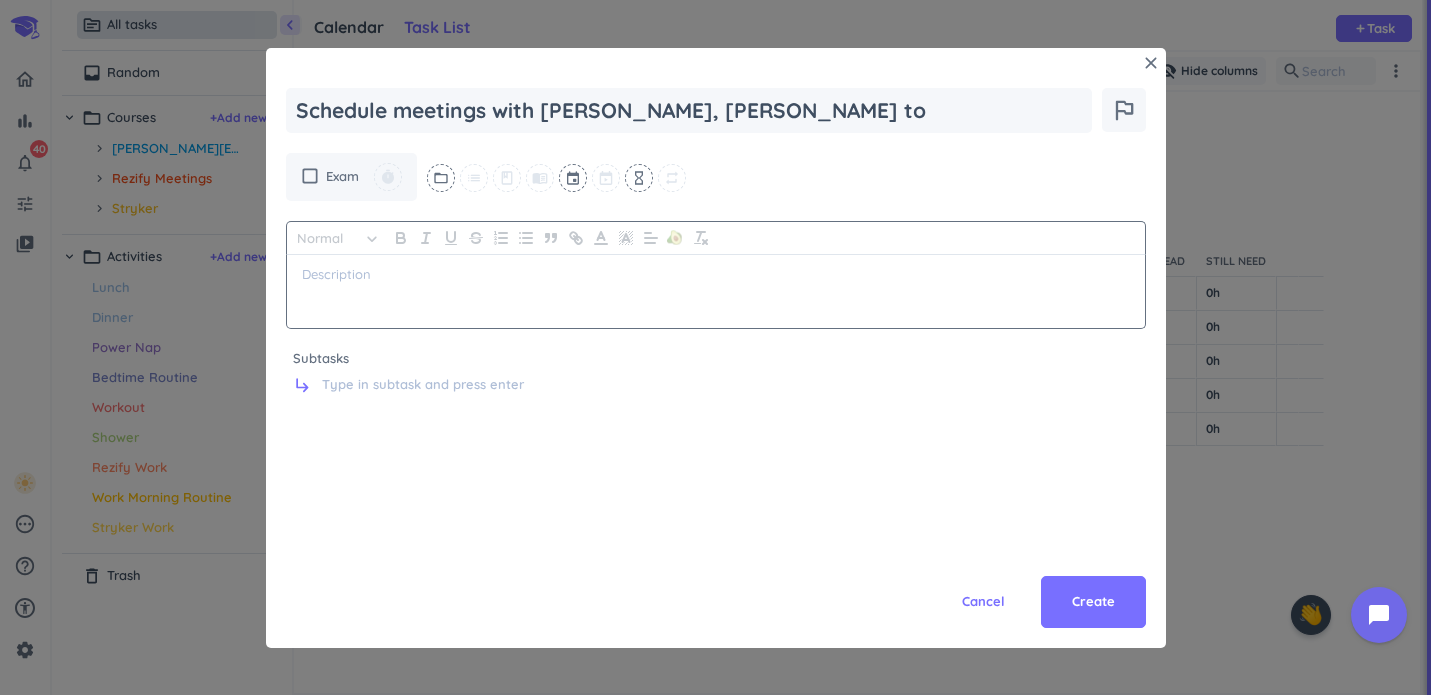 type on "x" 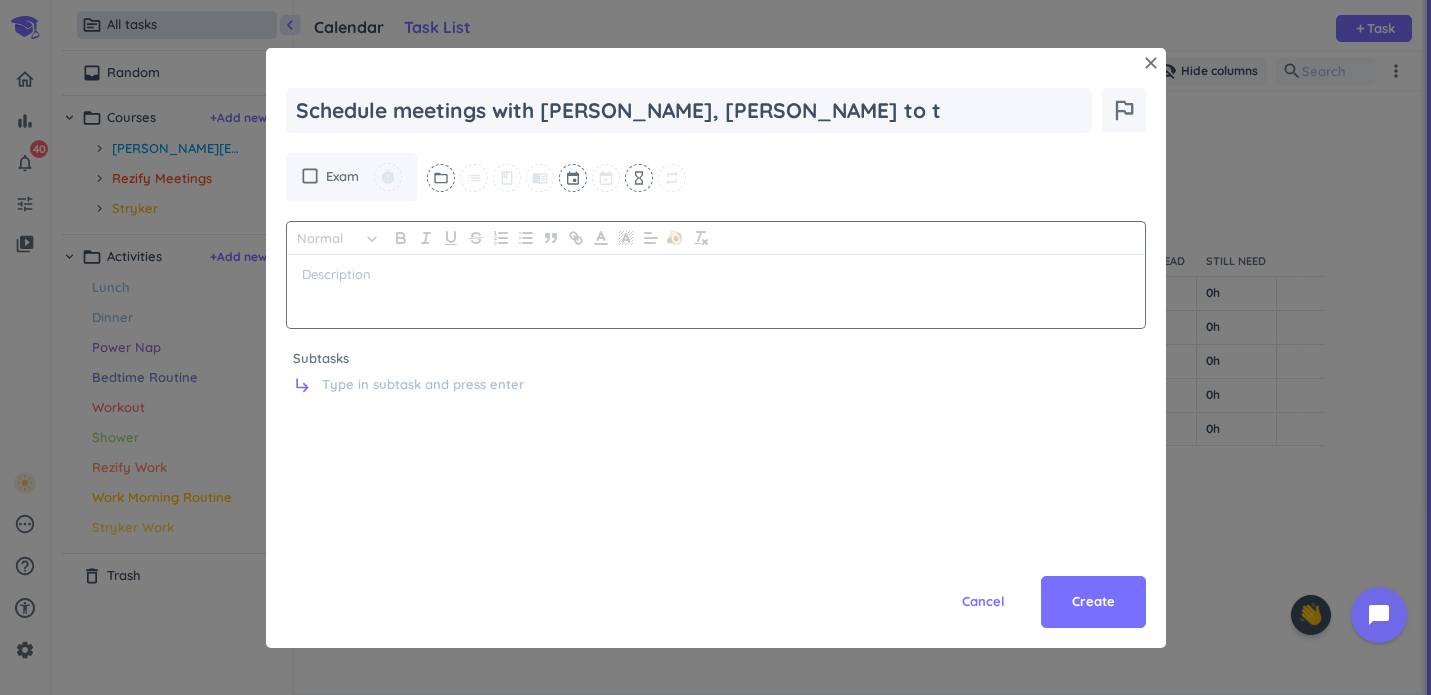type on "x" 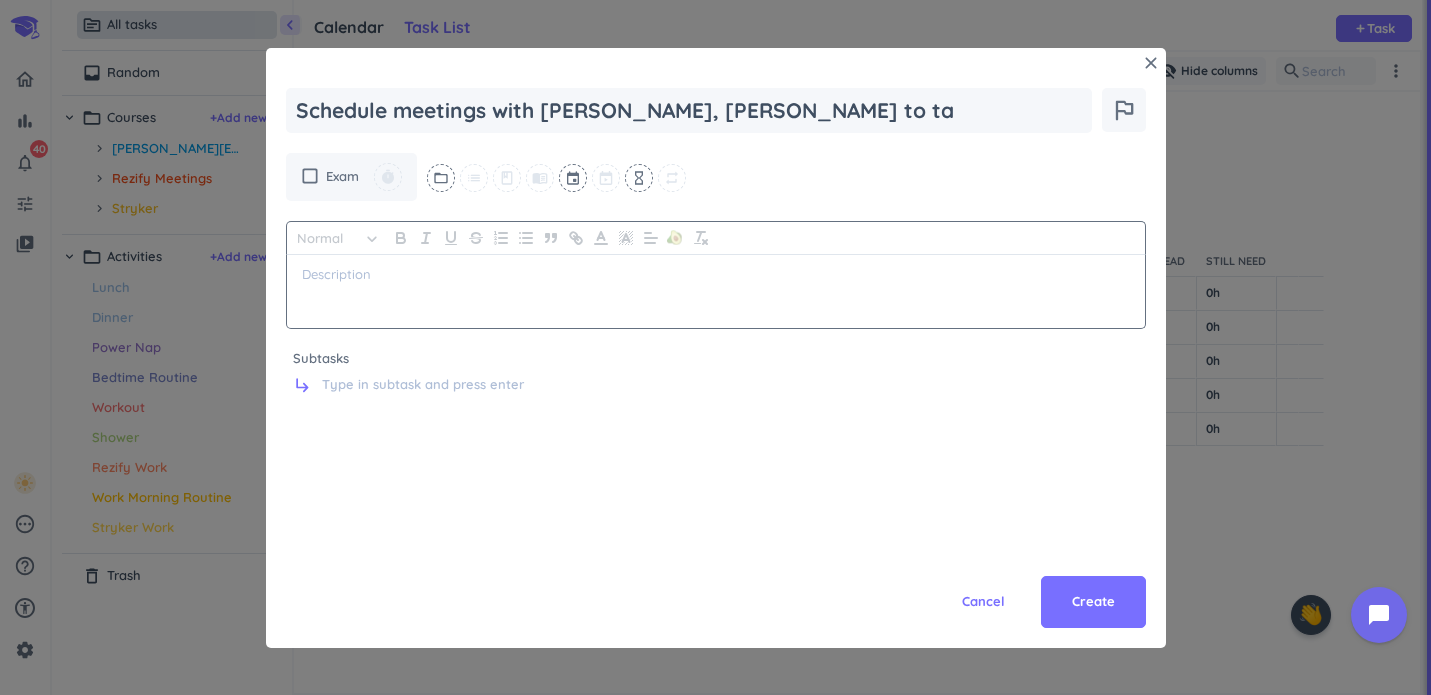 type on "x" 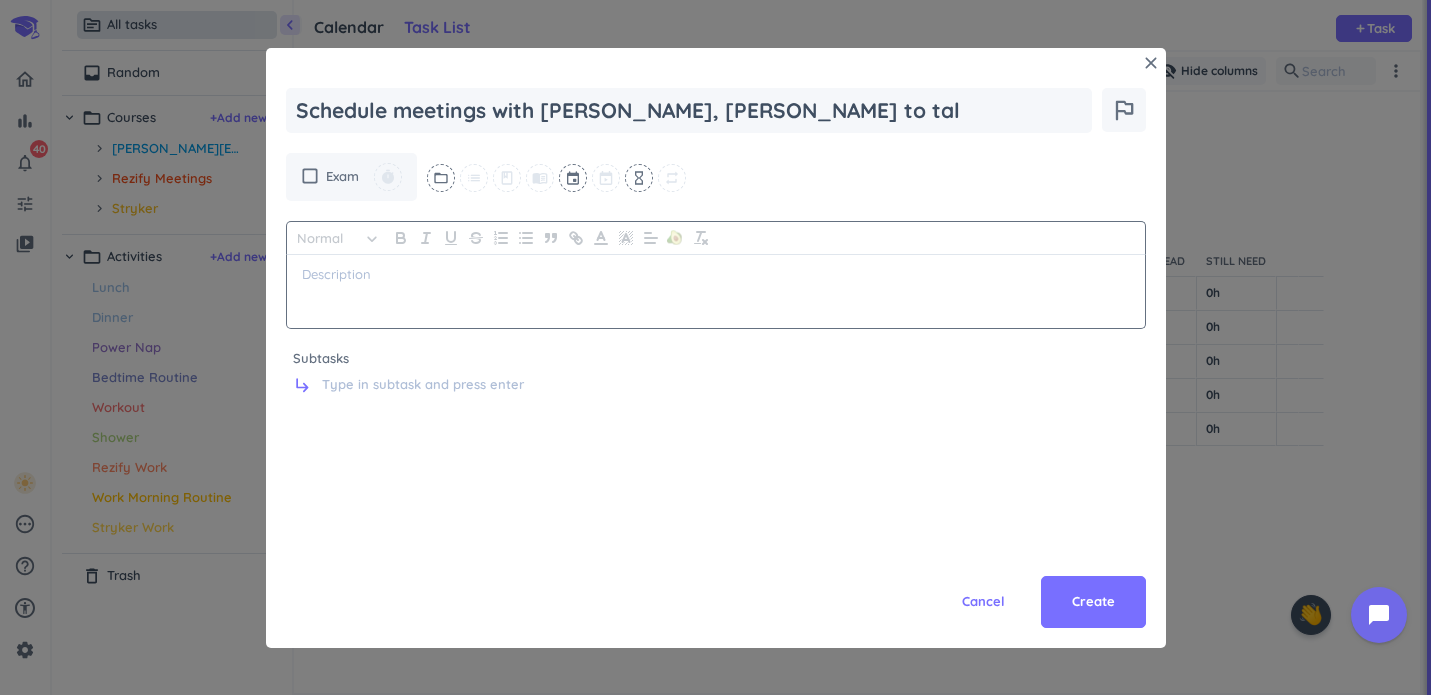 type on "x" 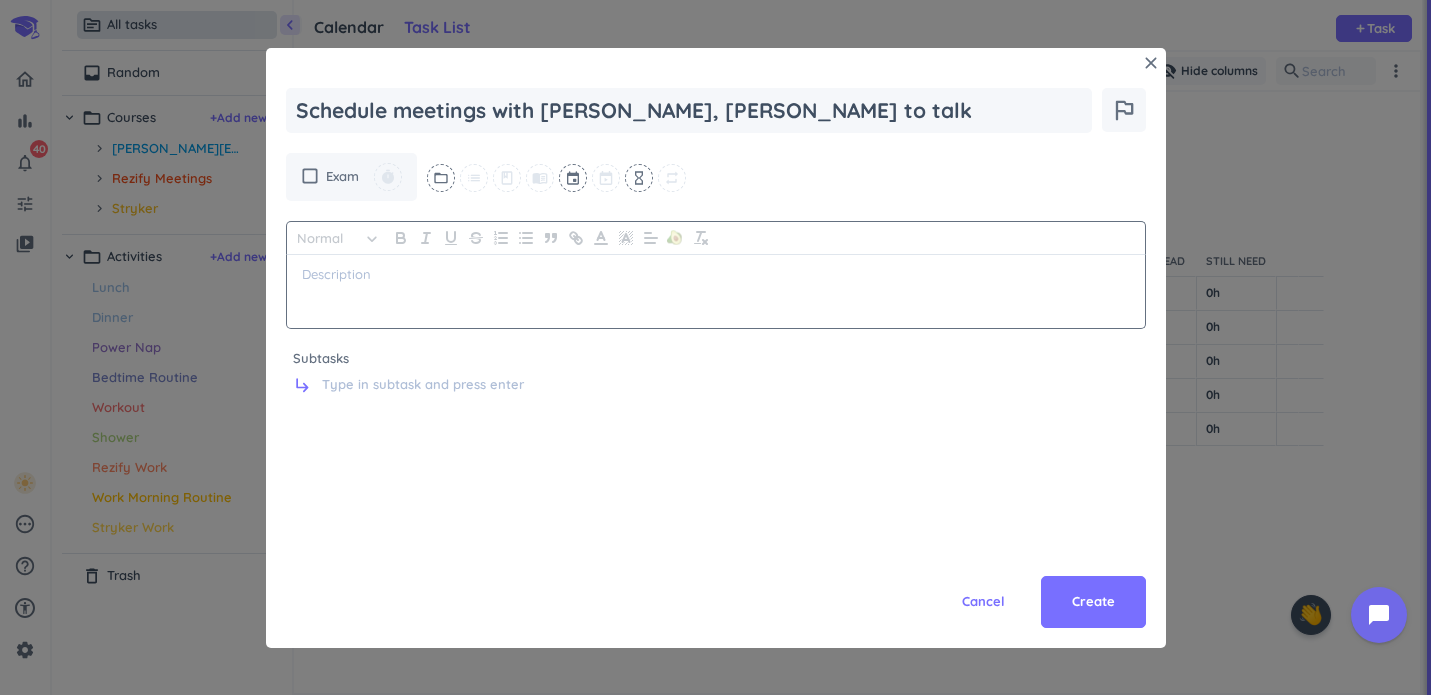 type on "x" 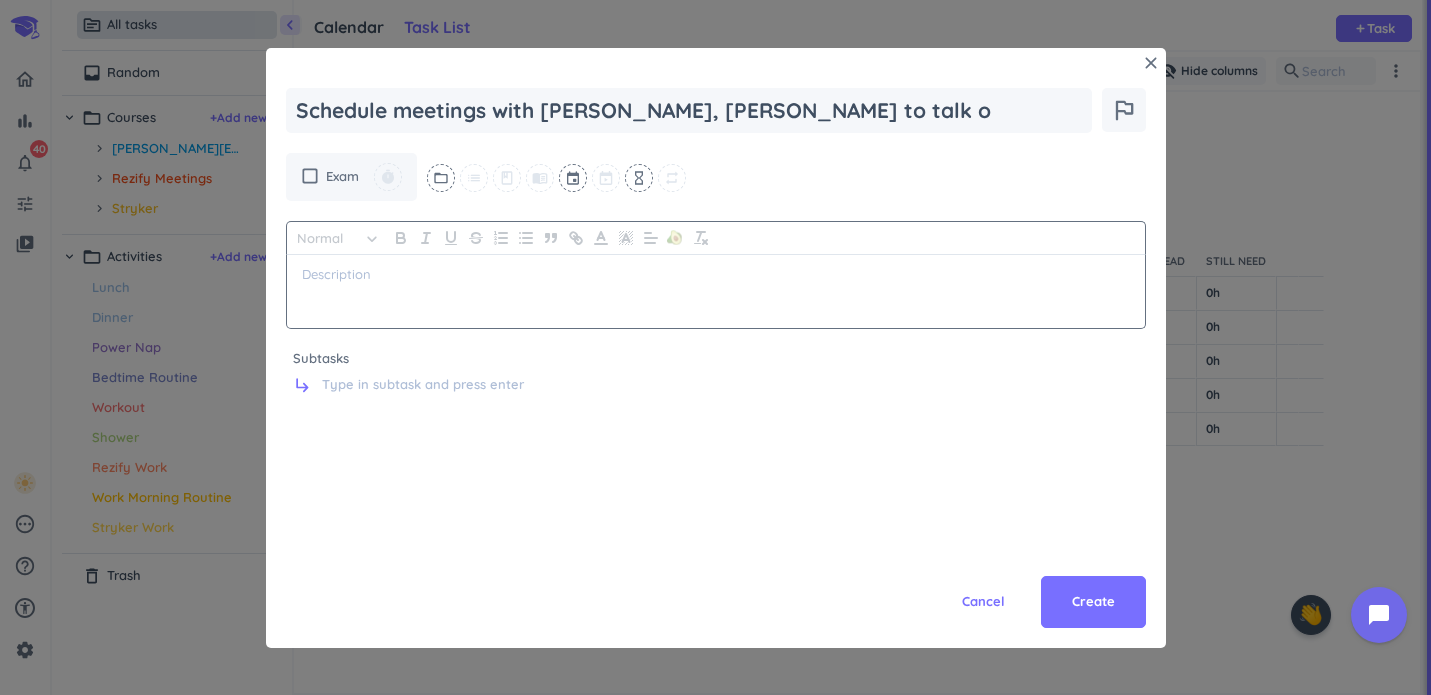 type on "x" 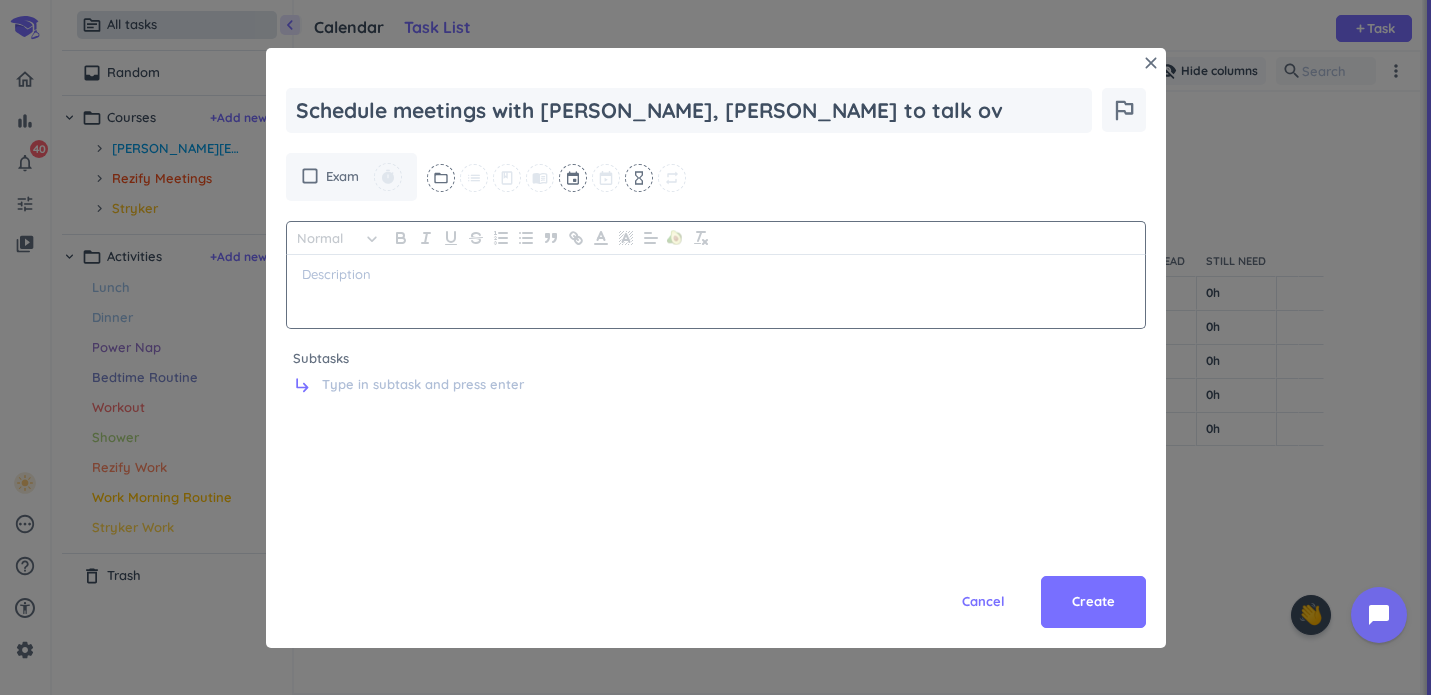 type on "x" 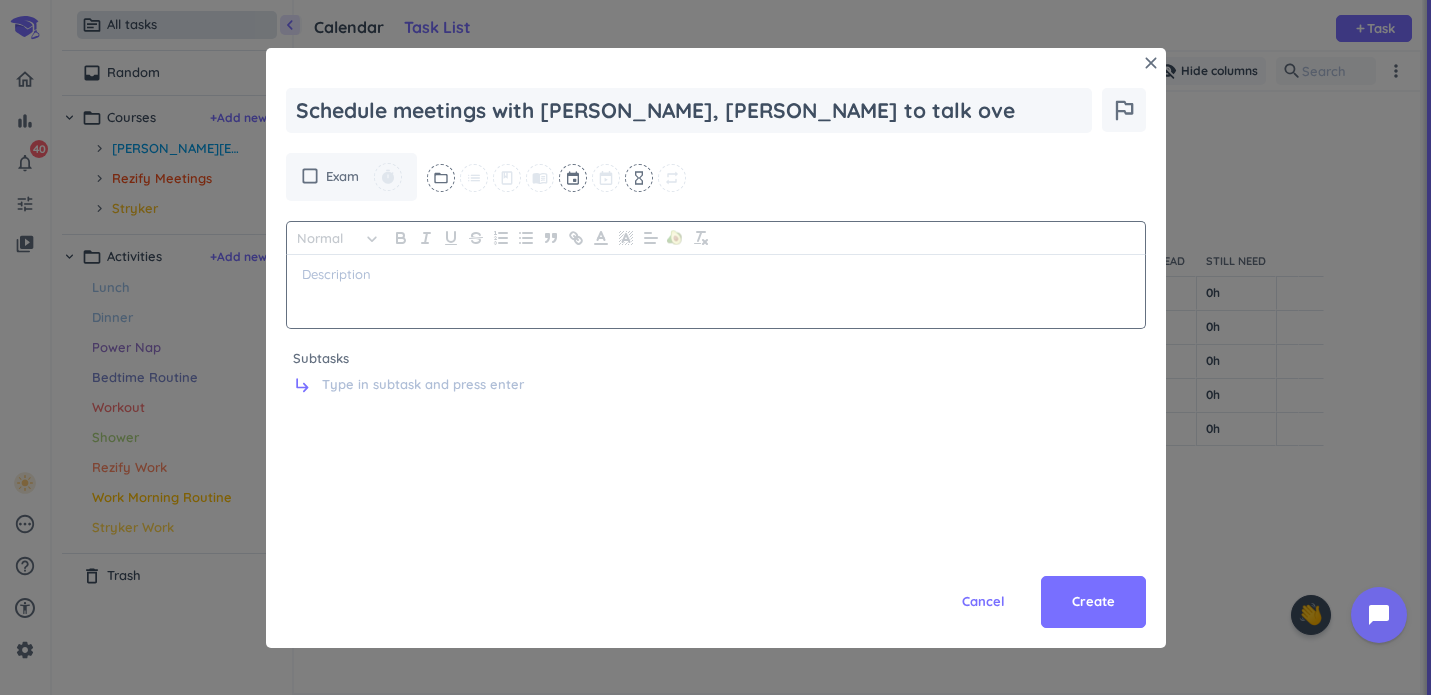 type on "x" 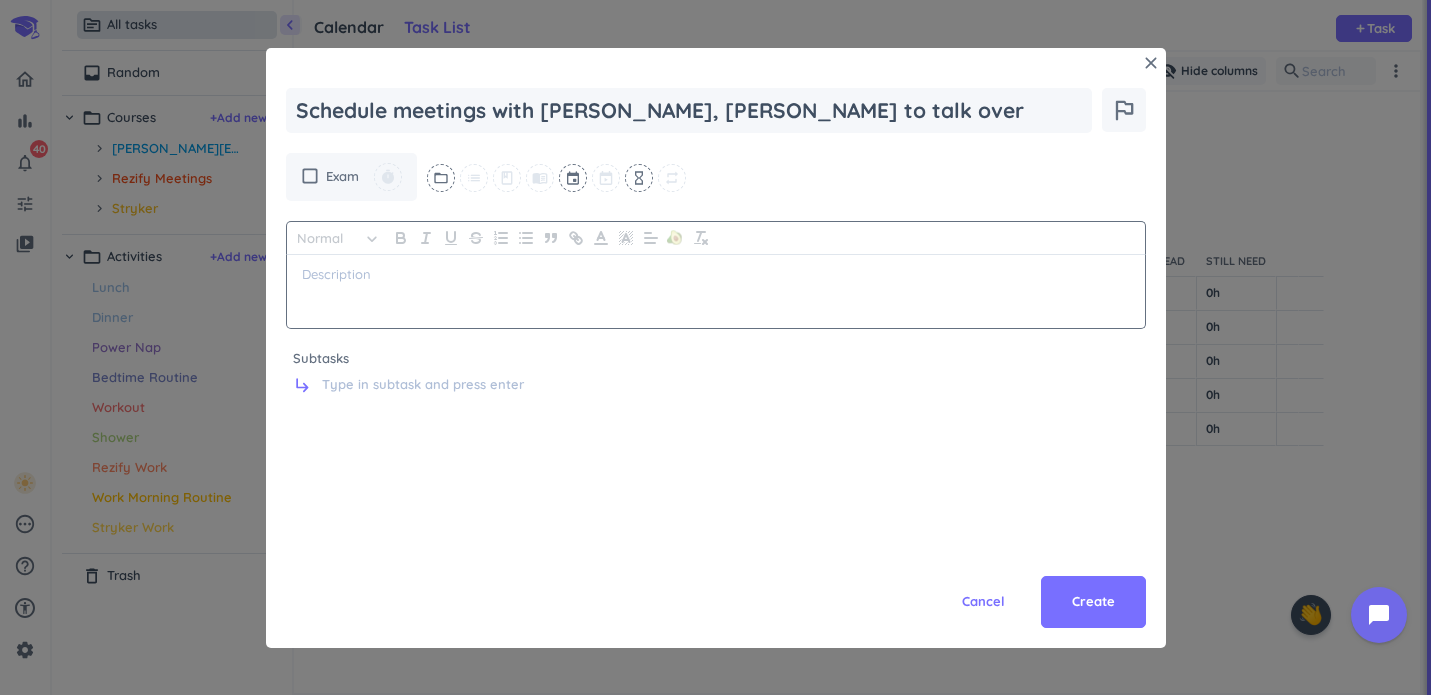 type on "x" 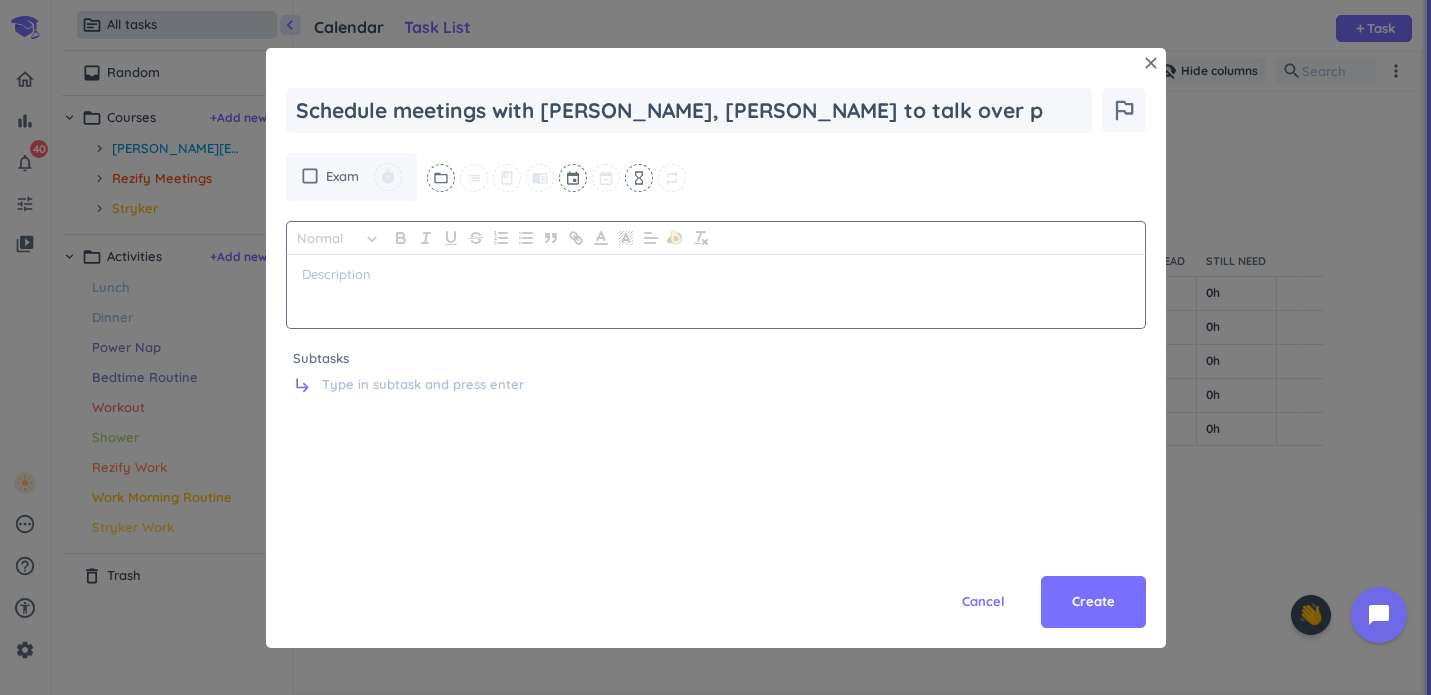 type on "x" 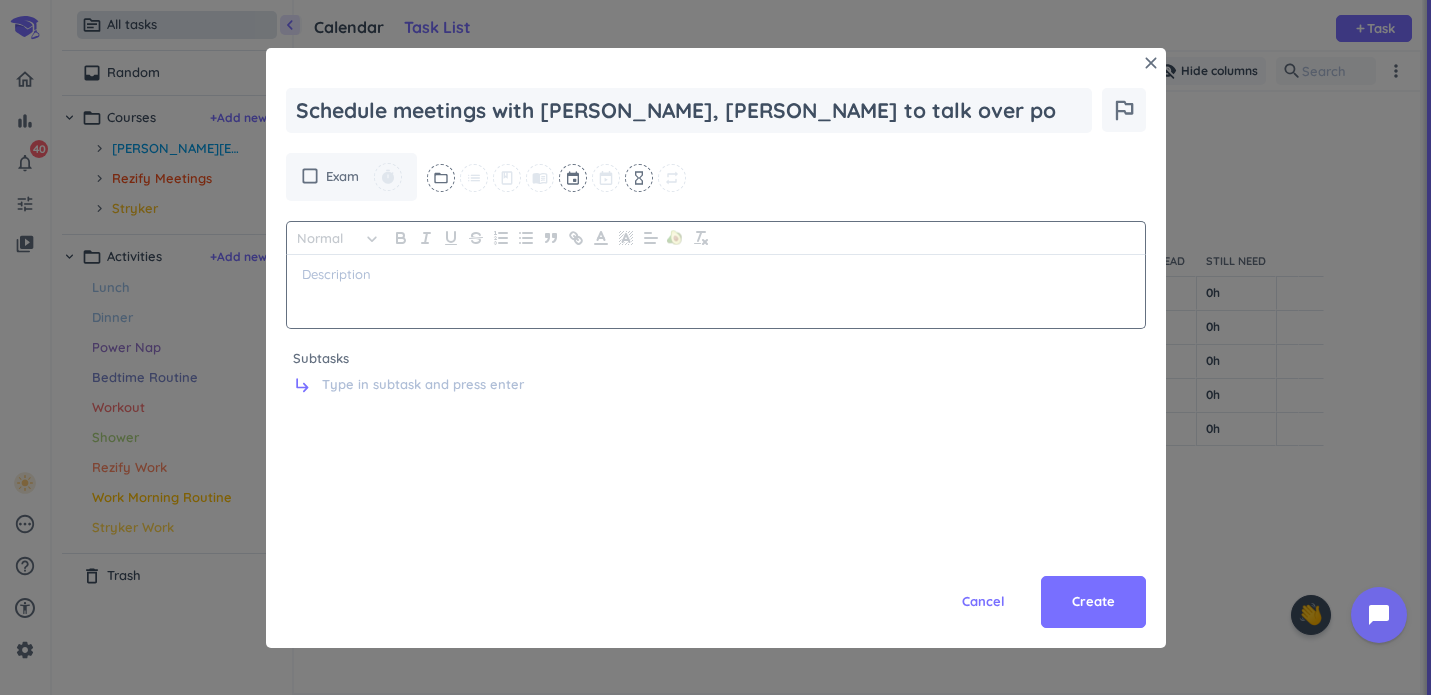 type on "x" 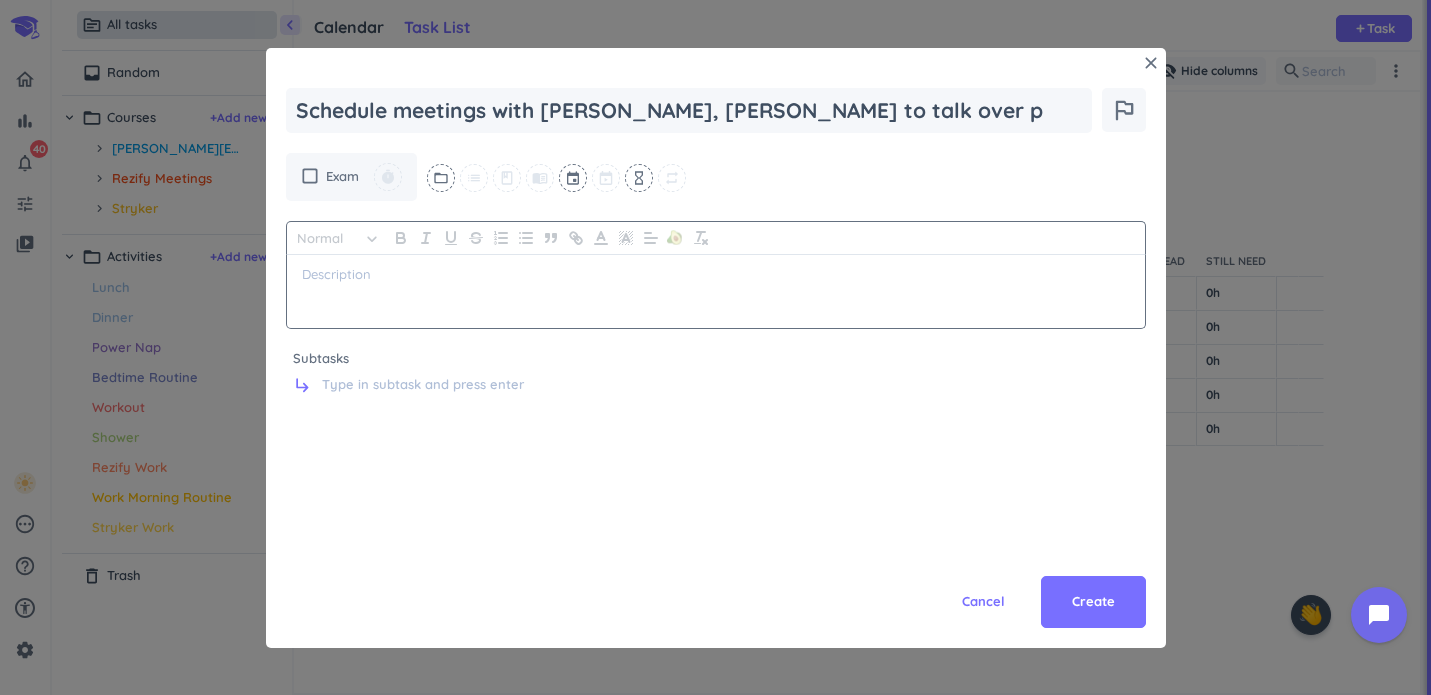 type on "x" 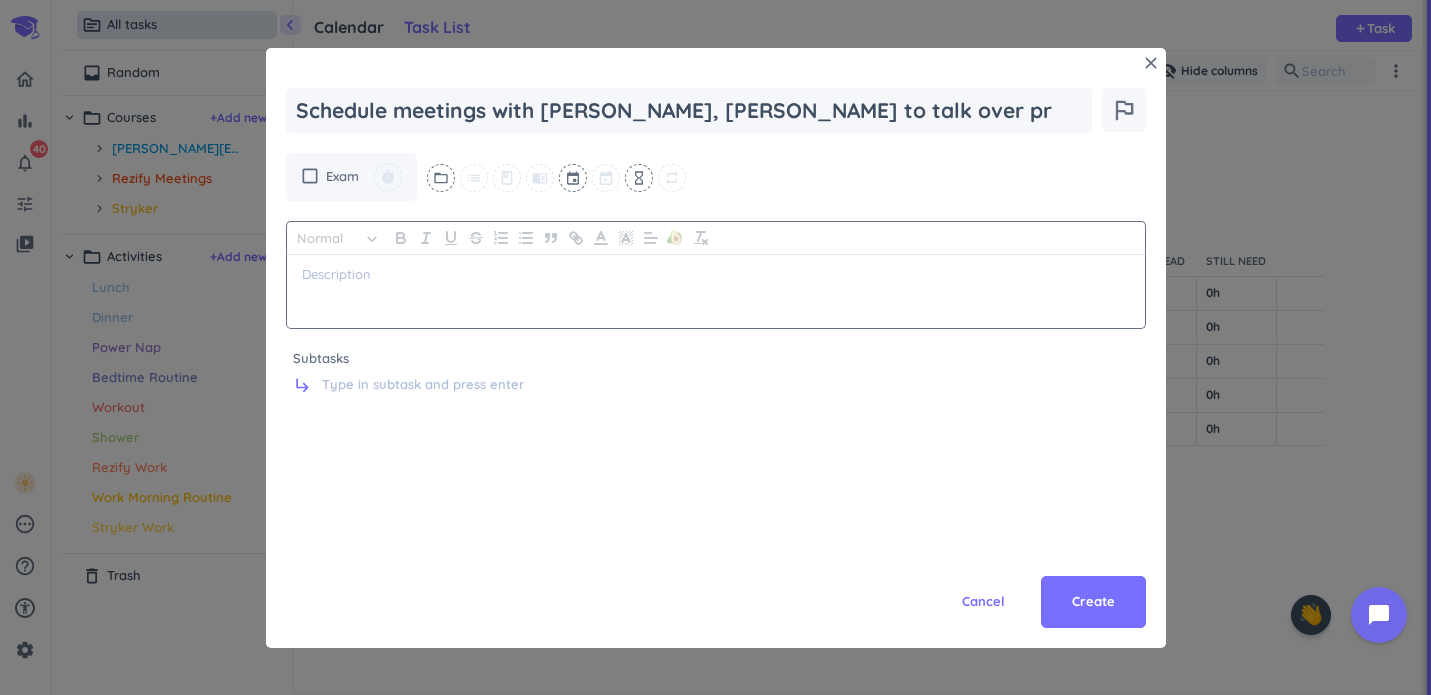 type on "x" 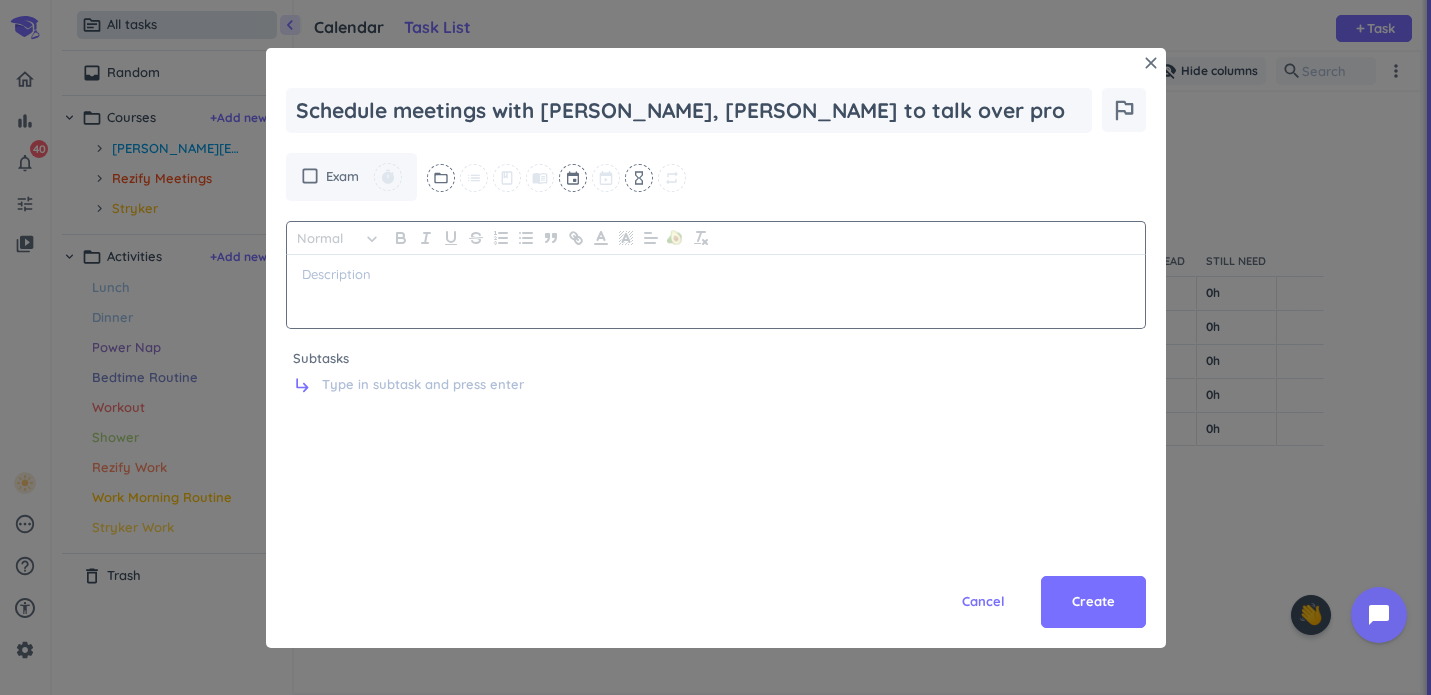 type on "x" 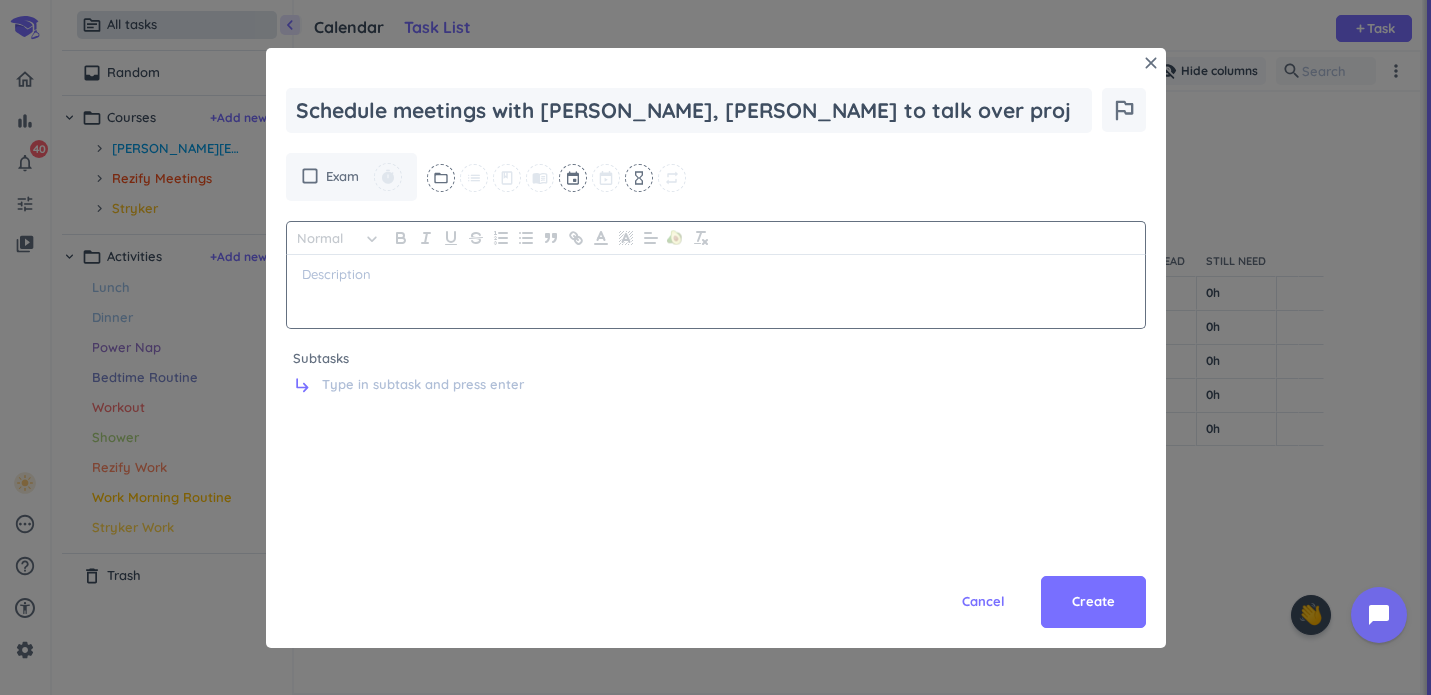 type on "x" 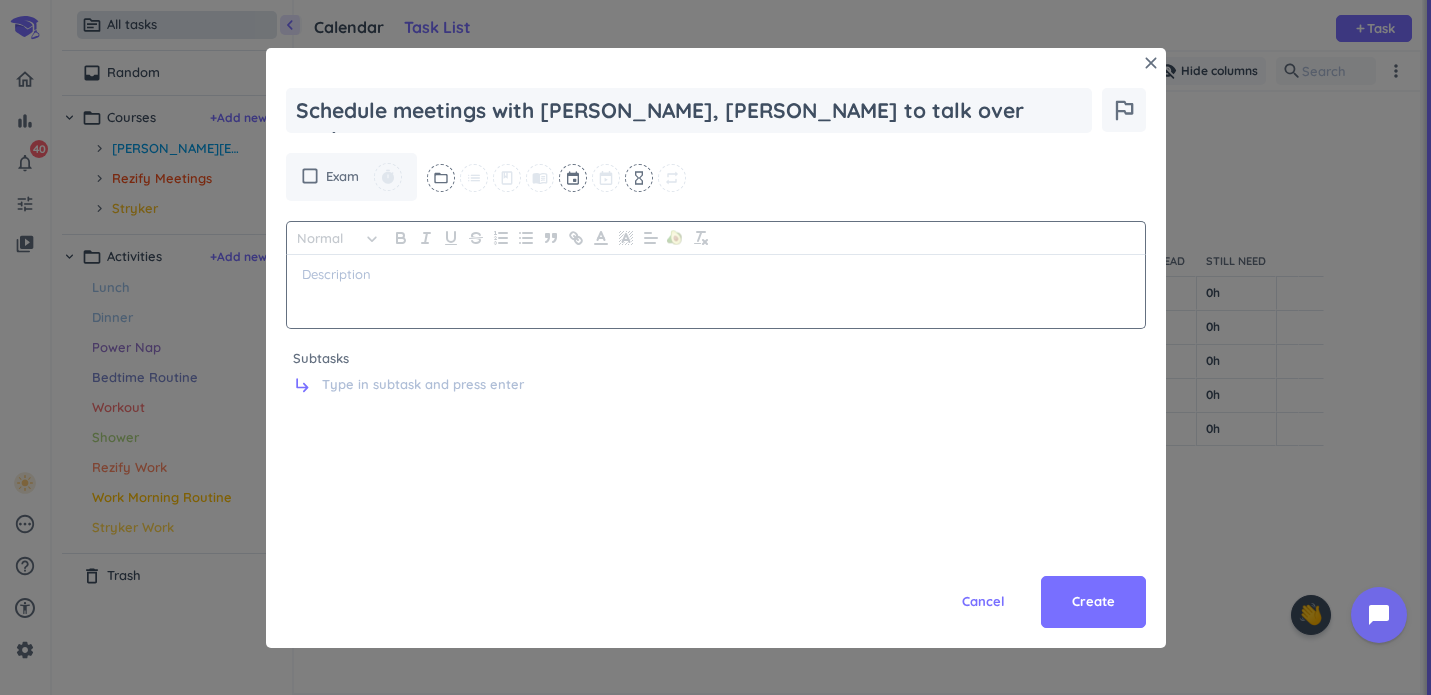 type on "x" 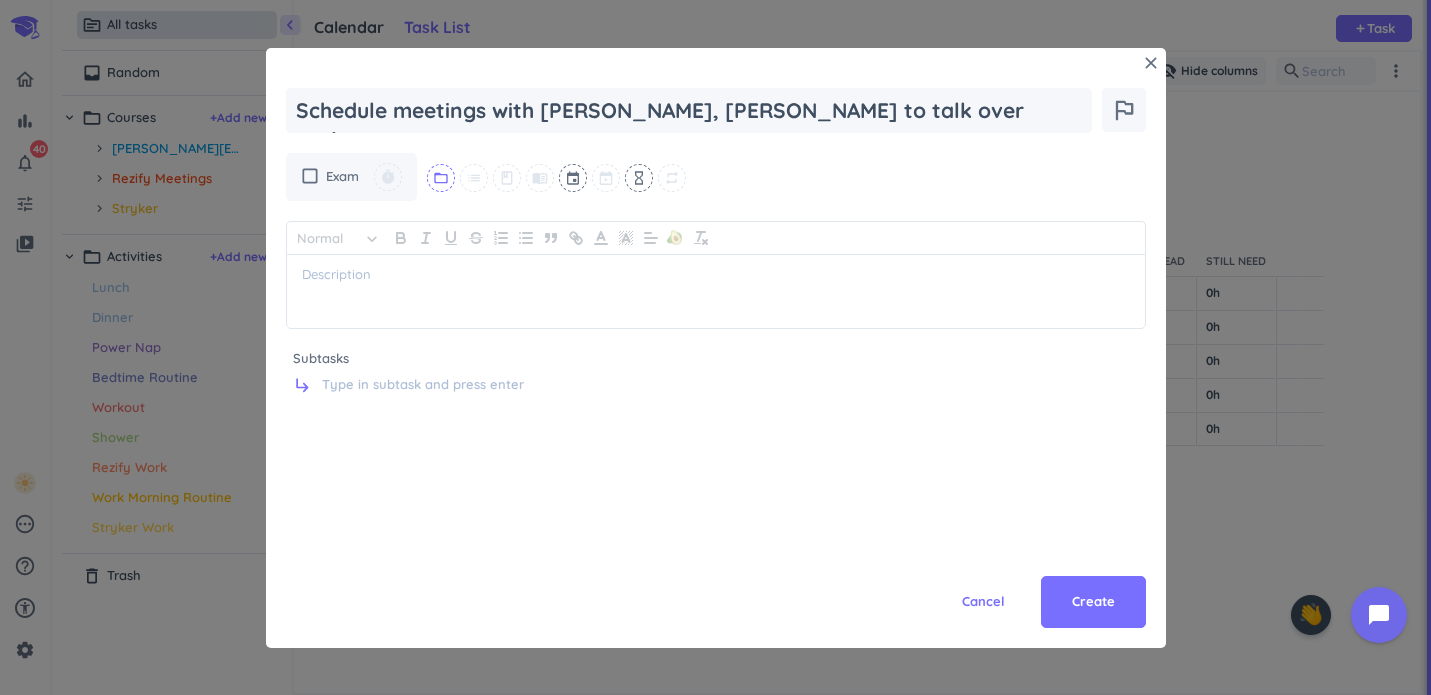 type on "Schedule meetings with [PERSON_NAME], [PERSON_NAME] to talk over project purposes" 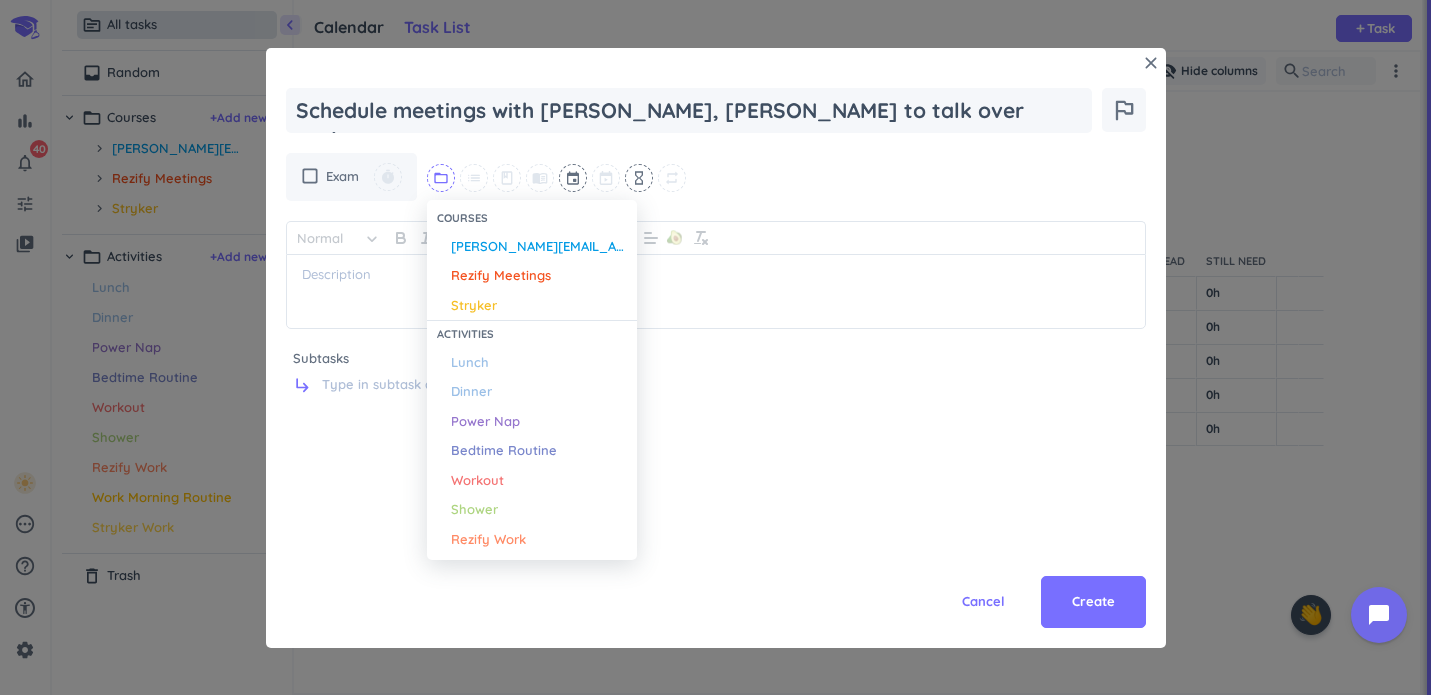 scroll, scrollTop: 0, scrollLeft: 0, axis: both 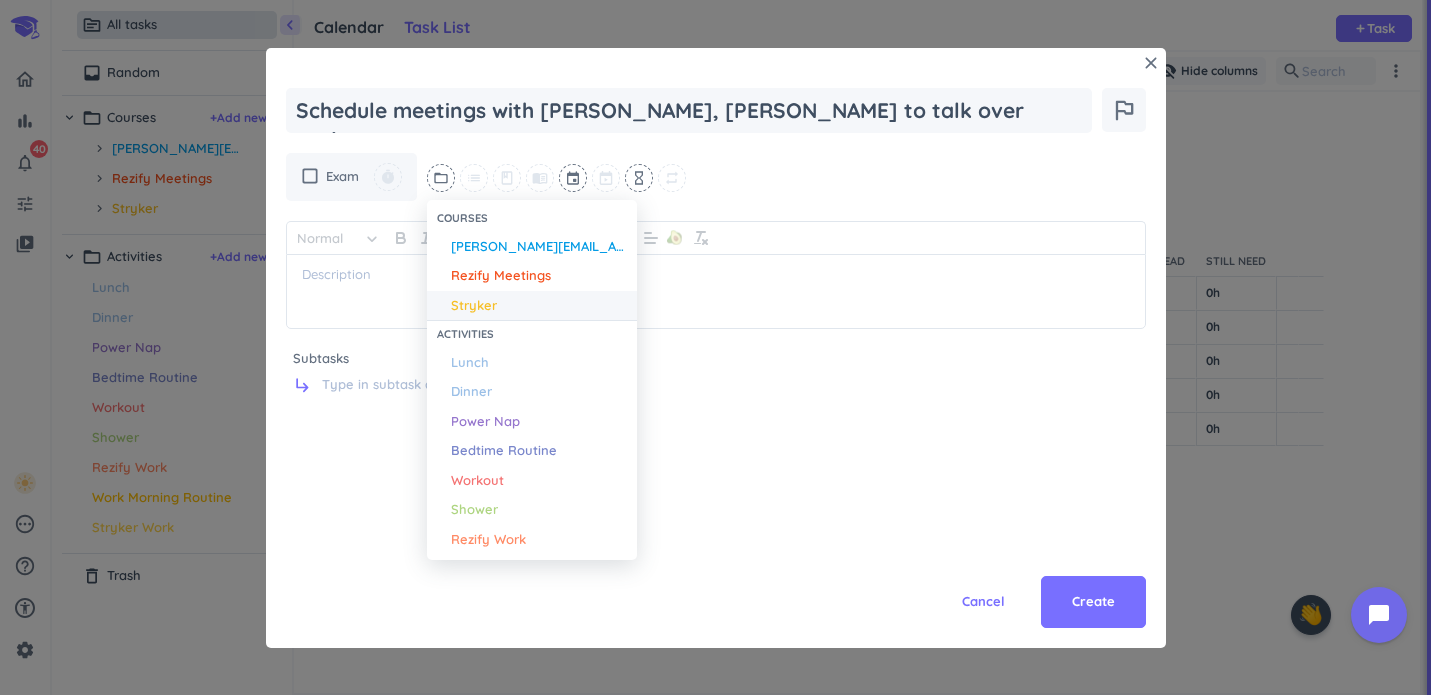 click on "Stryker" at bounding box center [539, 306] 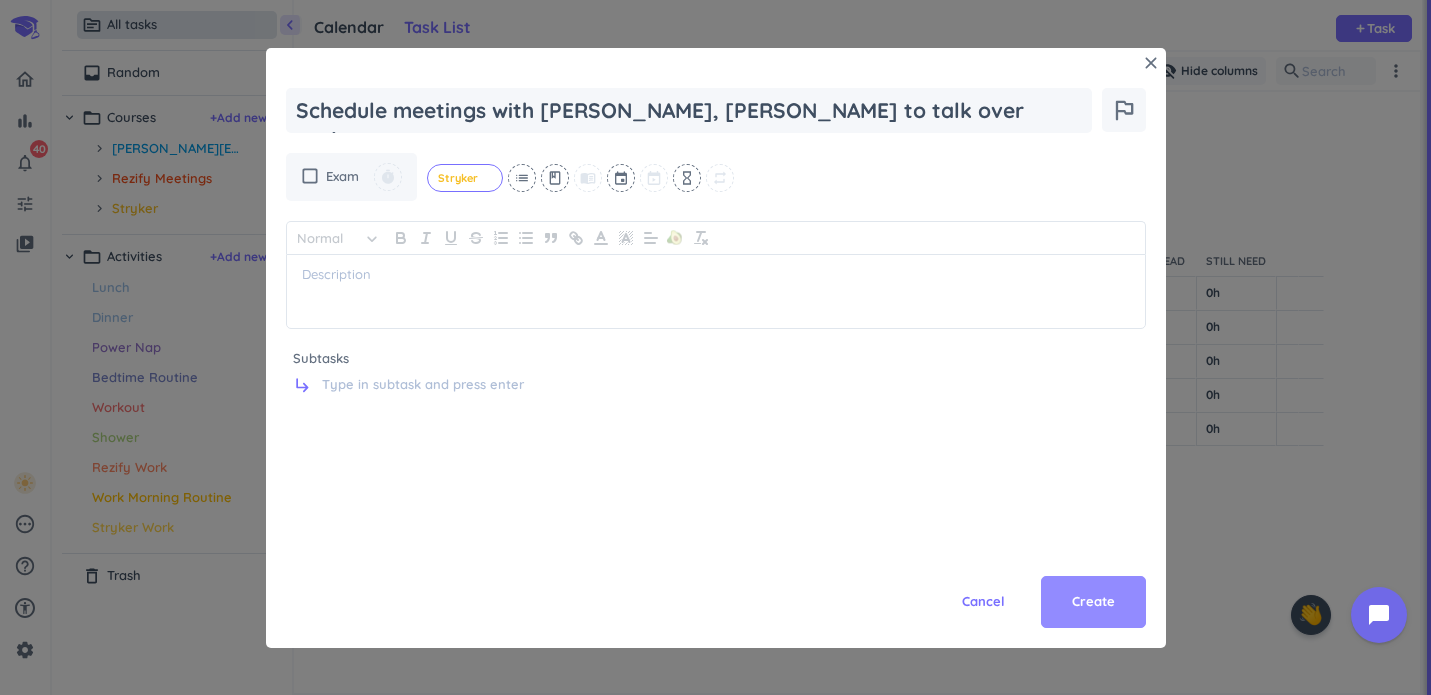 click on "Create" at bounding box center [1093, 602] 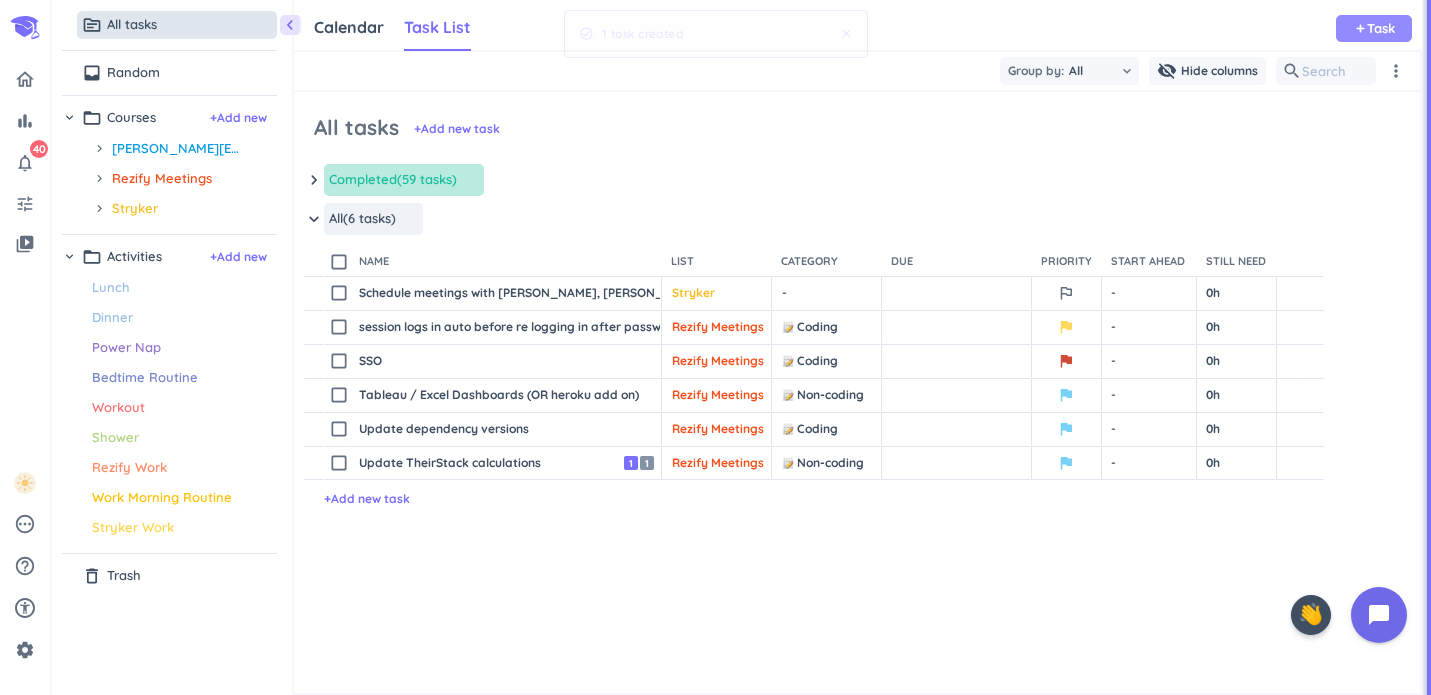 click on "Task" at bounding box center [1381, 28] 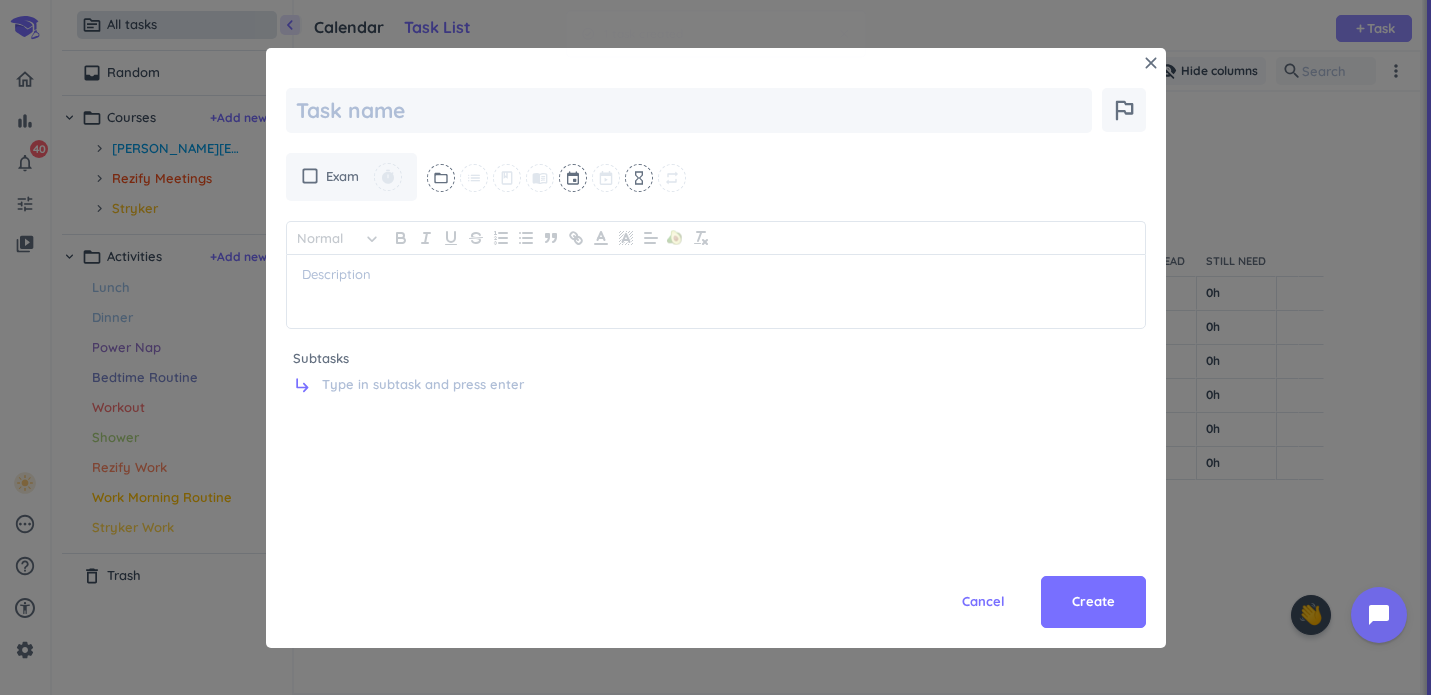 scroll, scrollTop: 0, scrollLeft: 0, axis: both 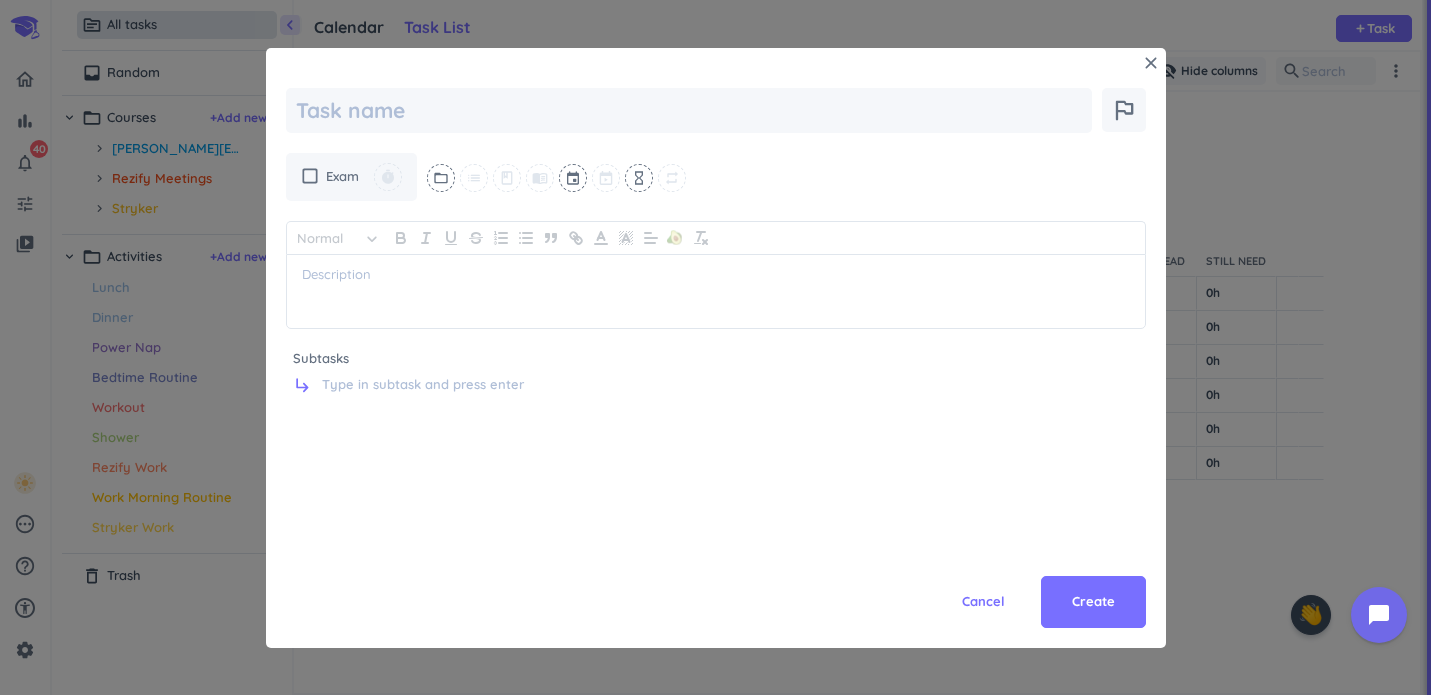 type on "x" 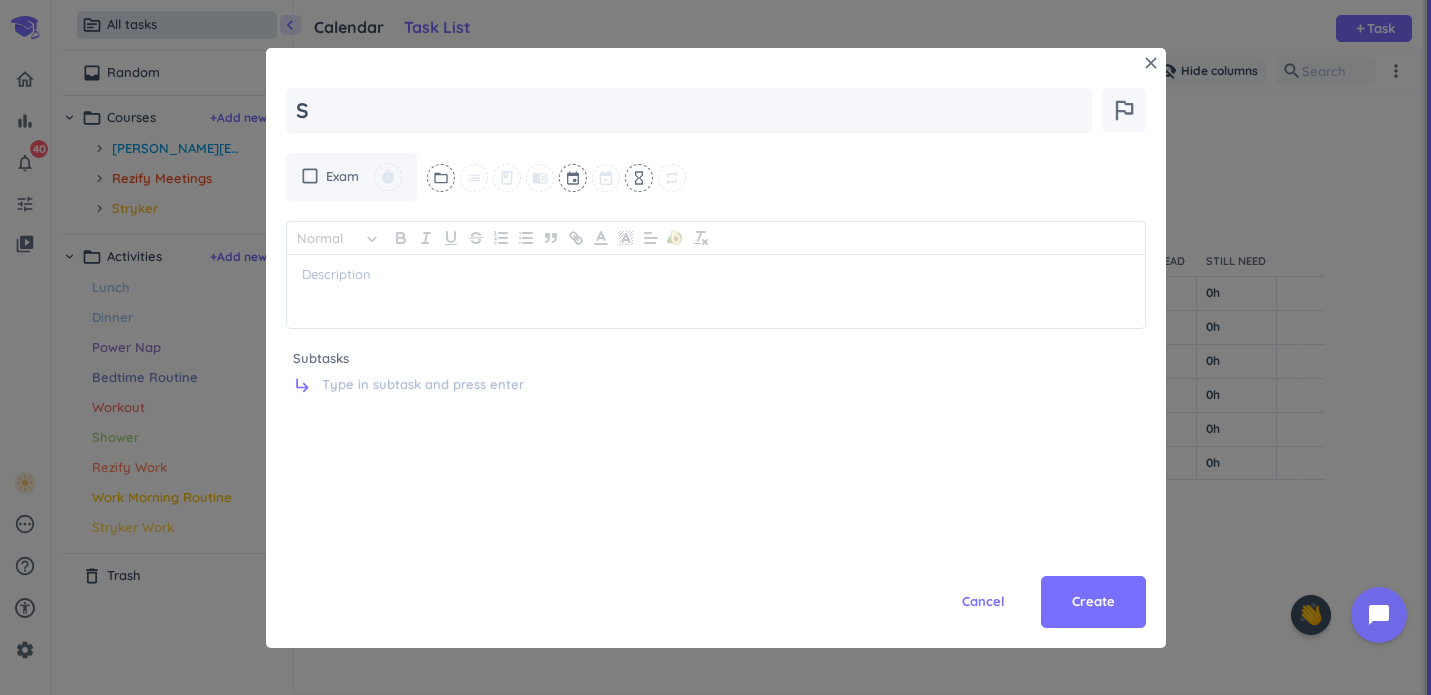 type on "x" 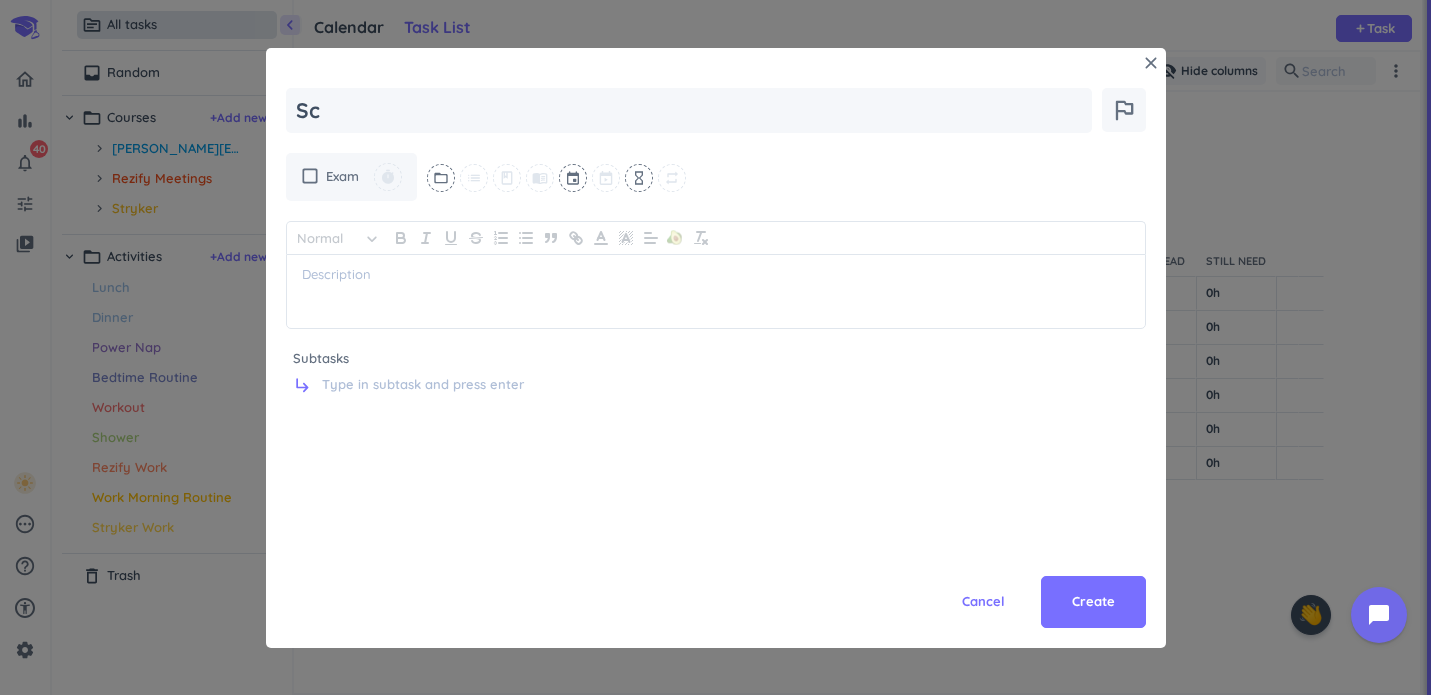 type on "Sch" 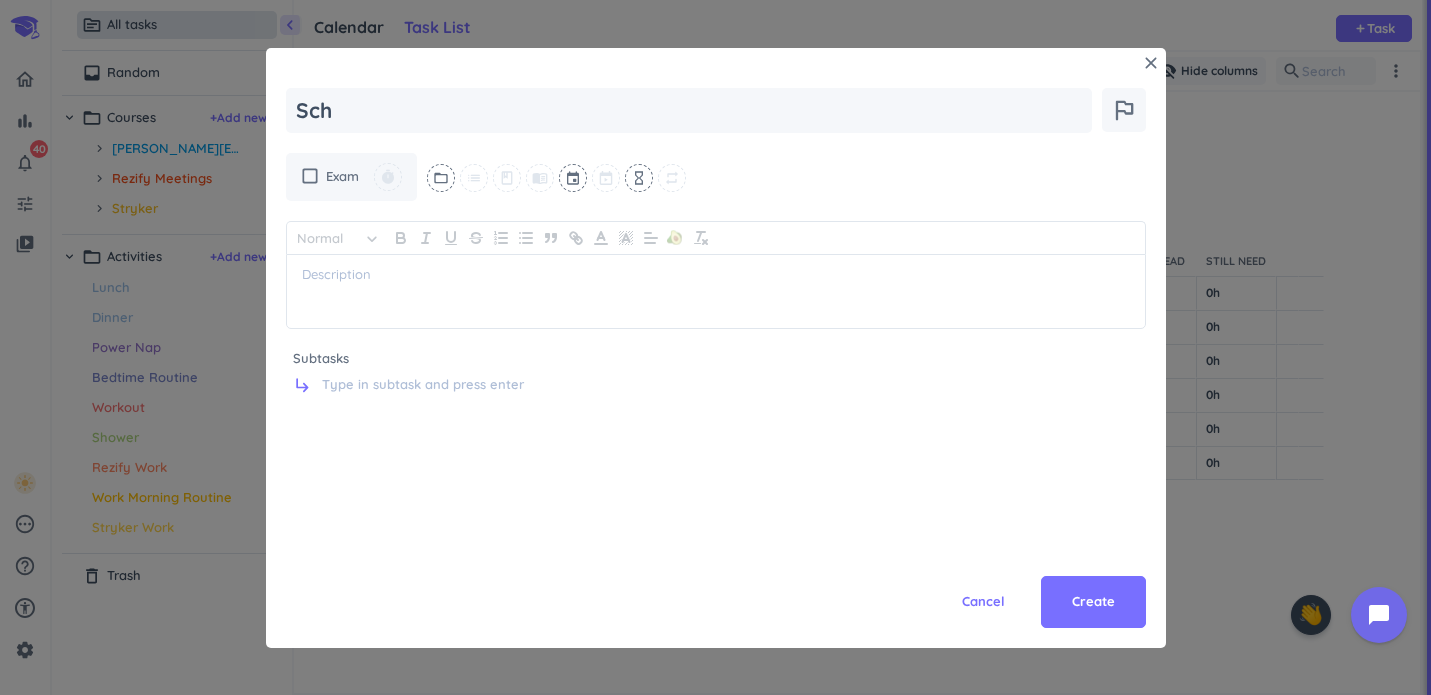 type on "x" 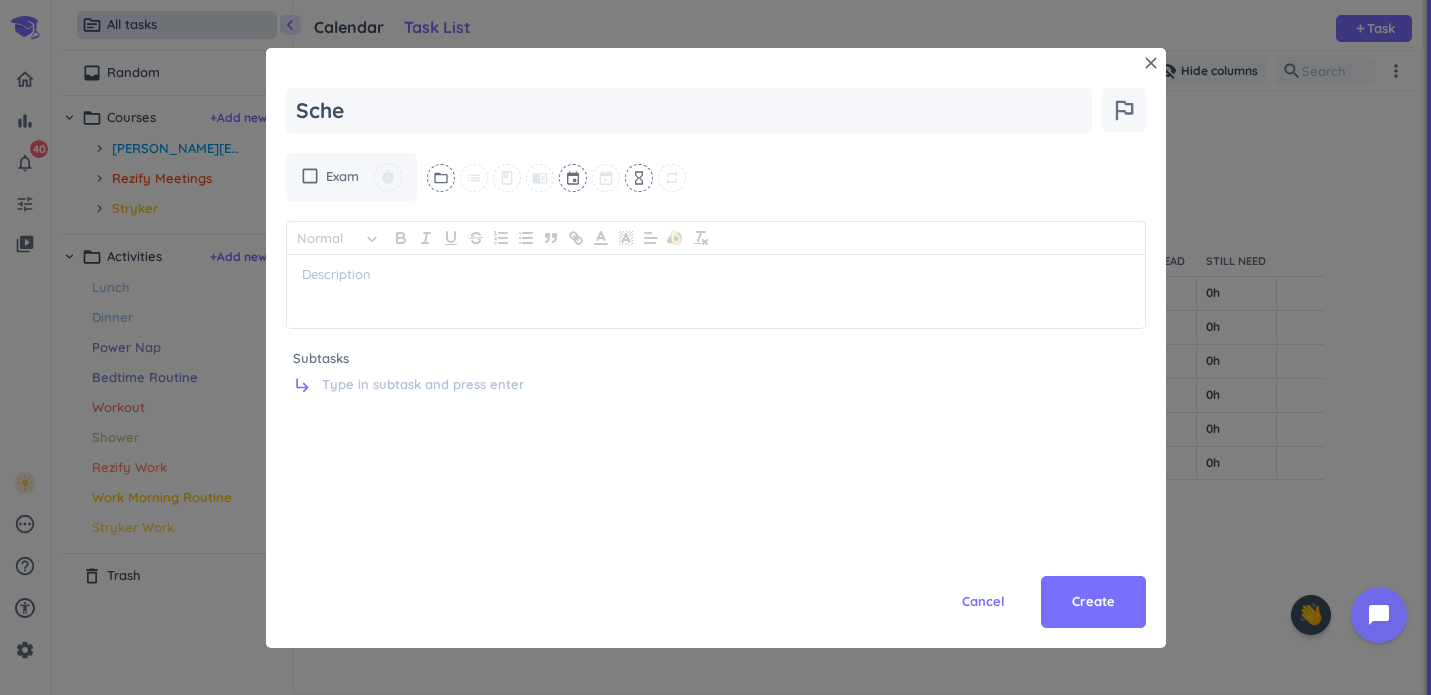 type on "x" 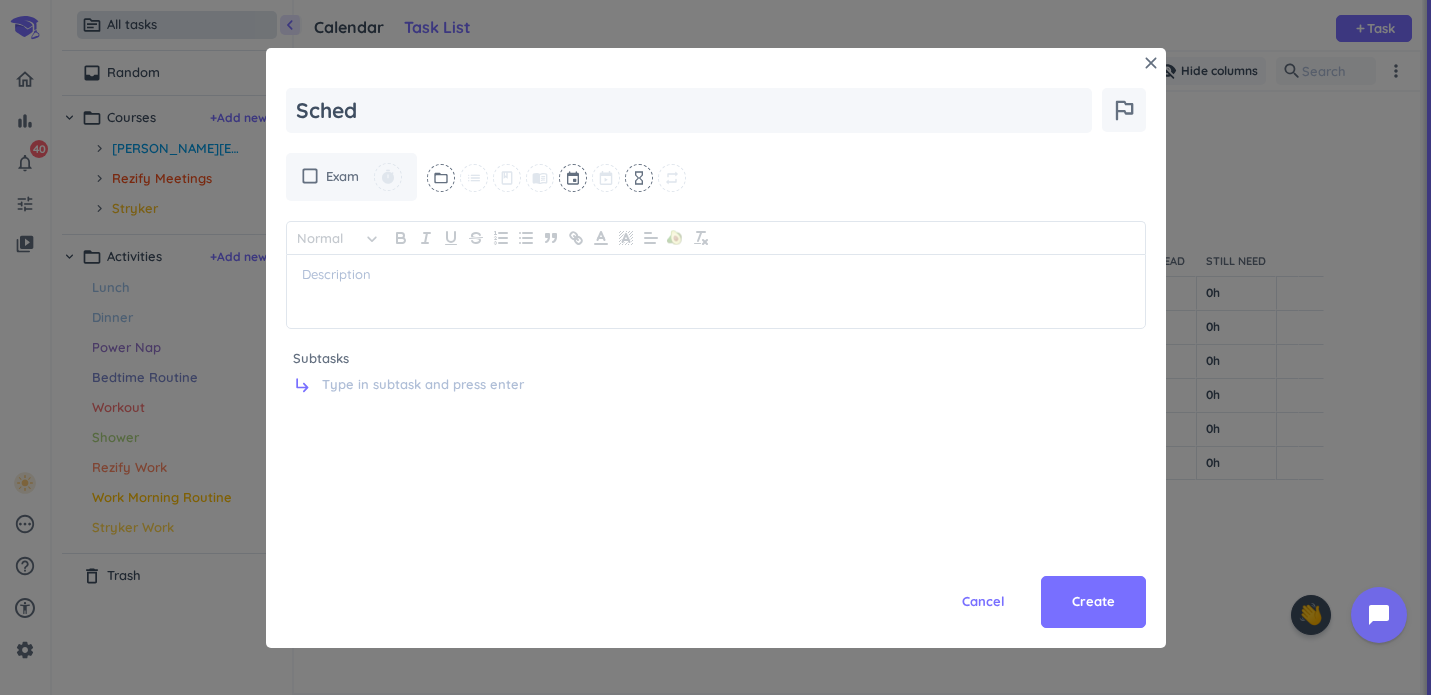 type on "x" 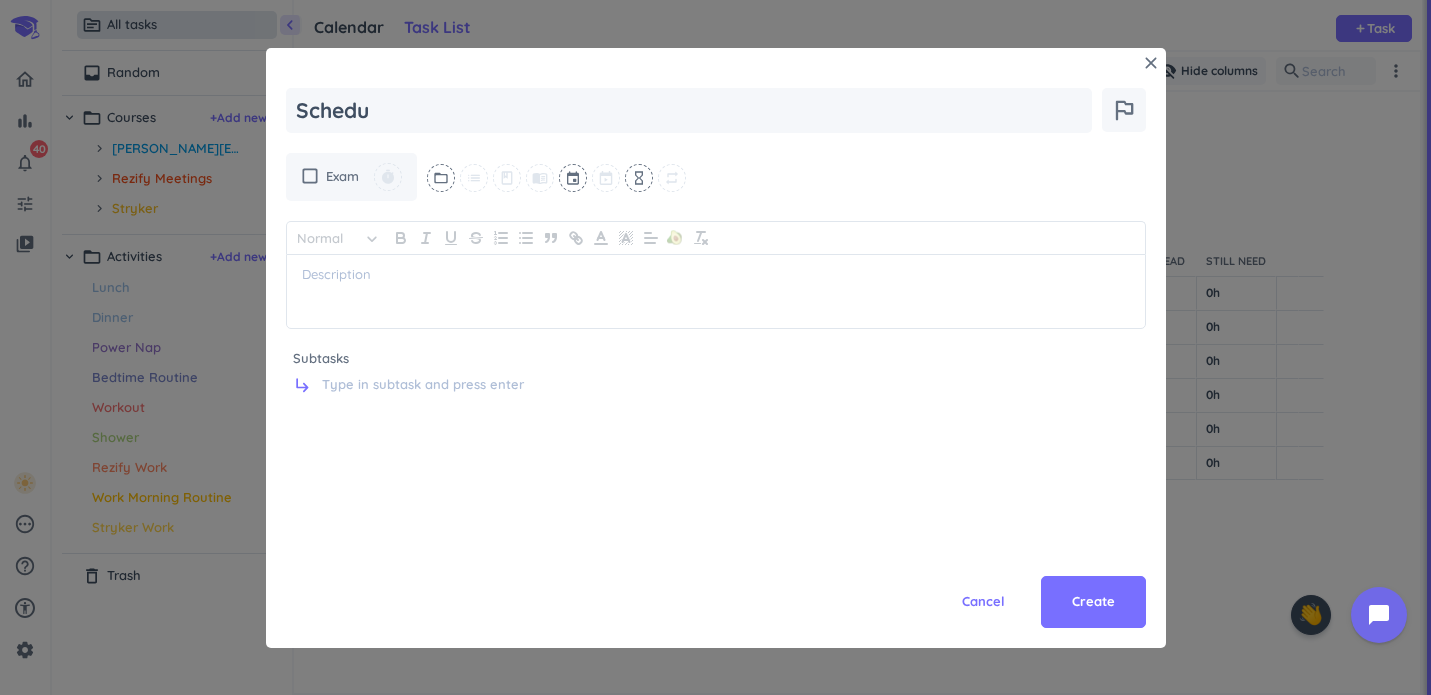 type on "x" 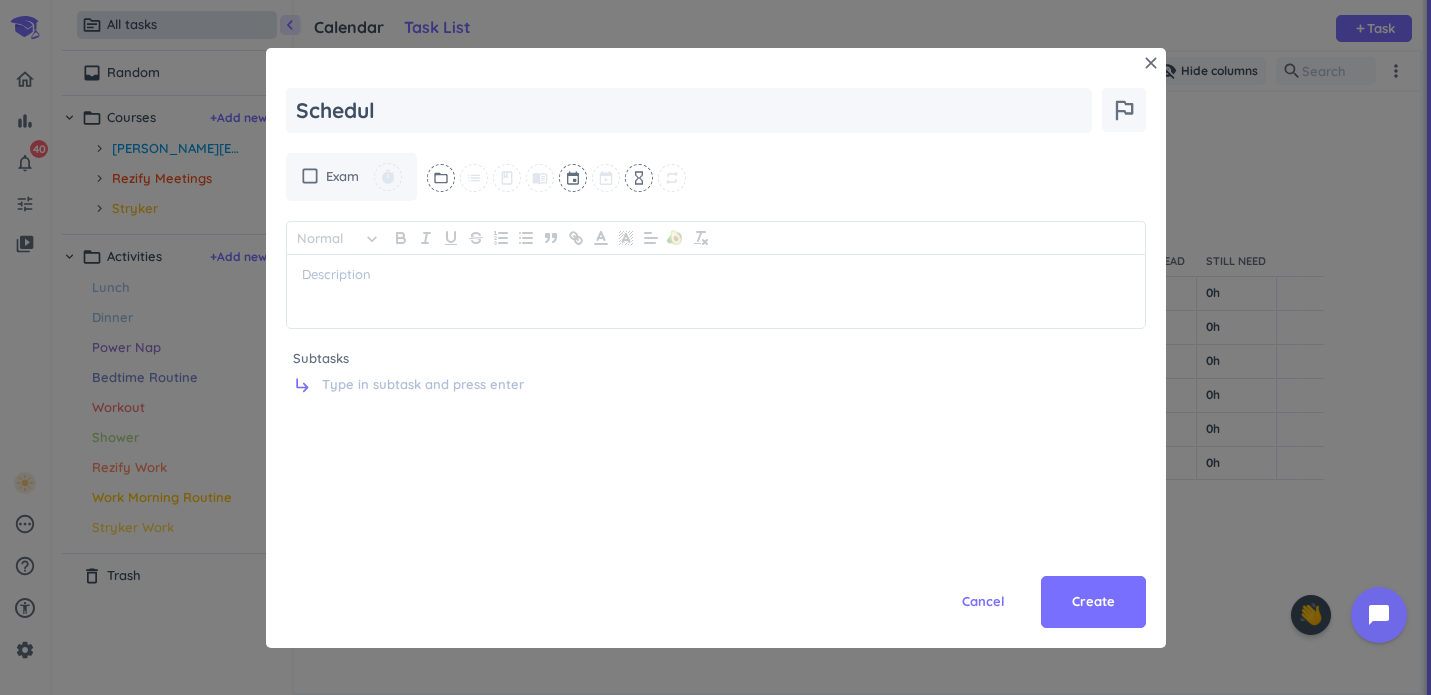 type on "x" 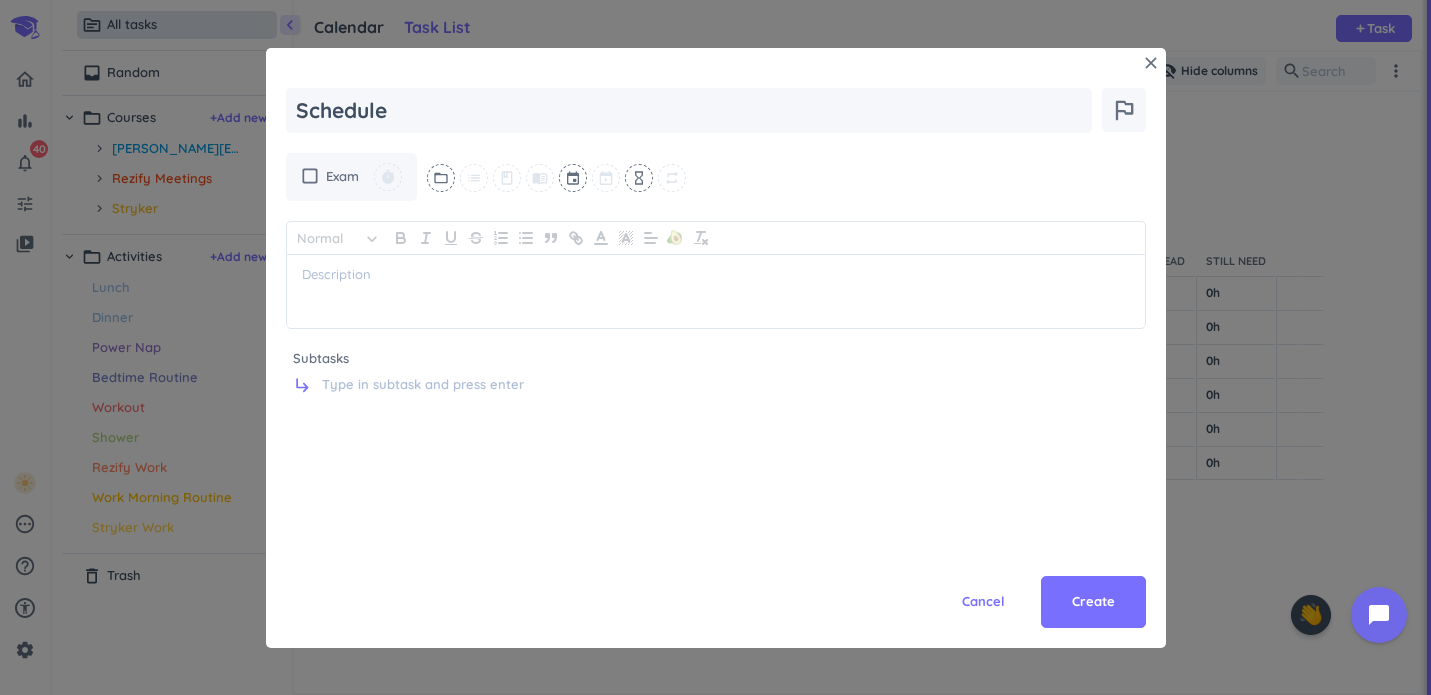 type on "x" 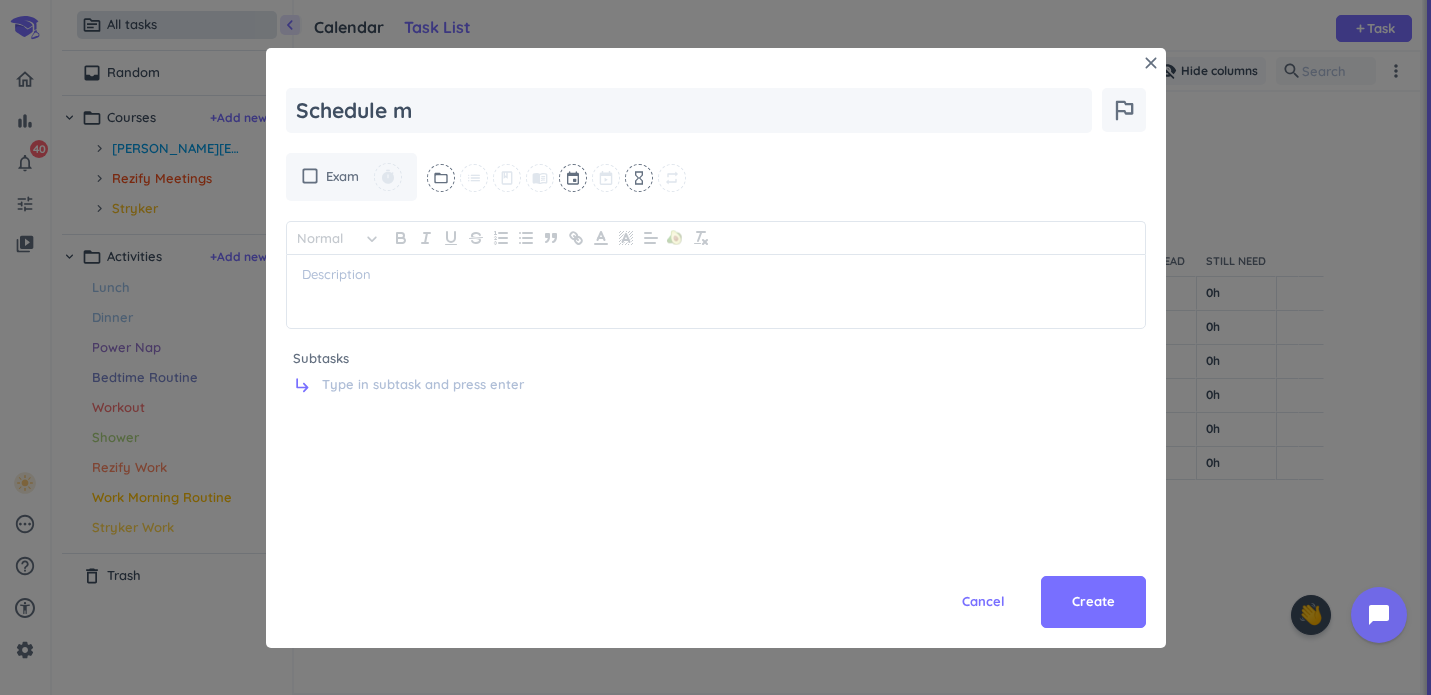 type on "x" 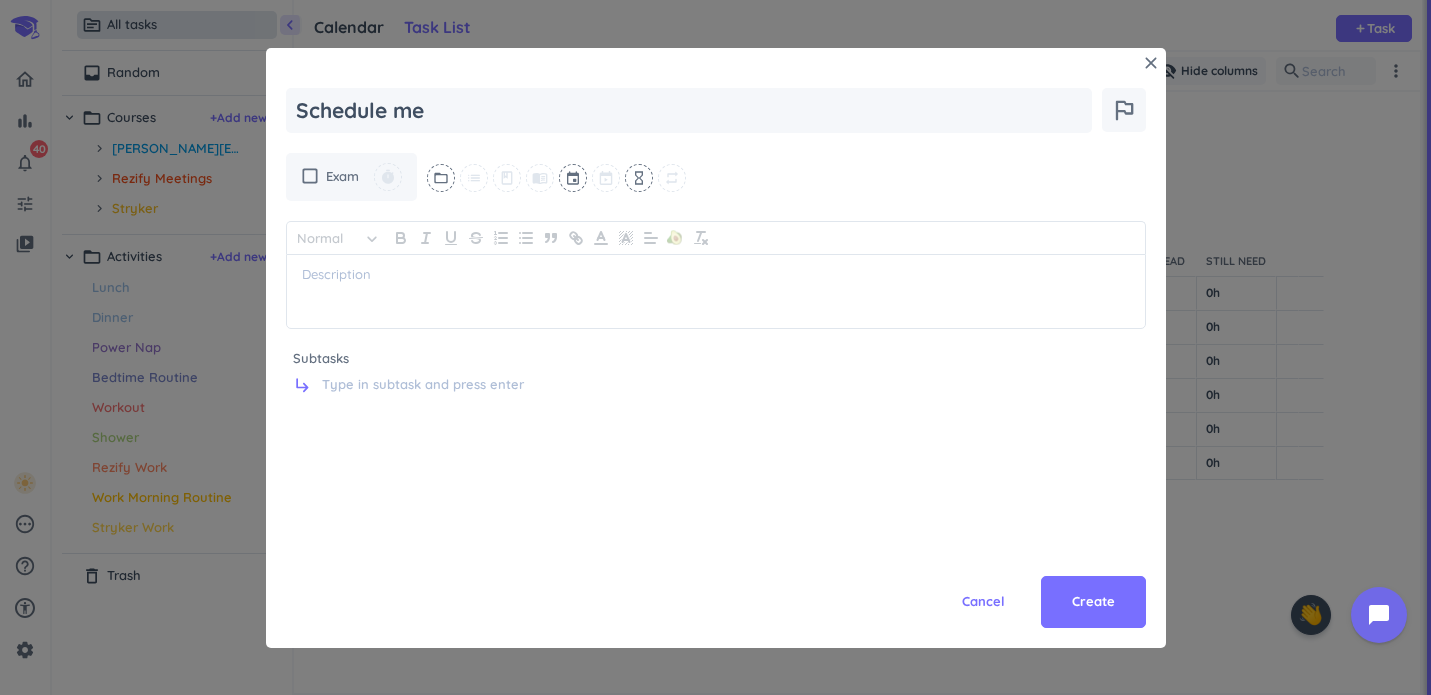 type on "x" 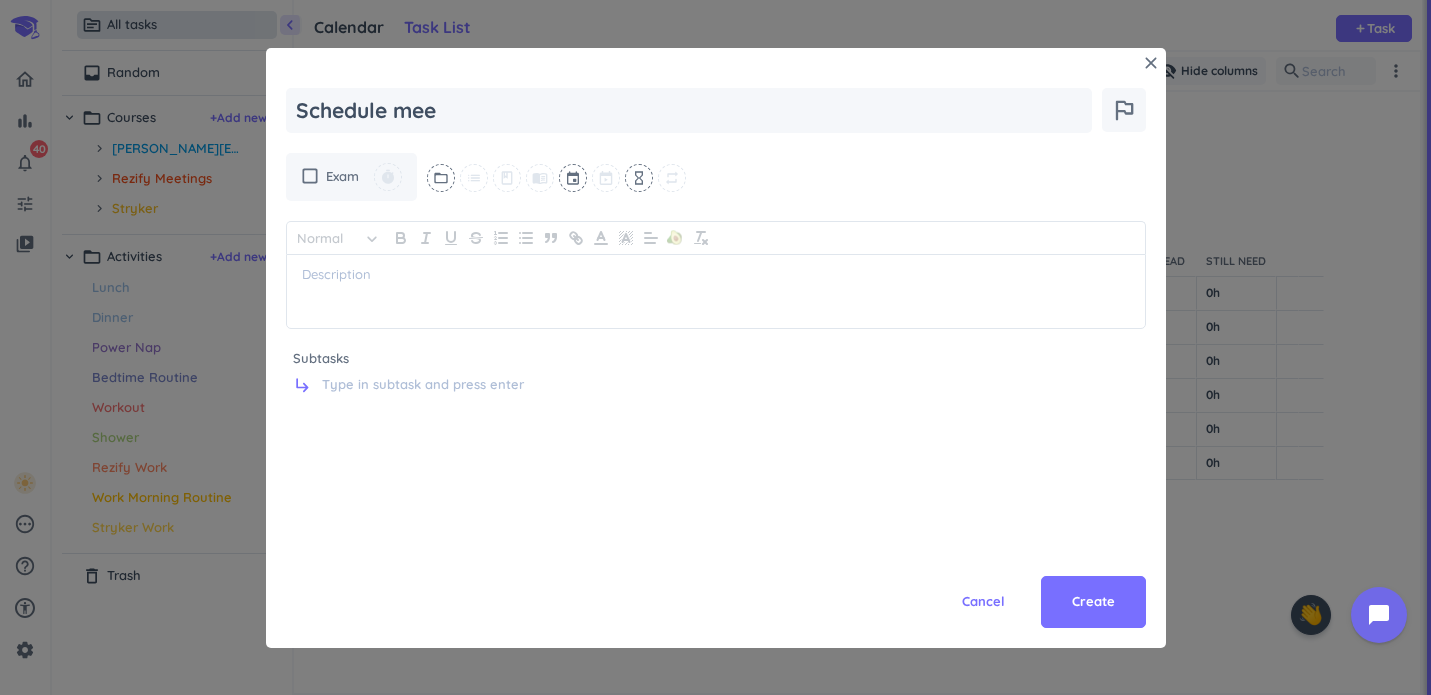 type on "x" 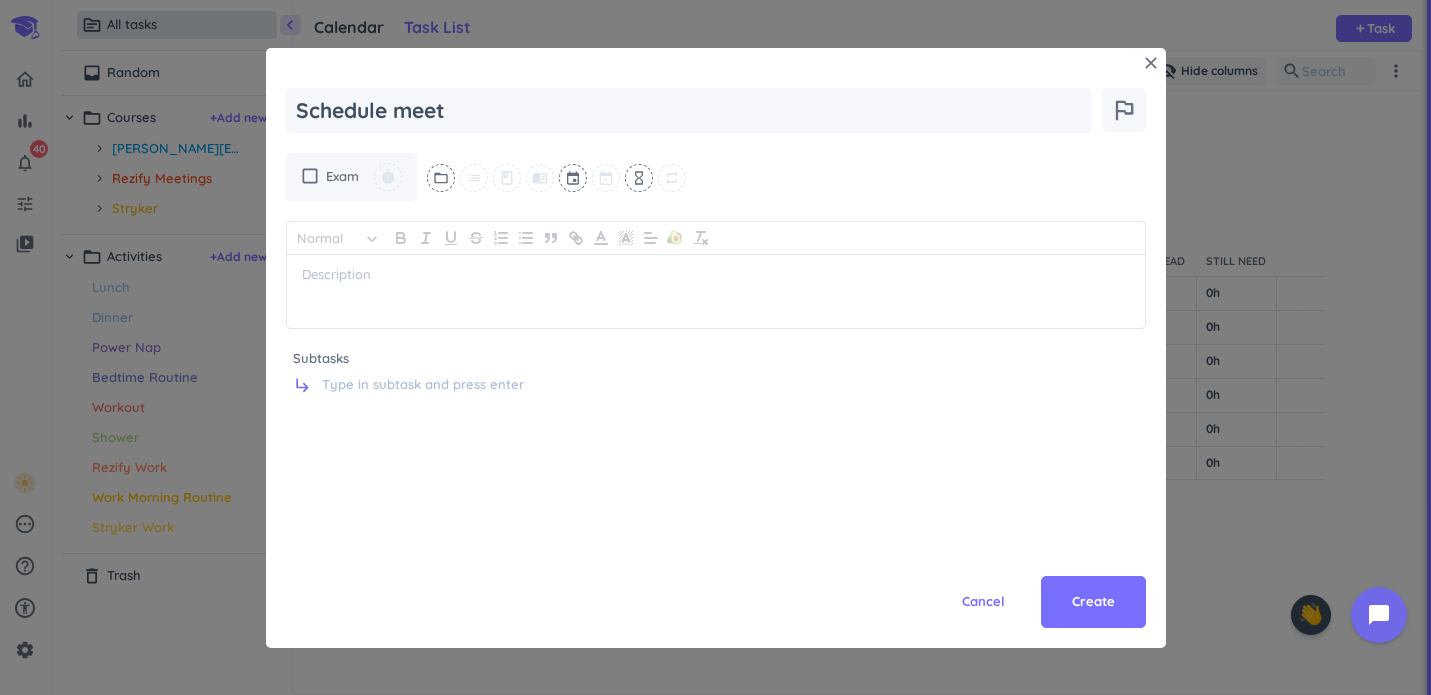 type on "x" 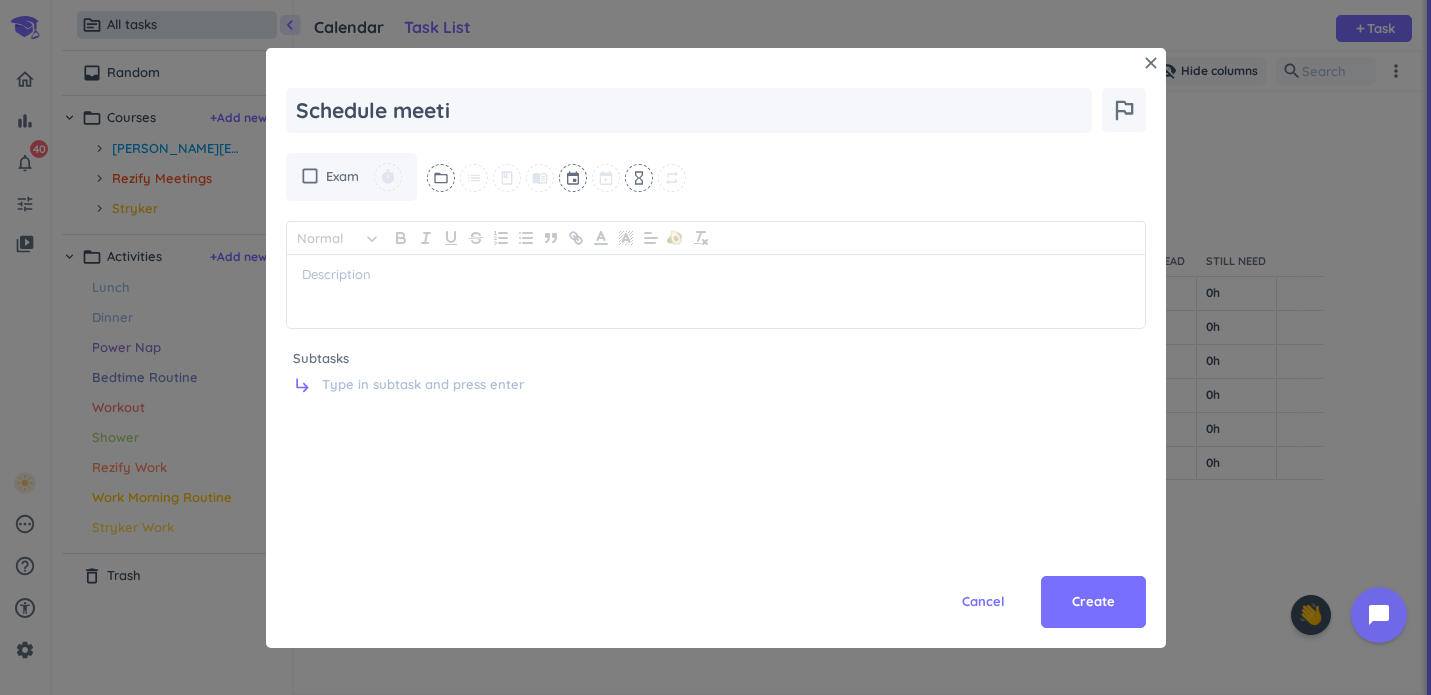 type on "x" 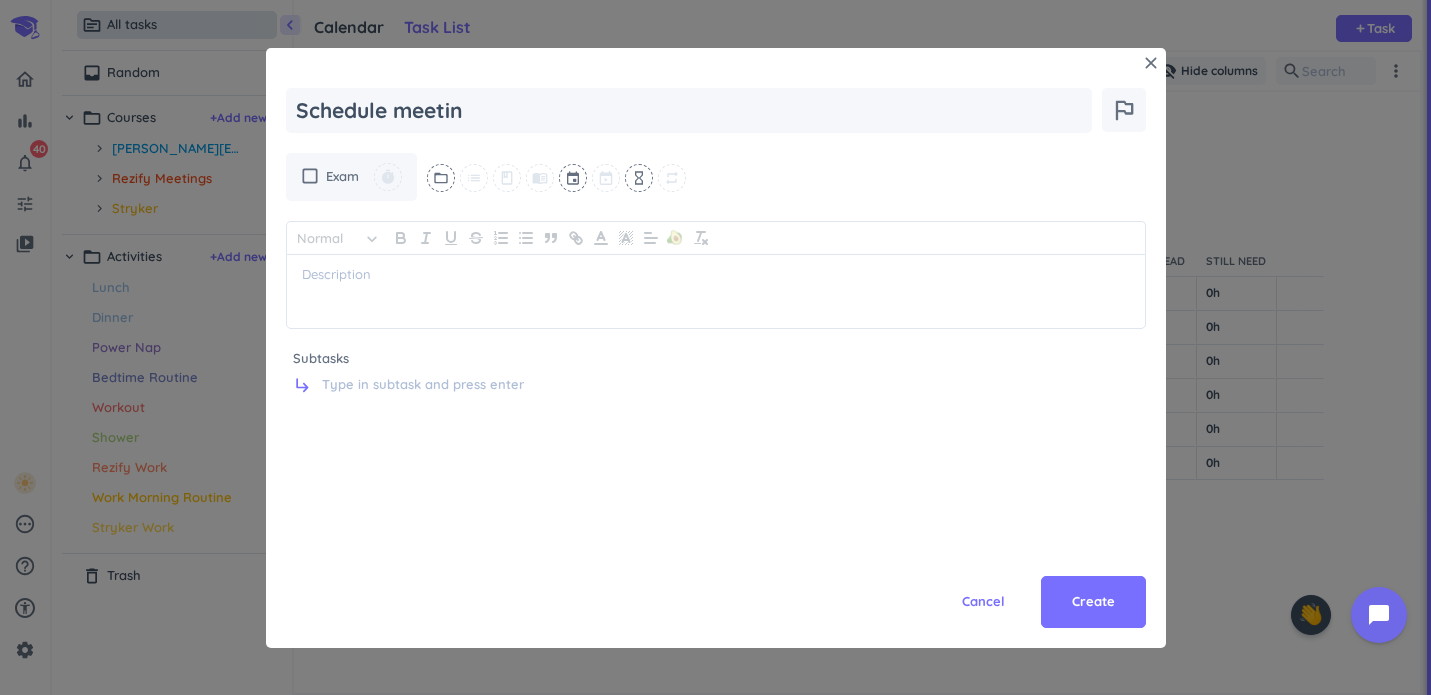 type on "x" 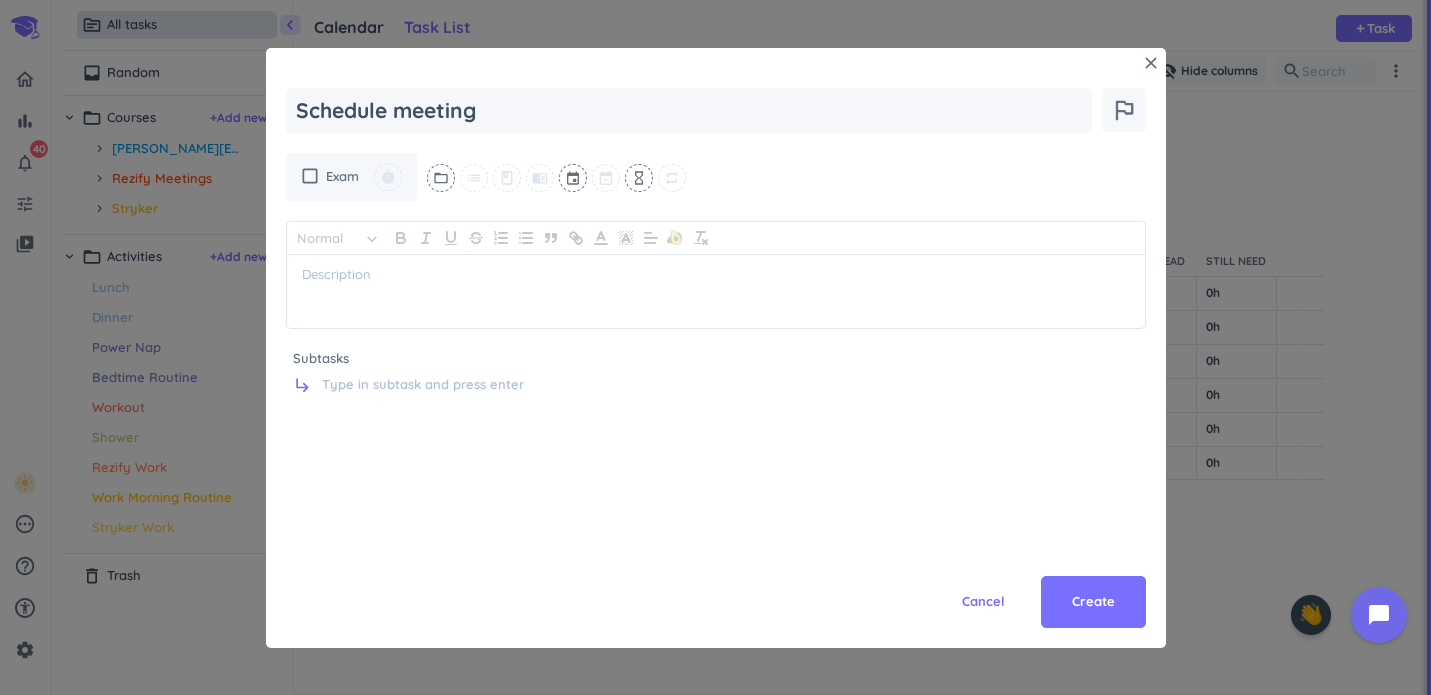 type on "x" 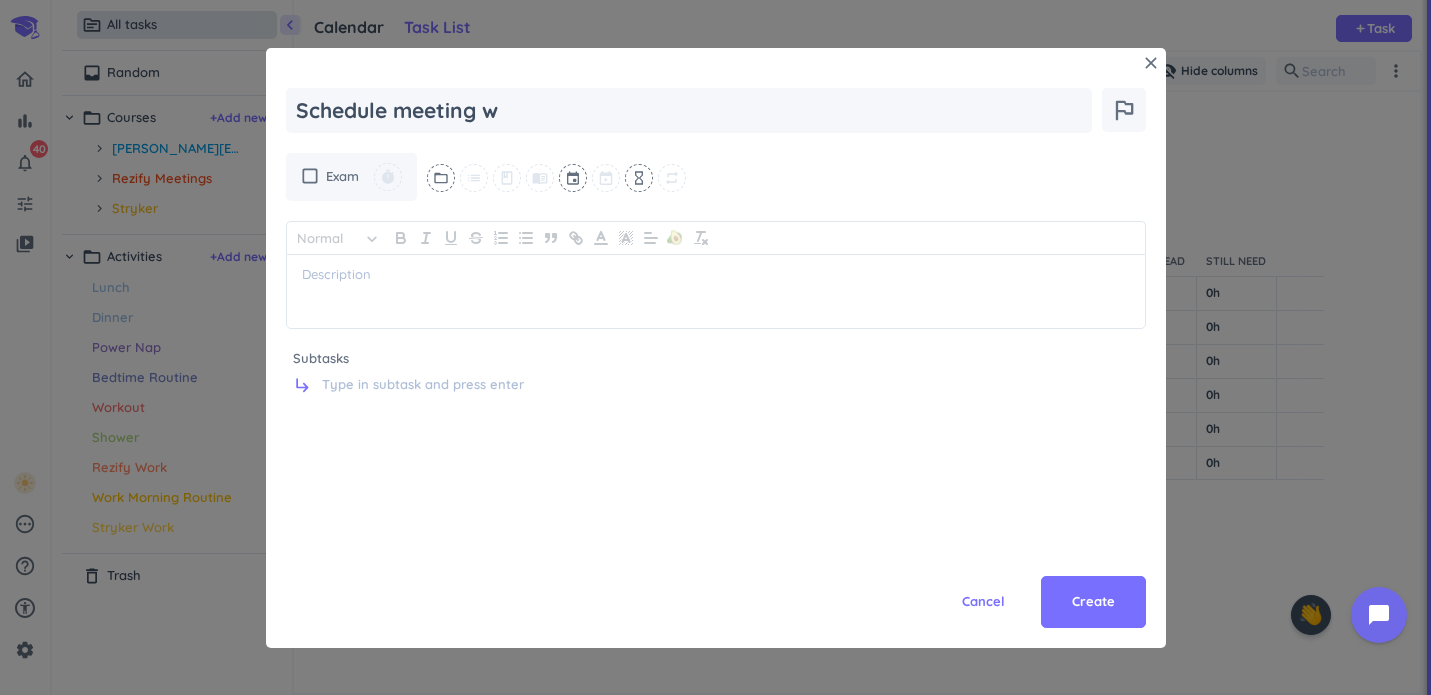 type on "Schedule meeting wi" 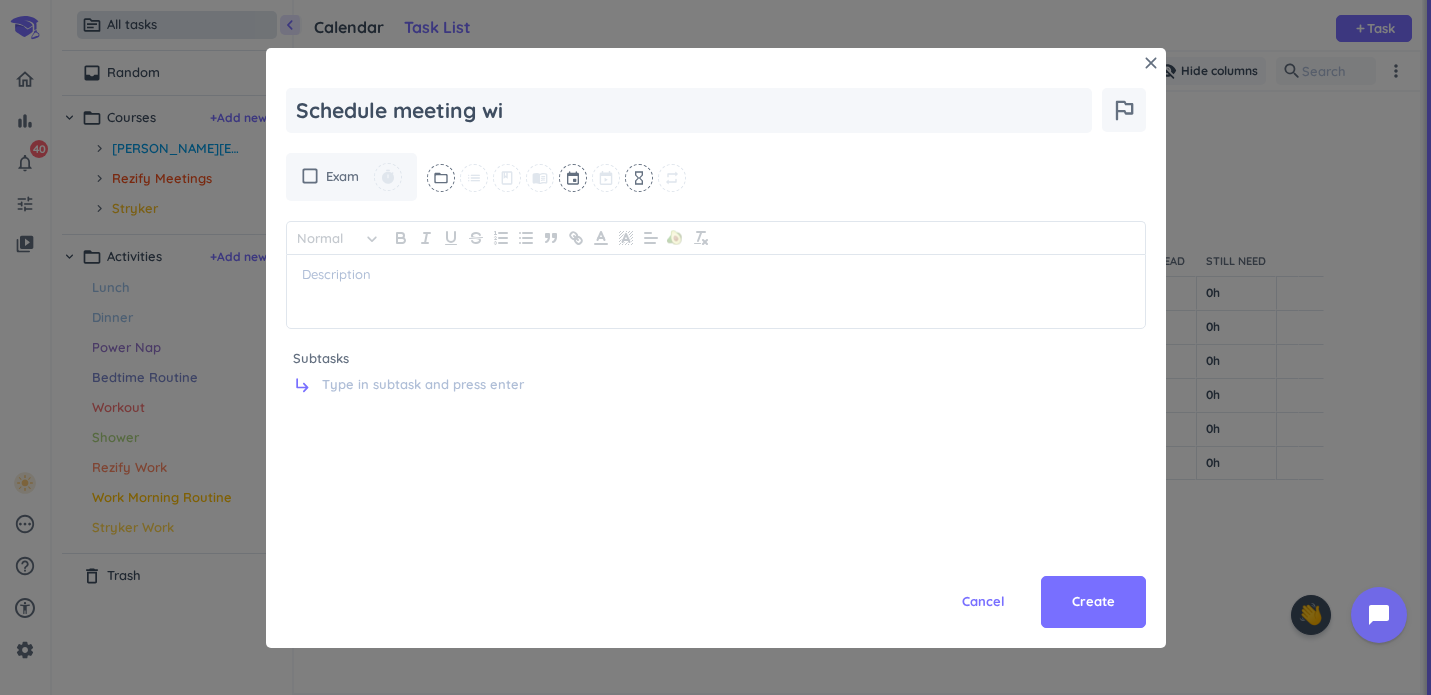 type on "x" 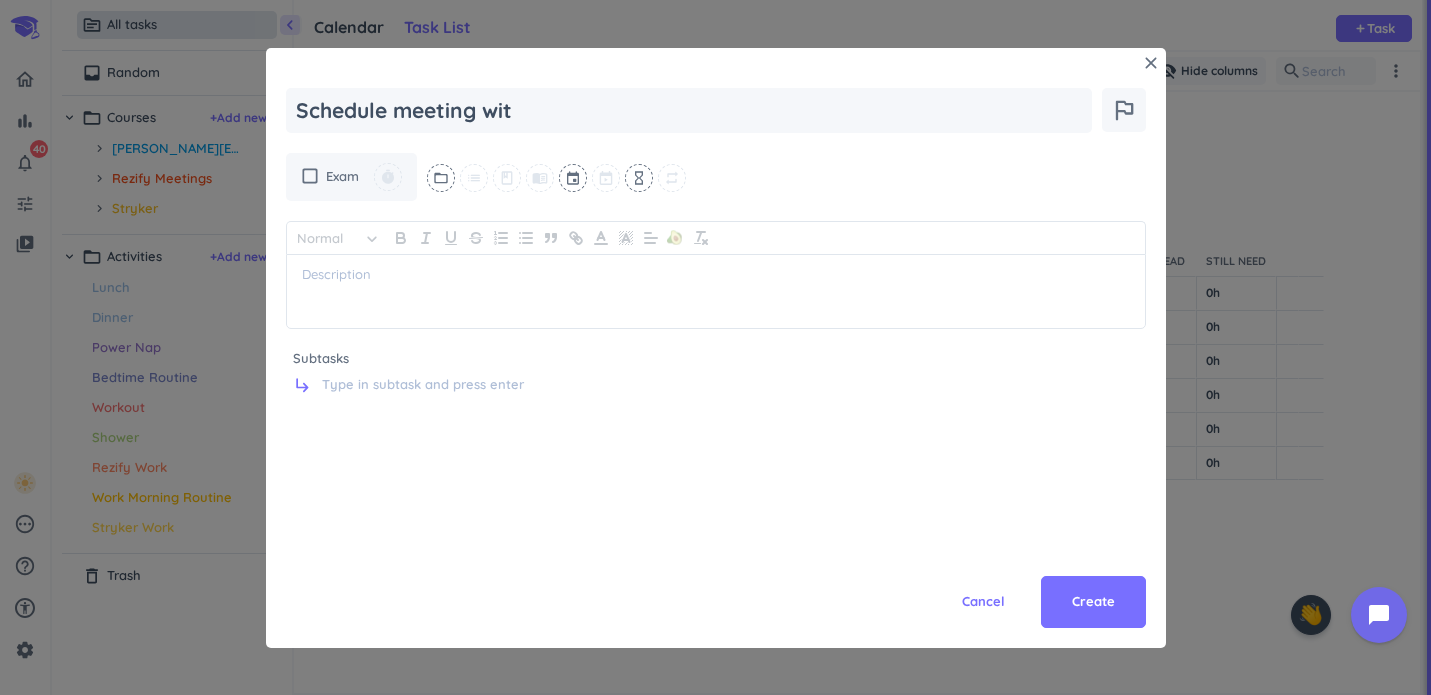 type on "x" 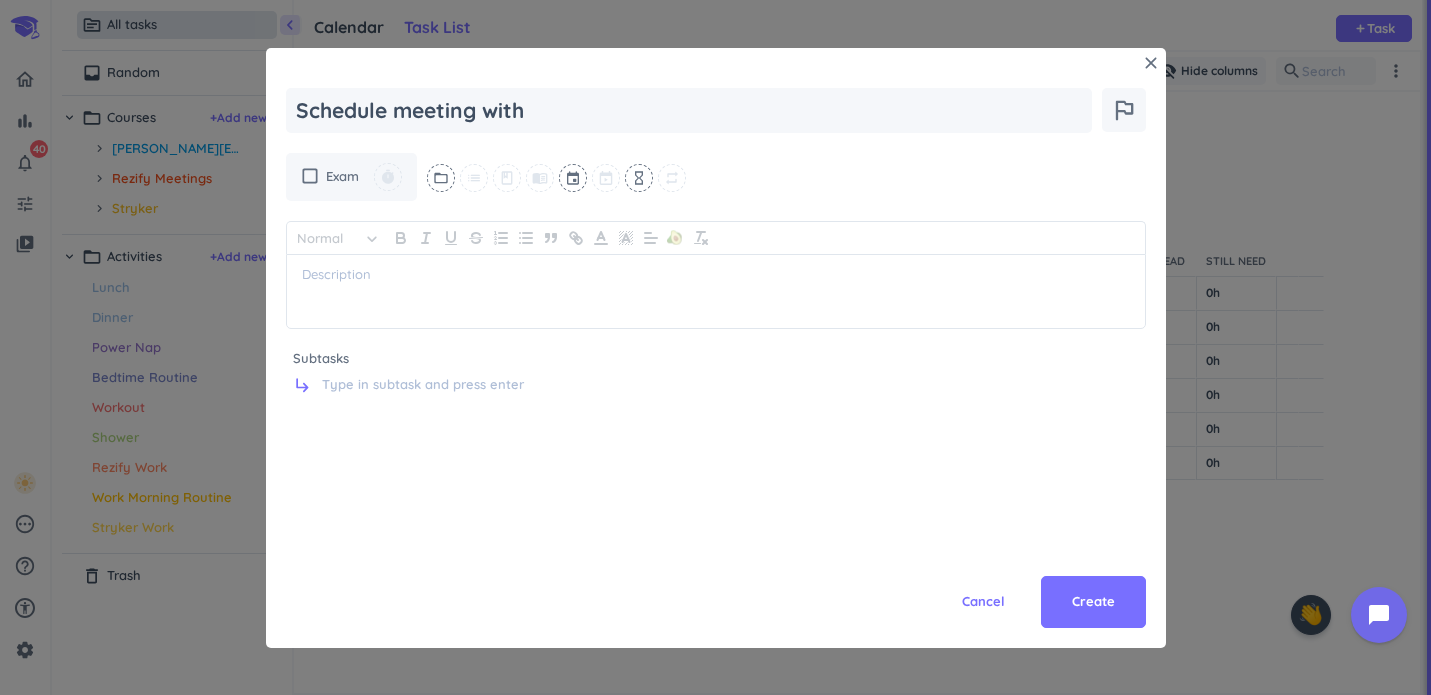 type on "x" 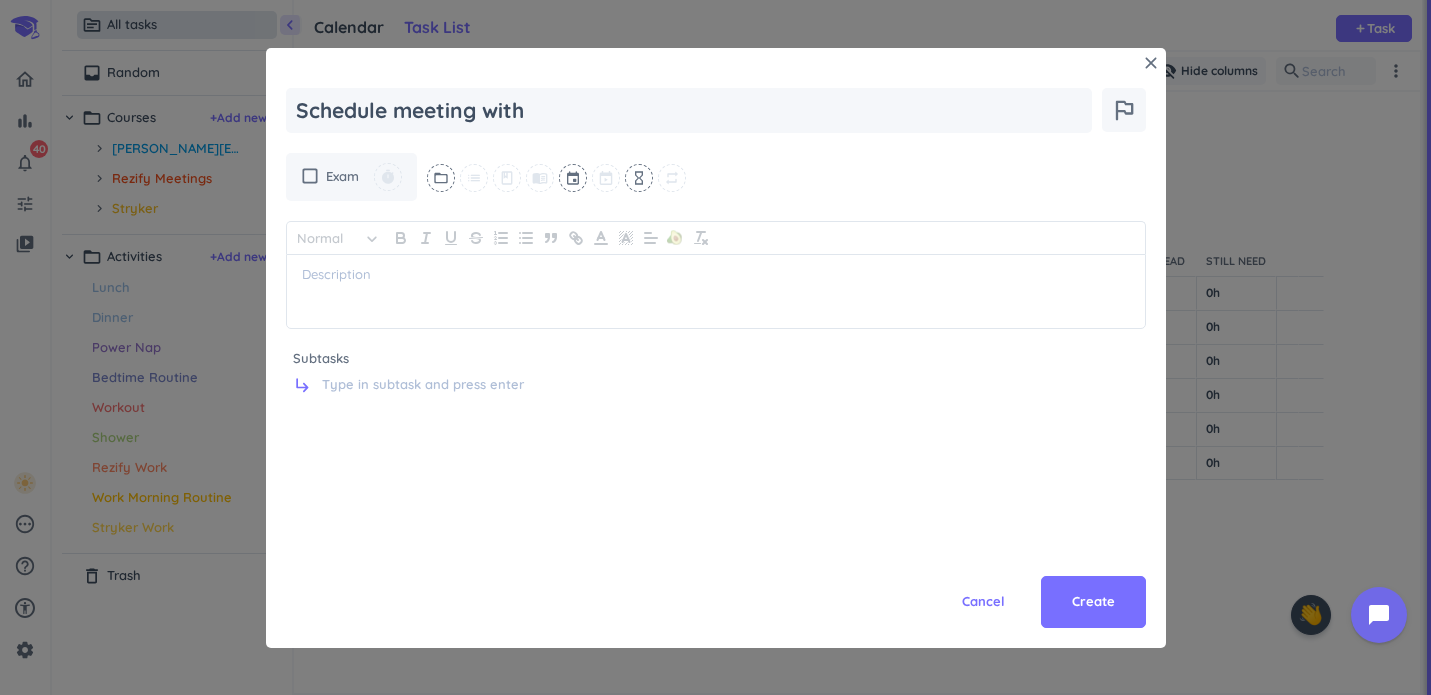 type on "x" 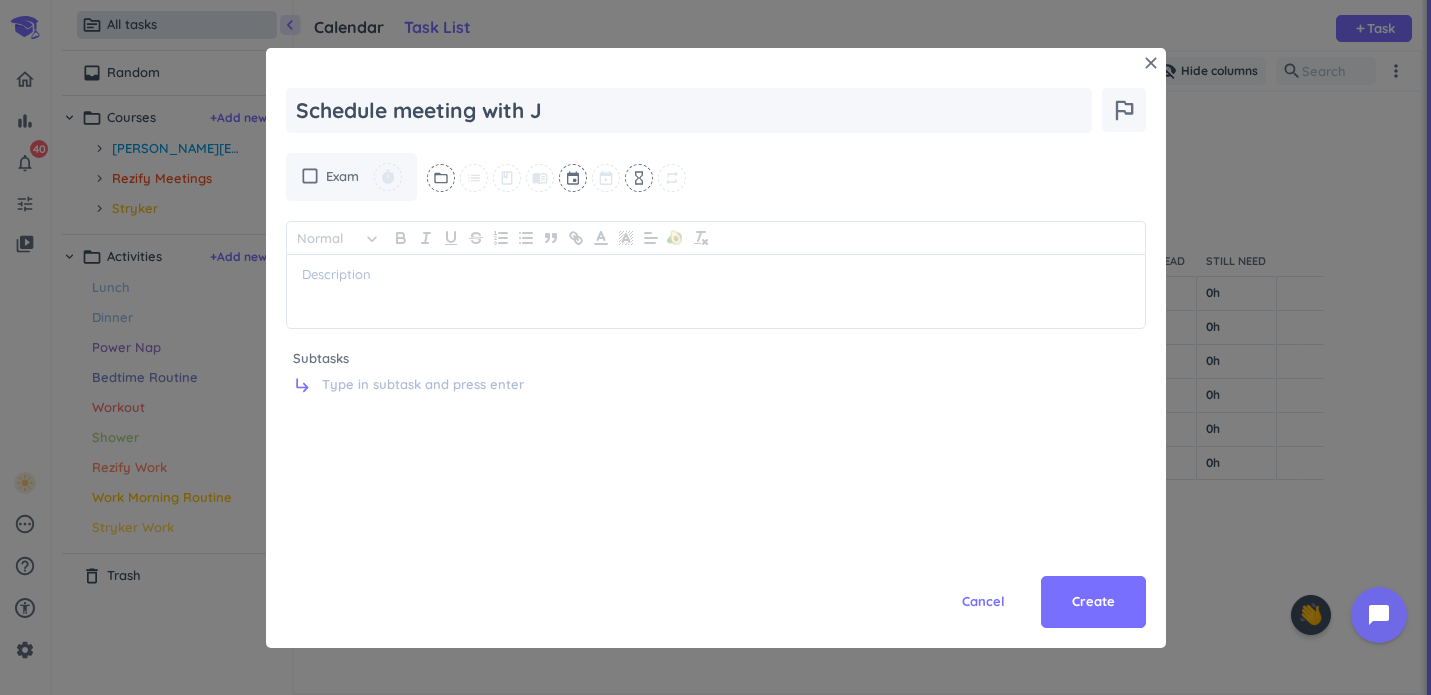 type on "x" 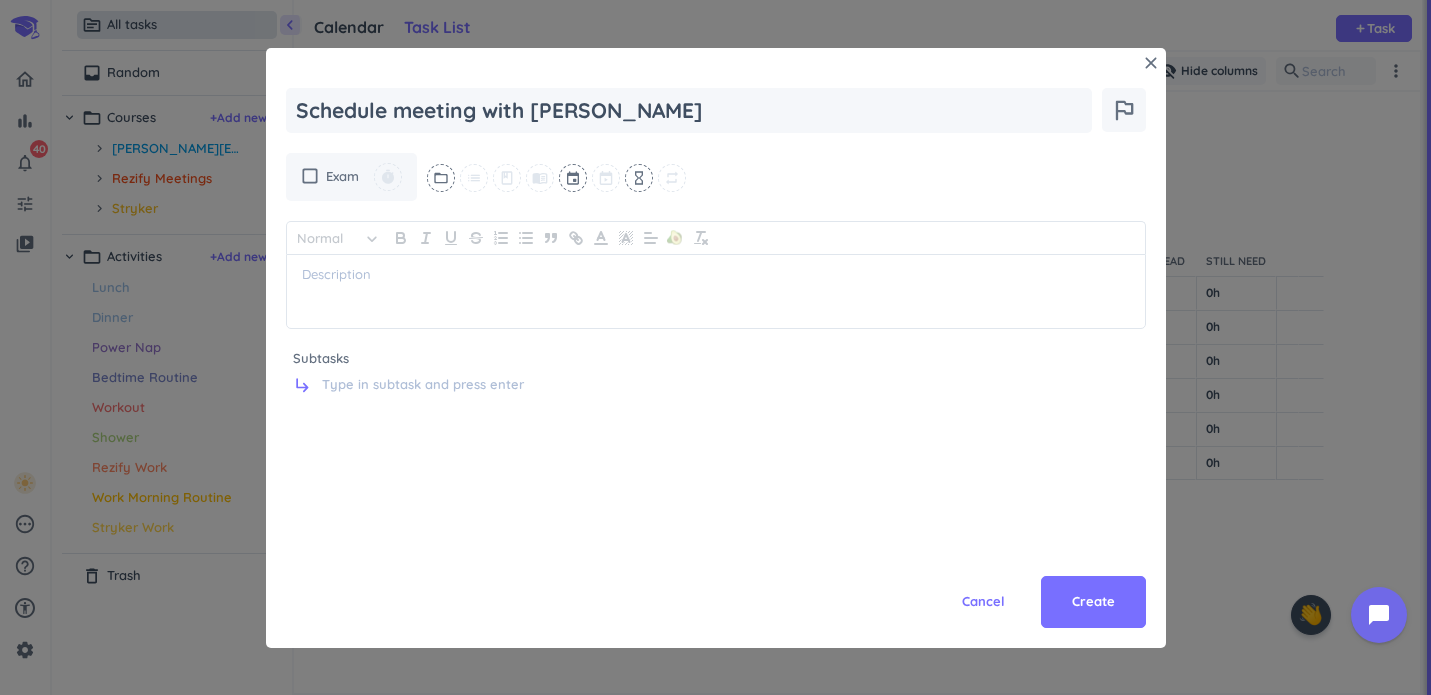 type on "x" 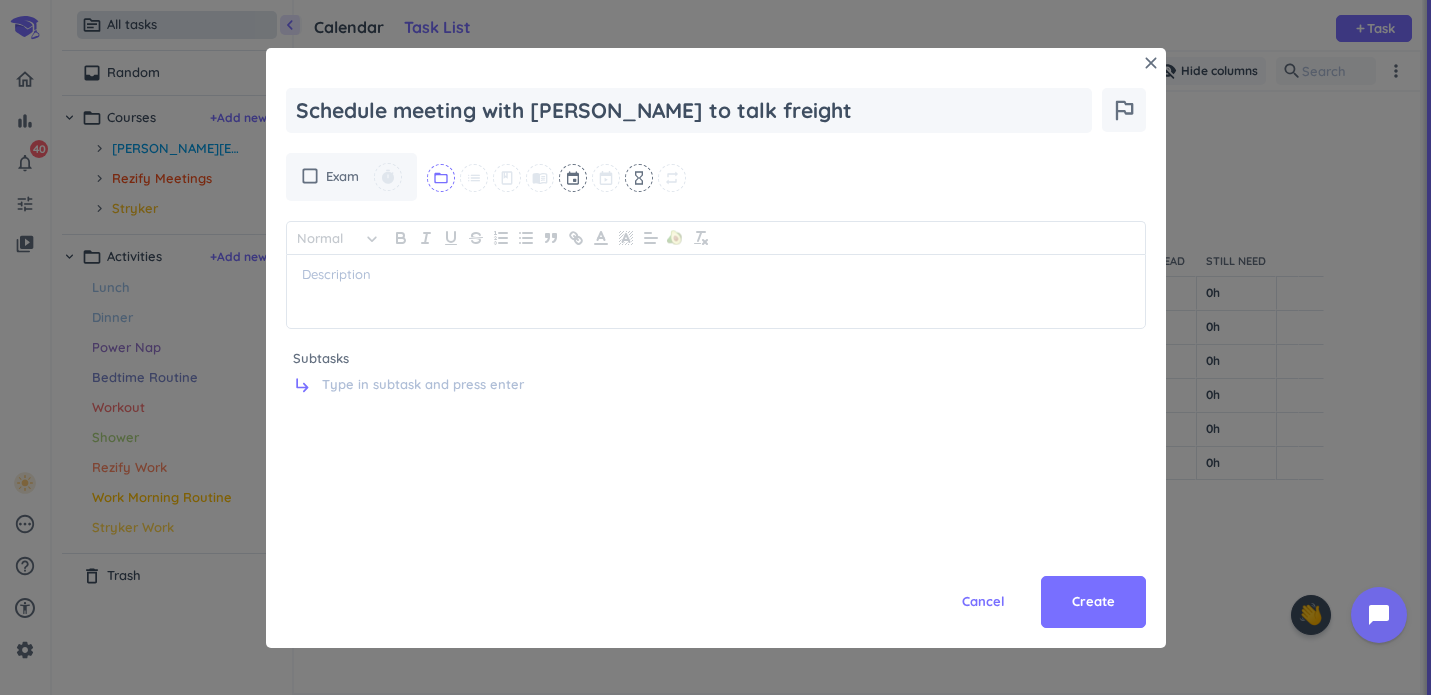click on "folder_open" at bounding box center (441, 178) 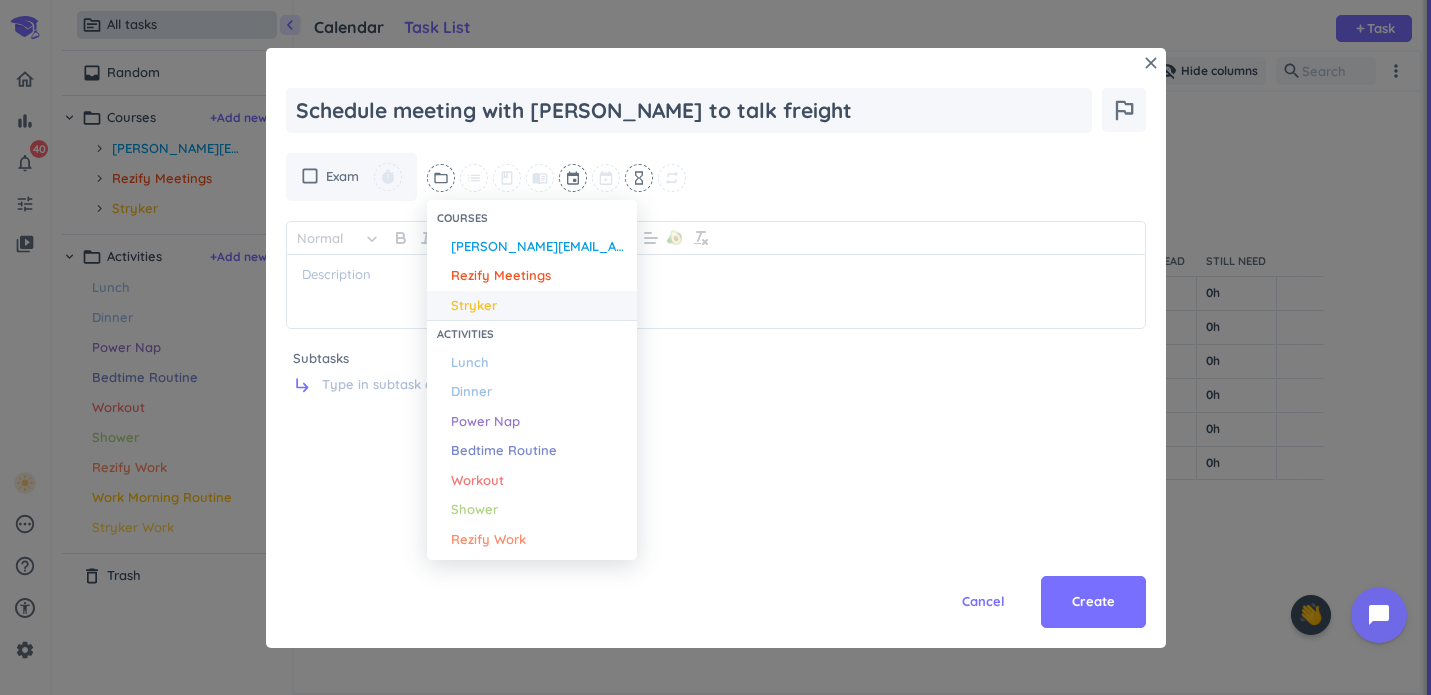 click on "Stryker" at bounding box center (532, 306) 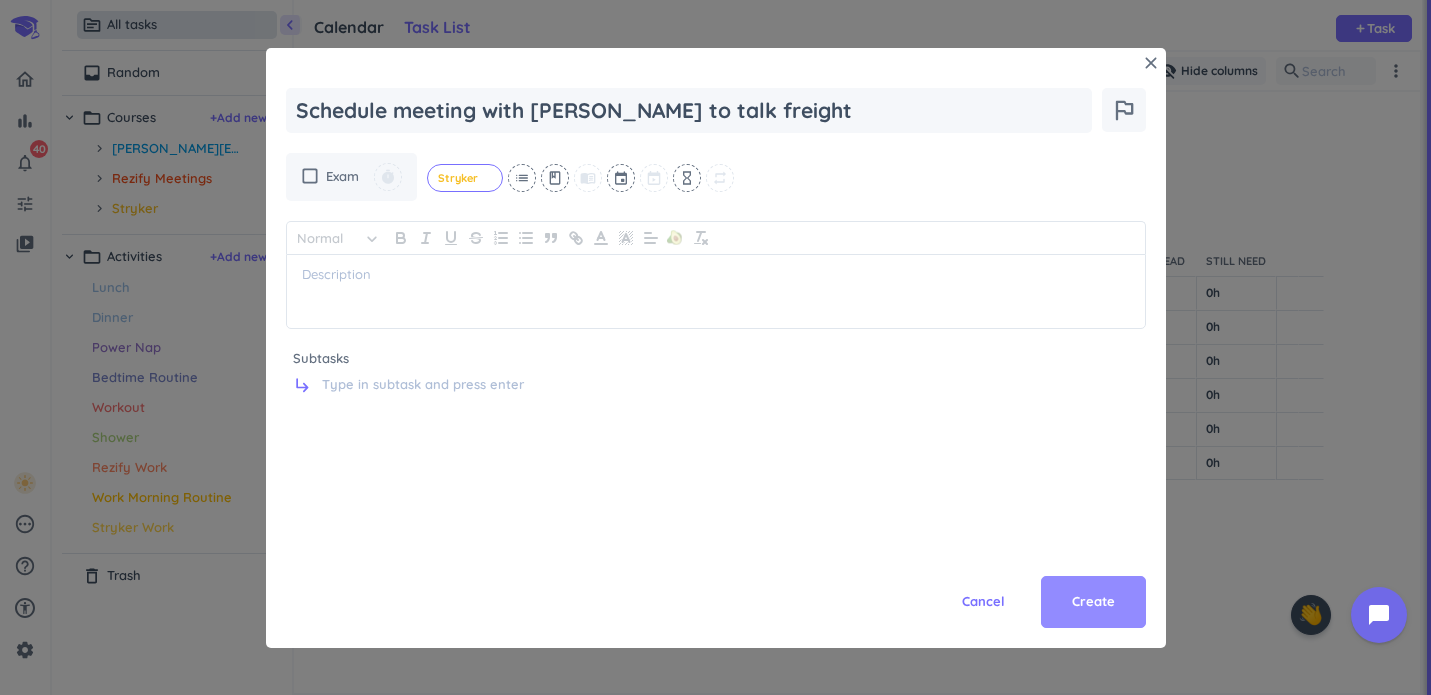 click on "Create" at bounding box center [1093, 602] 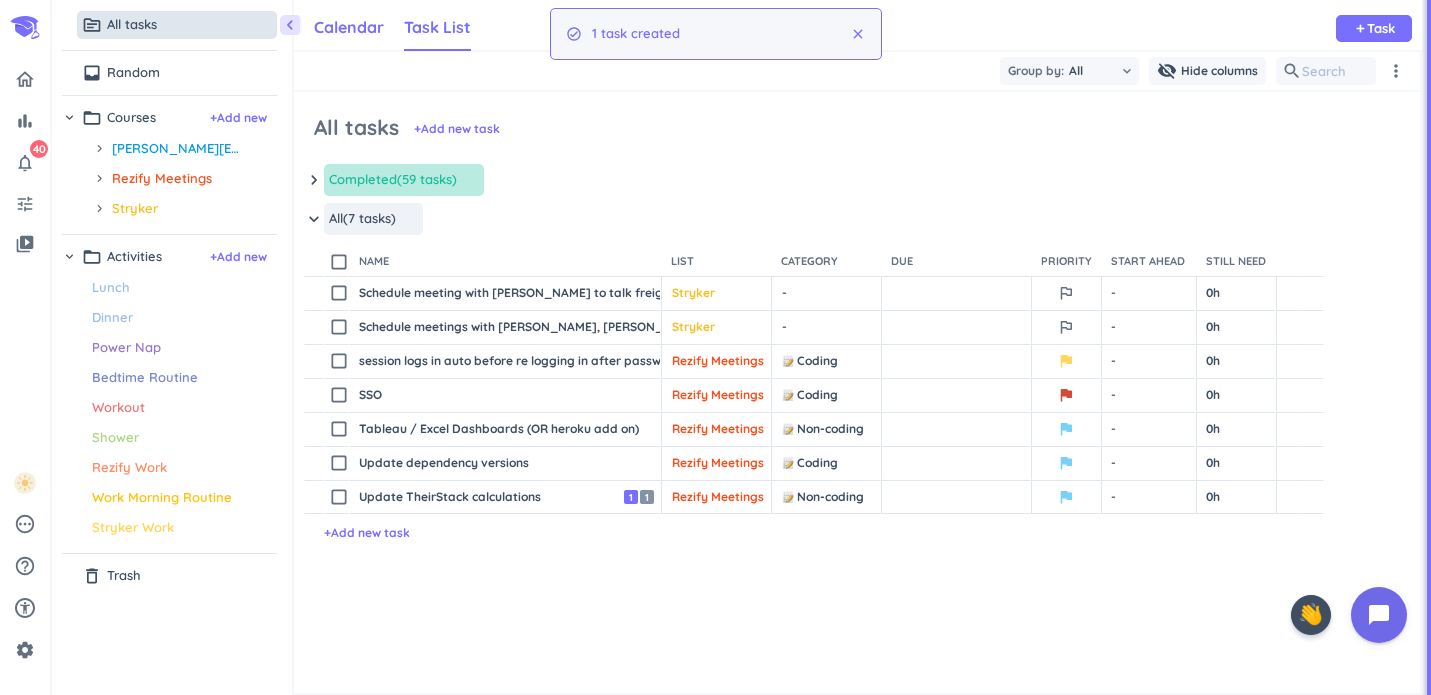 click on "Calendar" at bounding box center (349, 27) 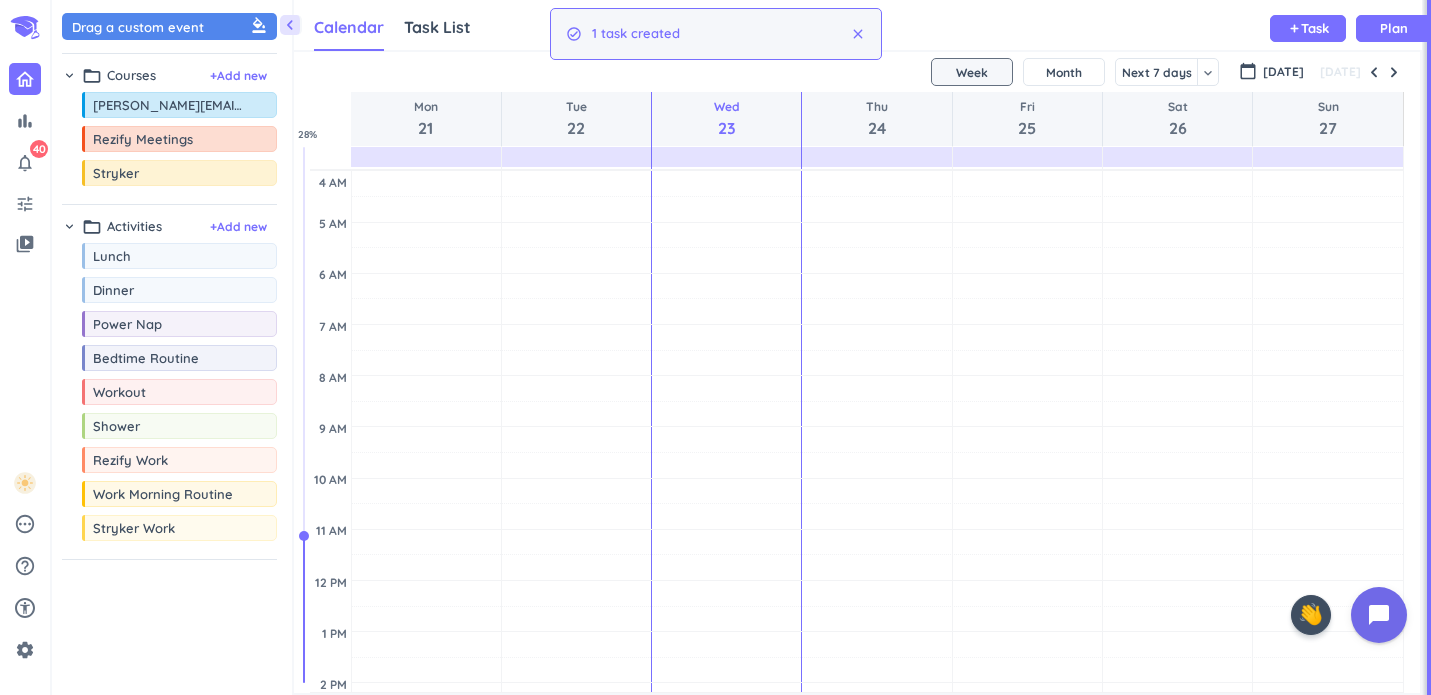 scroll, scrollTop: 1, scrollLeft: 1, axis: both 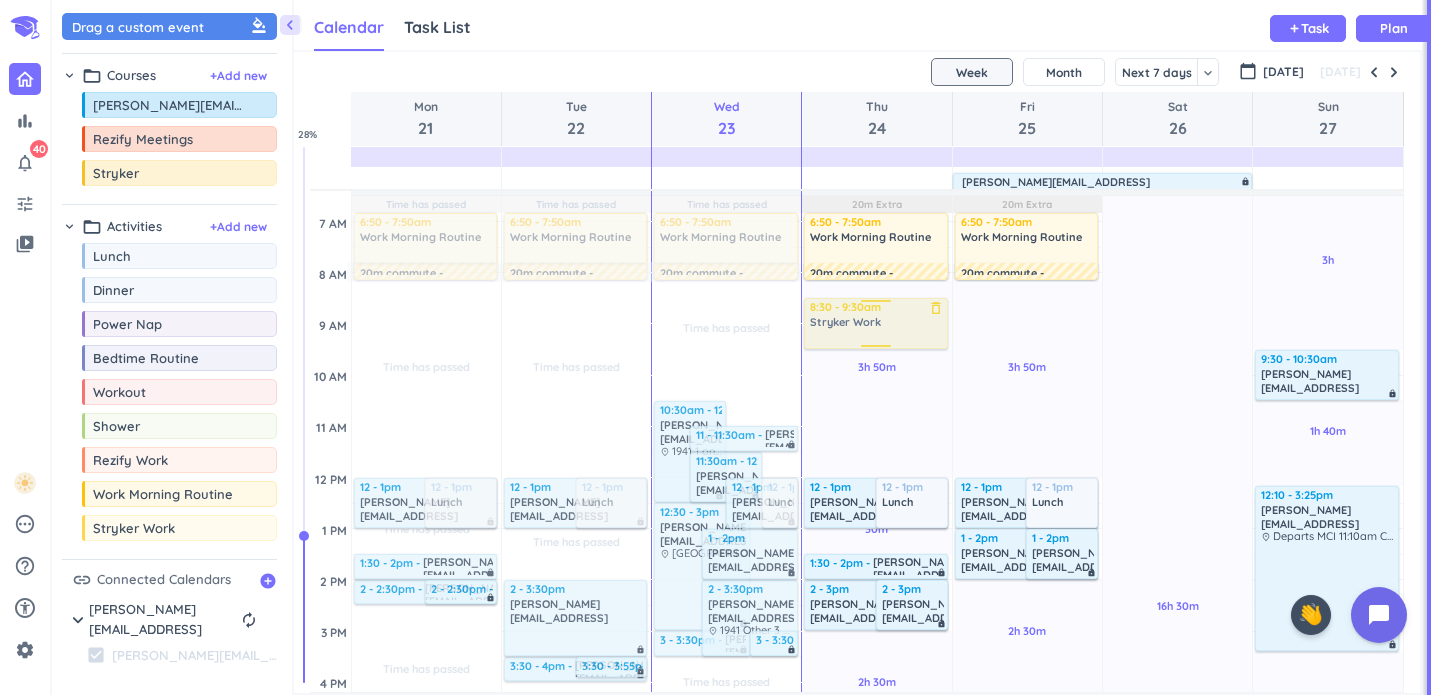 drag, startPoint x: 169, startPoint y: 528, endPoint x: 917, endPoint y: 300, distance: 781.977 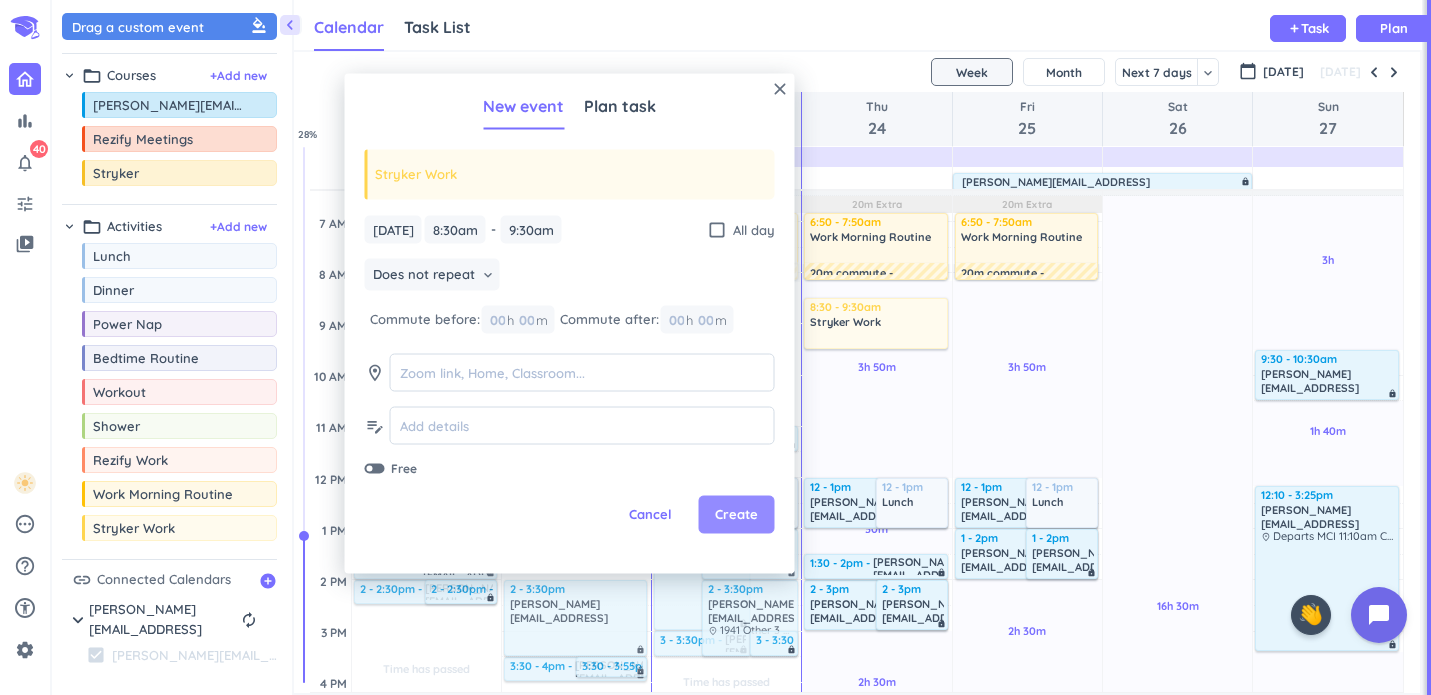 click on "Create" at bounding box center (737, 515) 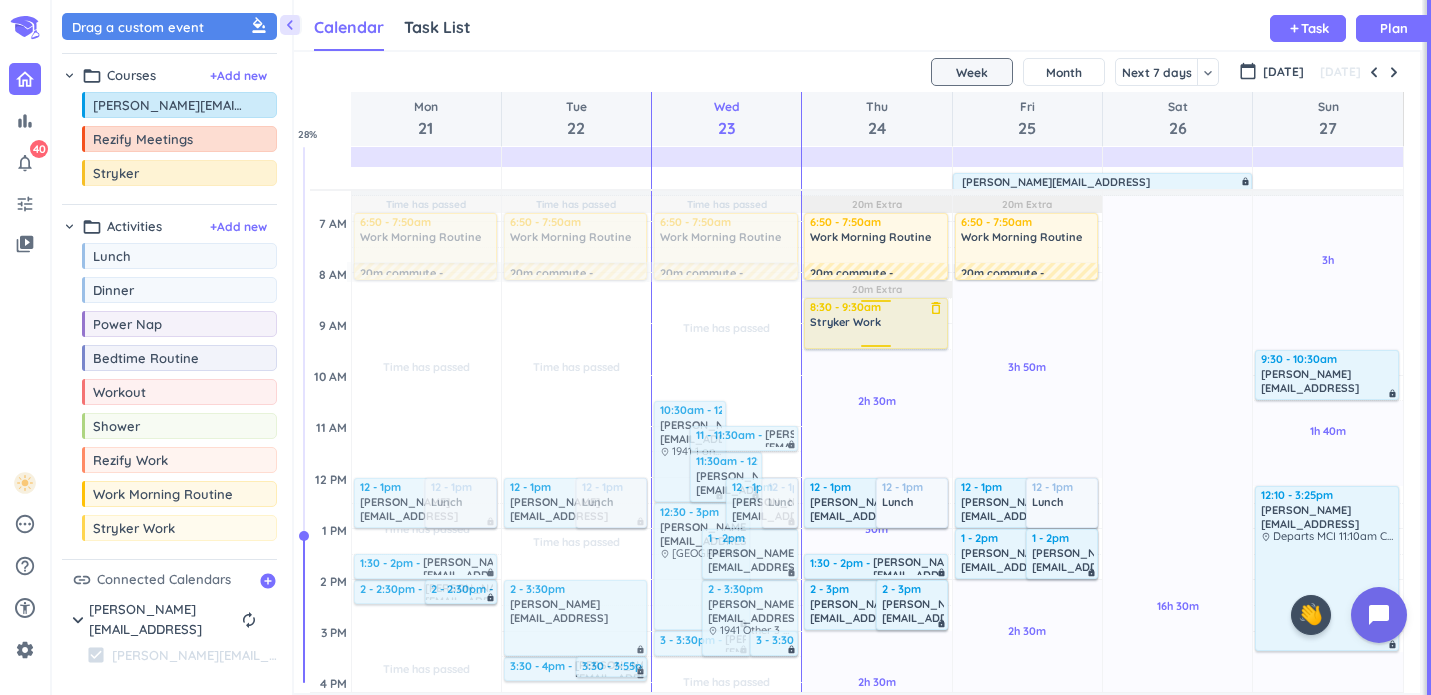 click at bounding box center (877, 338) 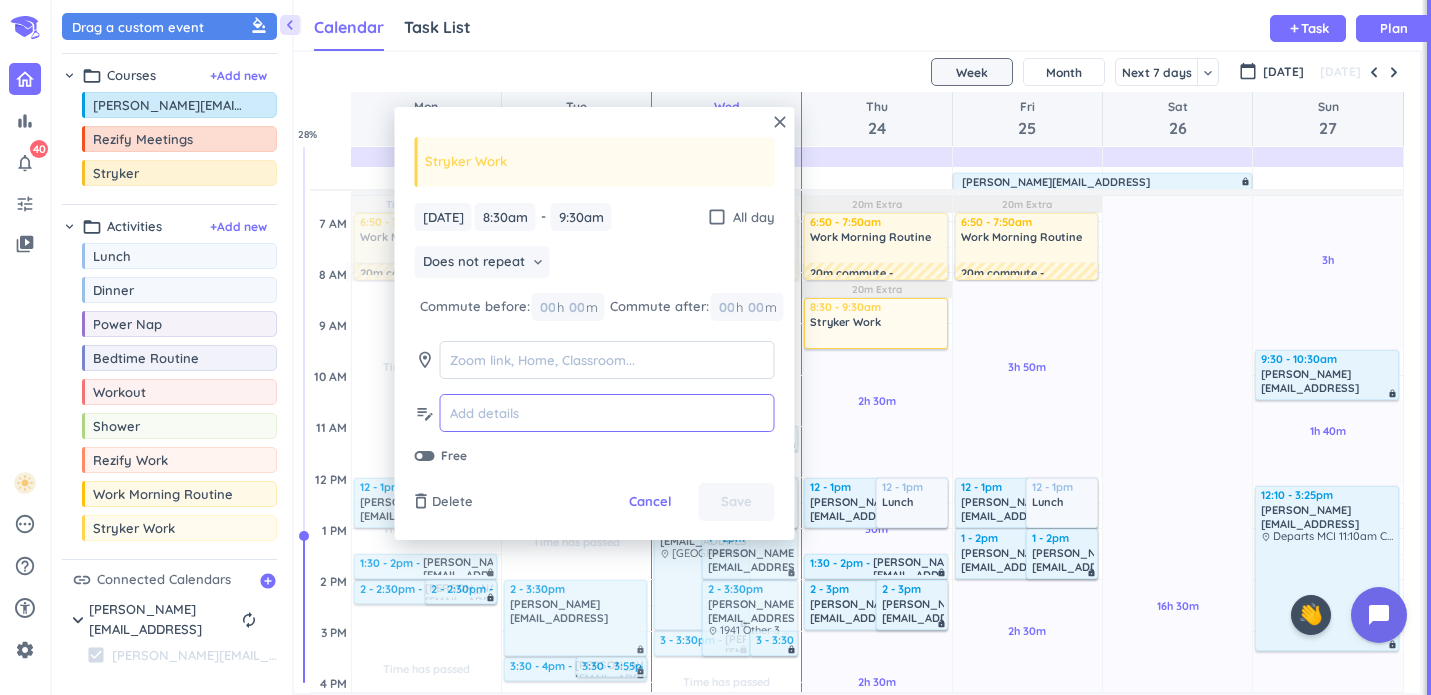 click at bounding box center [607, 413] 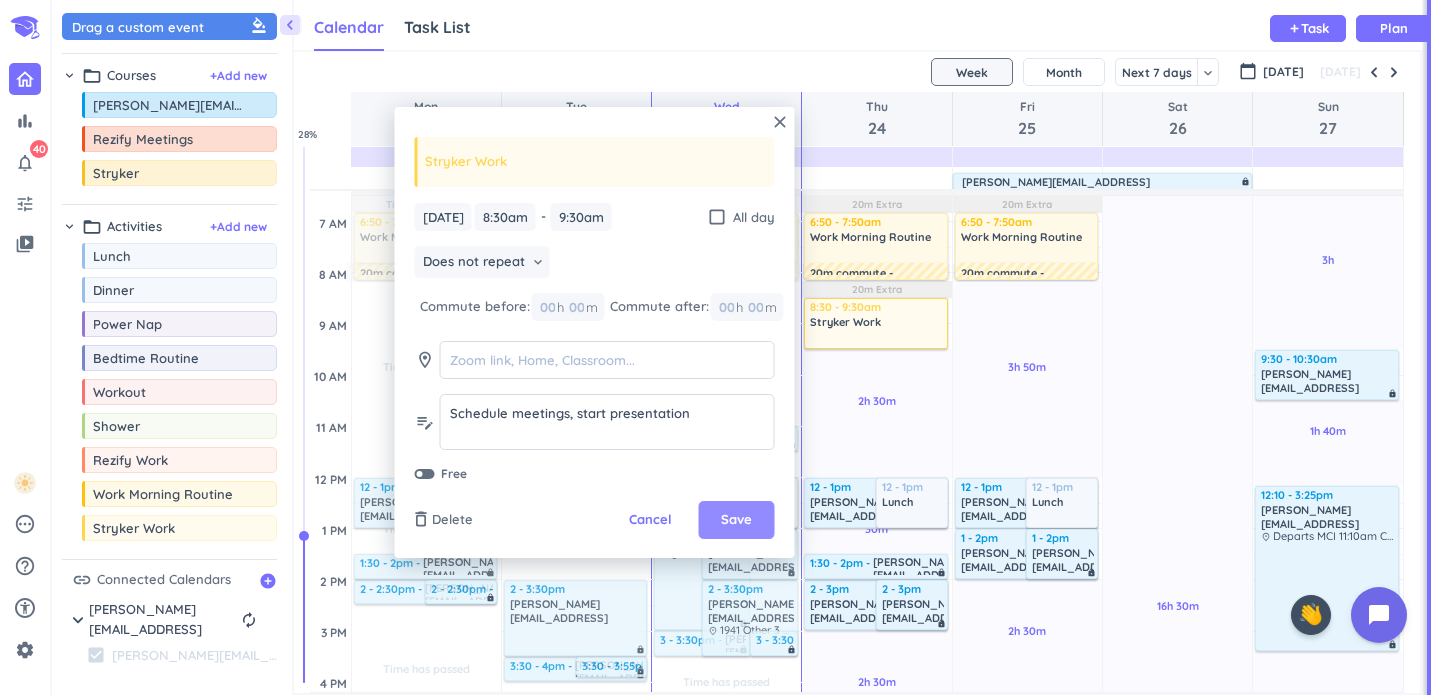 click on "Save" at bounding box center (737, 520) 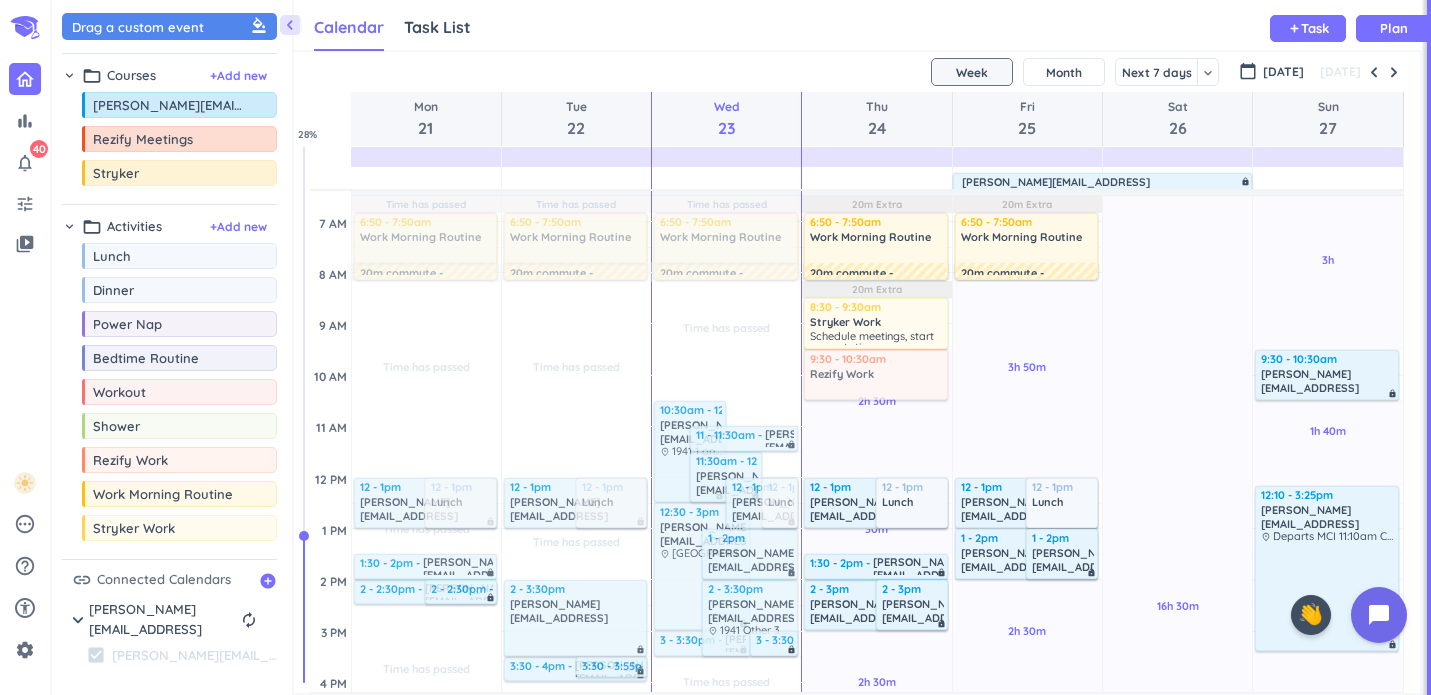drag, startPoint x: 149, startPoint y: 456, endPoint x: 888, endPoint y: 350, distance: 746.5635 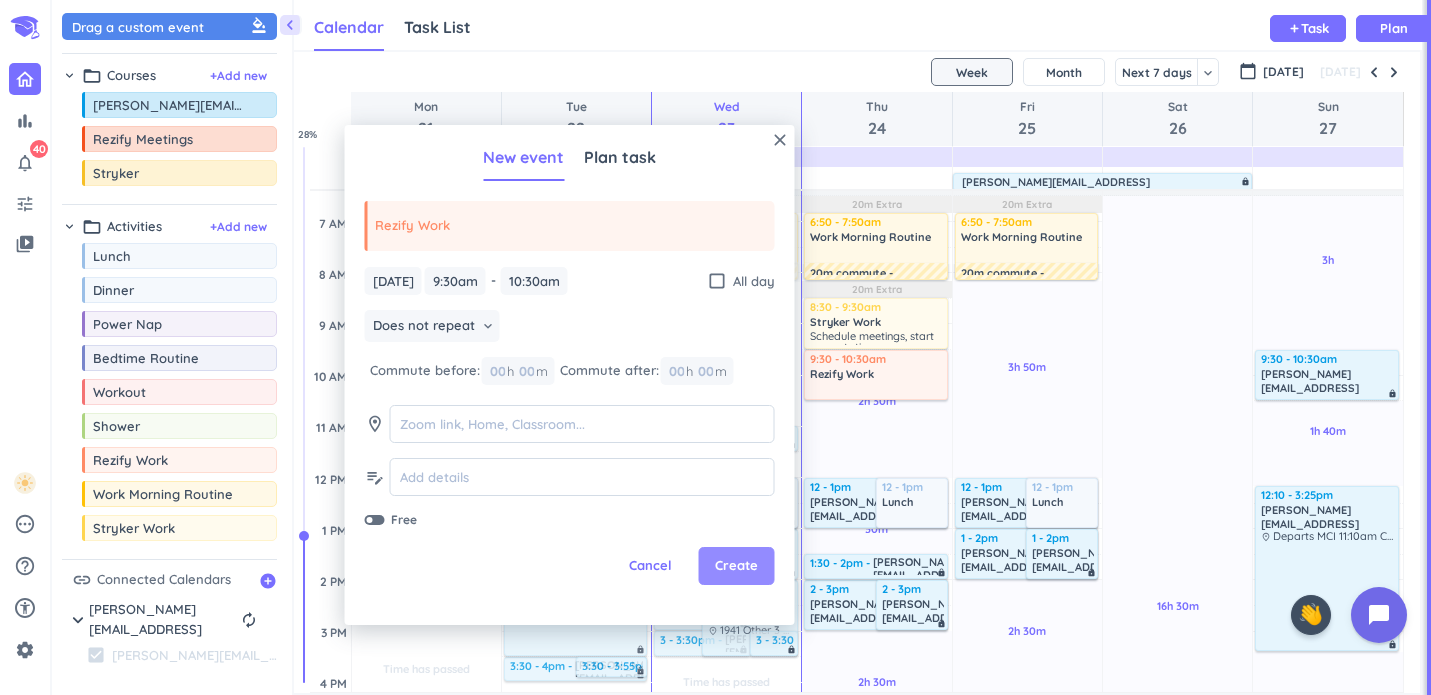 click on "Create" at bounding box center [736, 566] 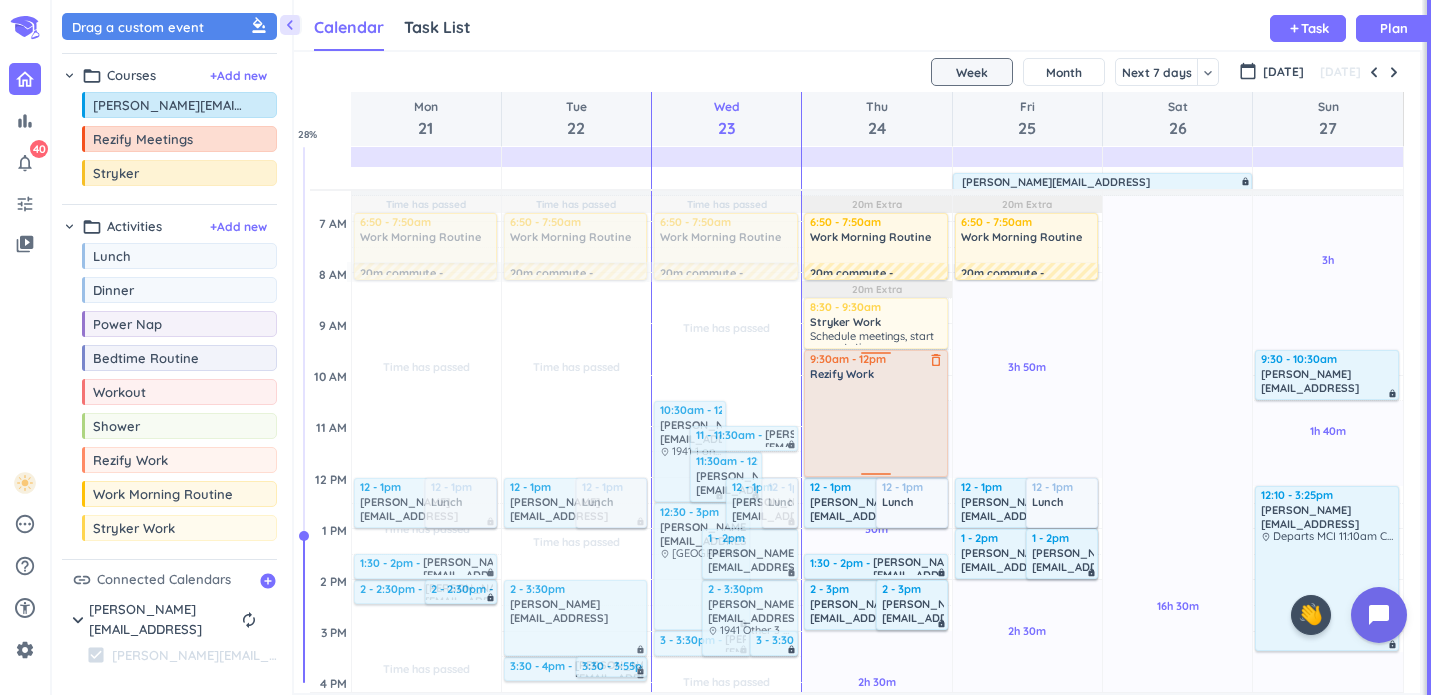 drag, startPoint x: 887, startPoint y: 398, endPoint x: 886, endPoint y: 474, distance: 76.00658 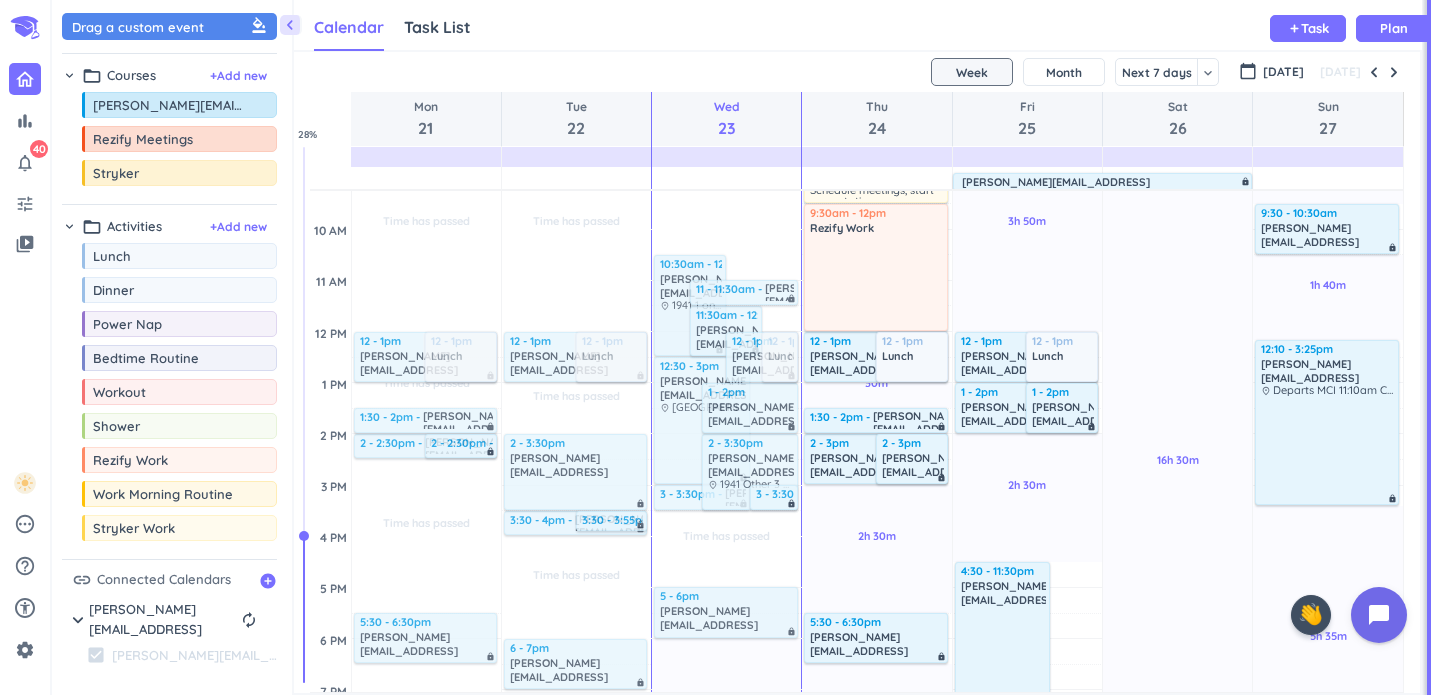 scroll, scrollTop: 275, scrollLeft: 0, axis: vertical 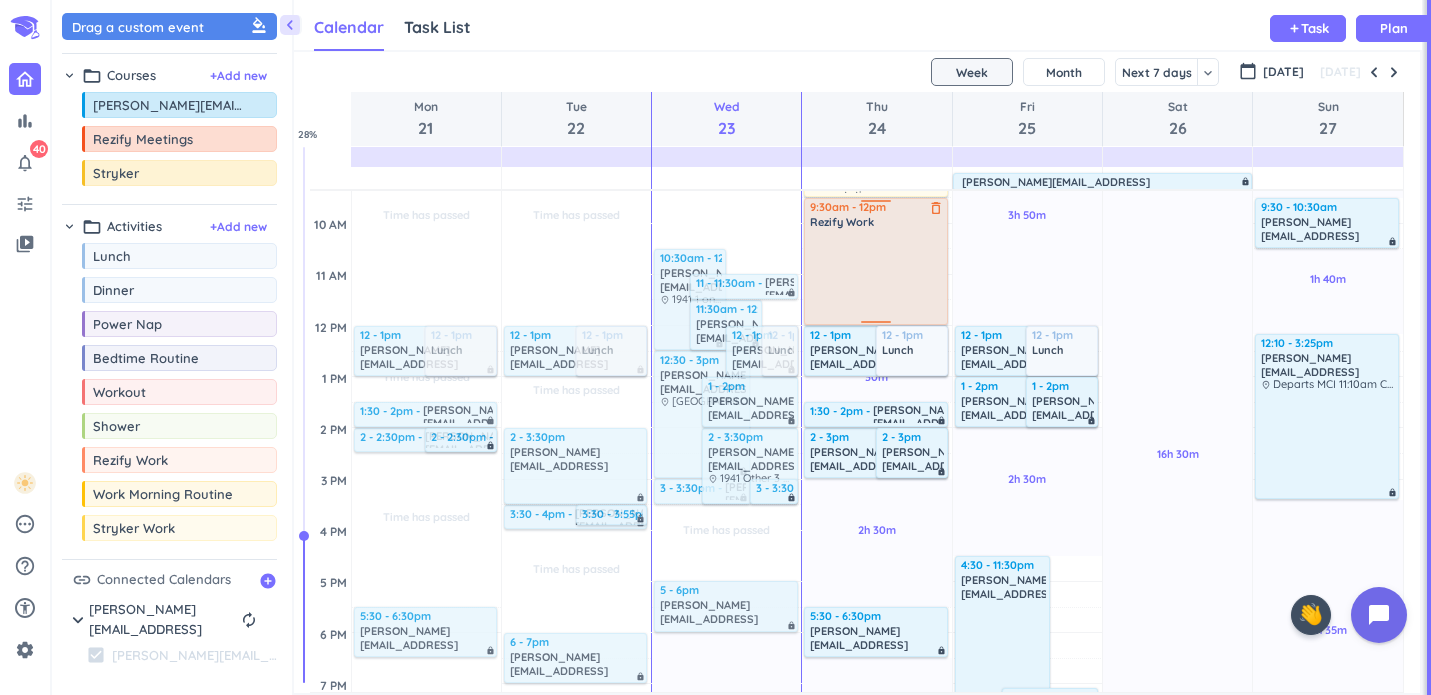 click at bounding box center (877, 276) 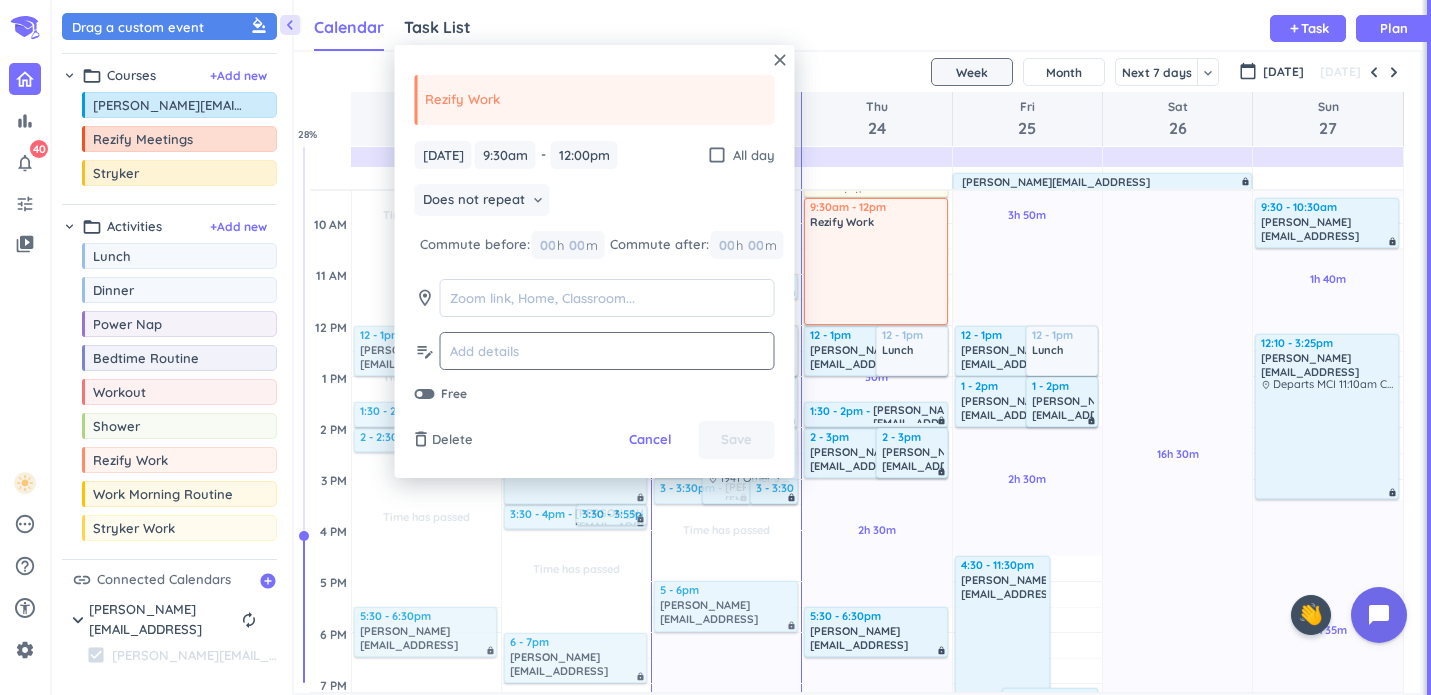 click 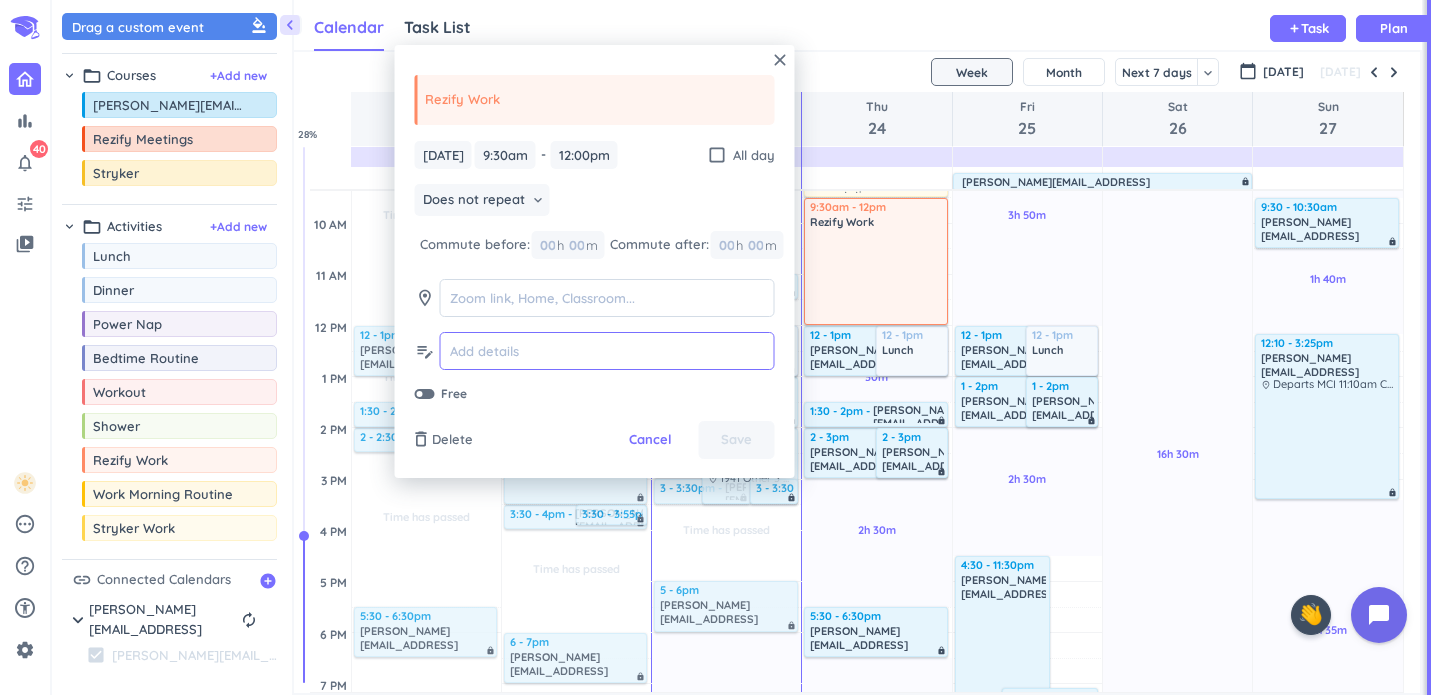 click at bounding box center [607, 351] 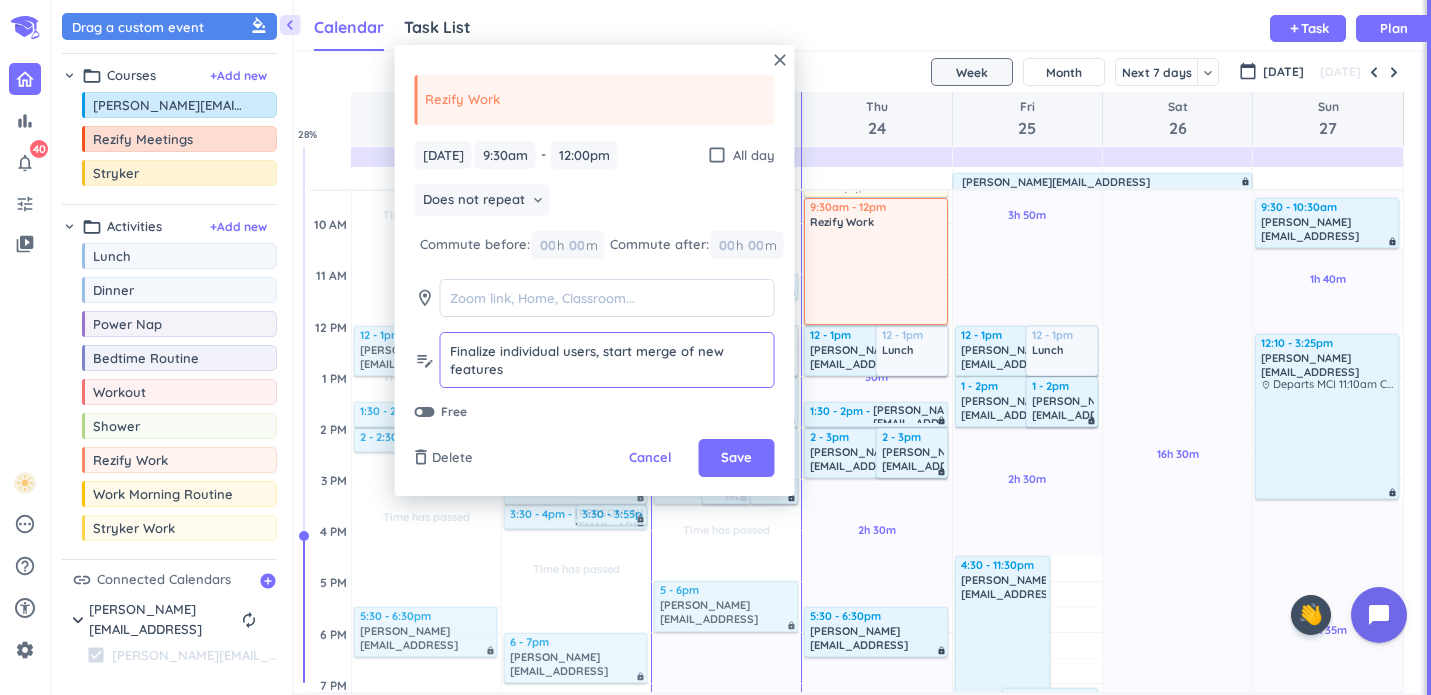 scroll, scrollTop: 17, scrollLeft: 0, axis: vertical 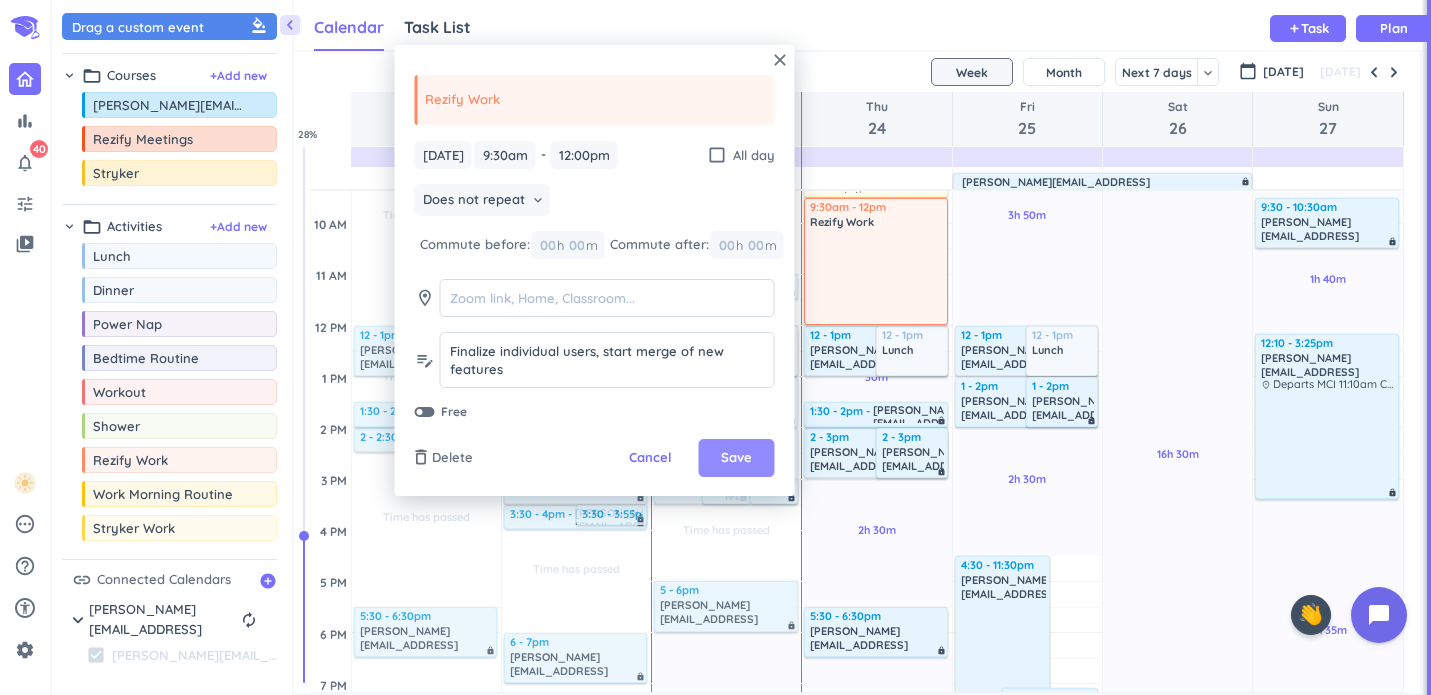 click on "Save" at bounding box center [736, 458] 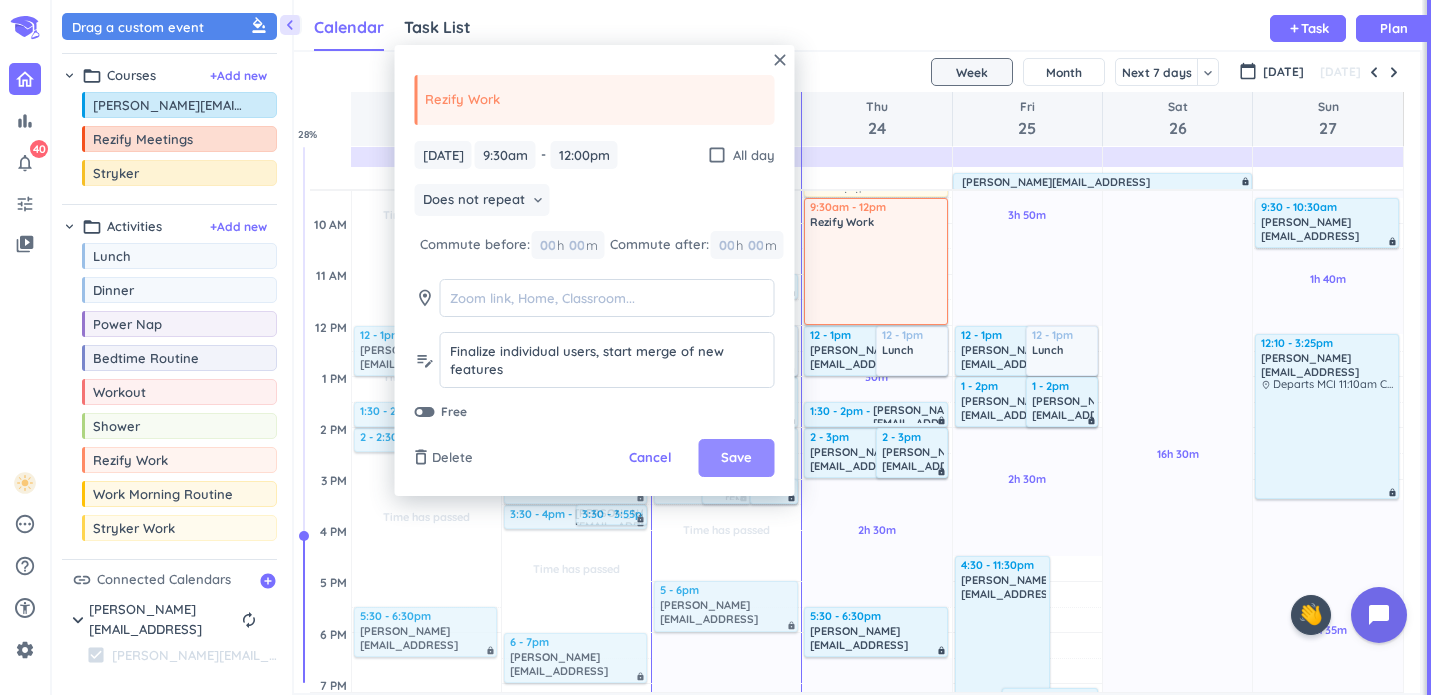 scroll, scrollTop: 0, scrollLeft: 0, axis: both 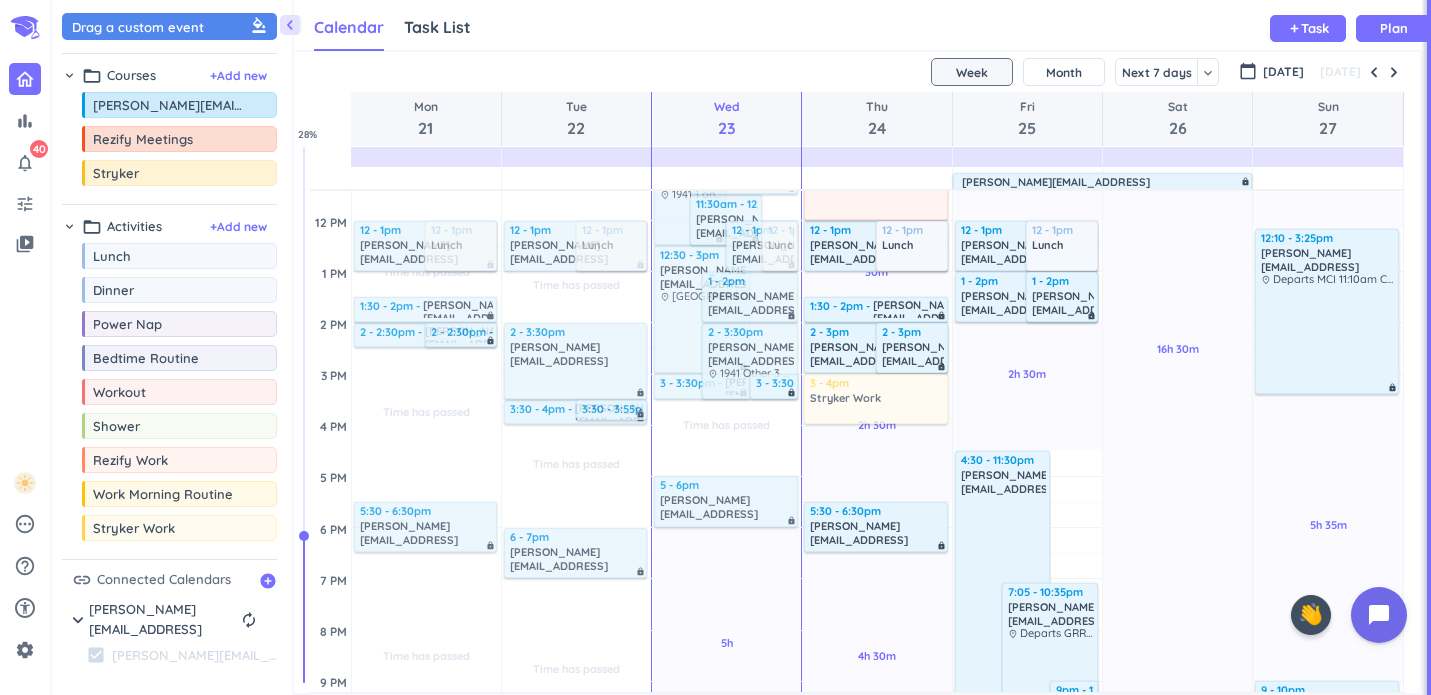 drag, startPoint x: 121, startPoint y: 538, endPoint x: 937, endPoint y: 378, distance: 831.5383 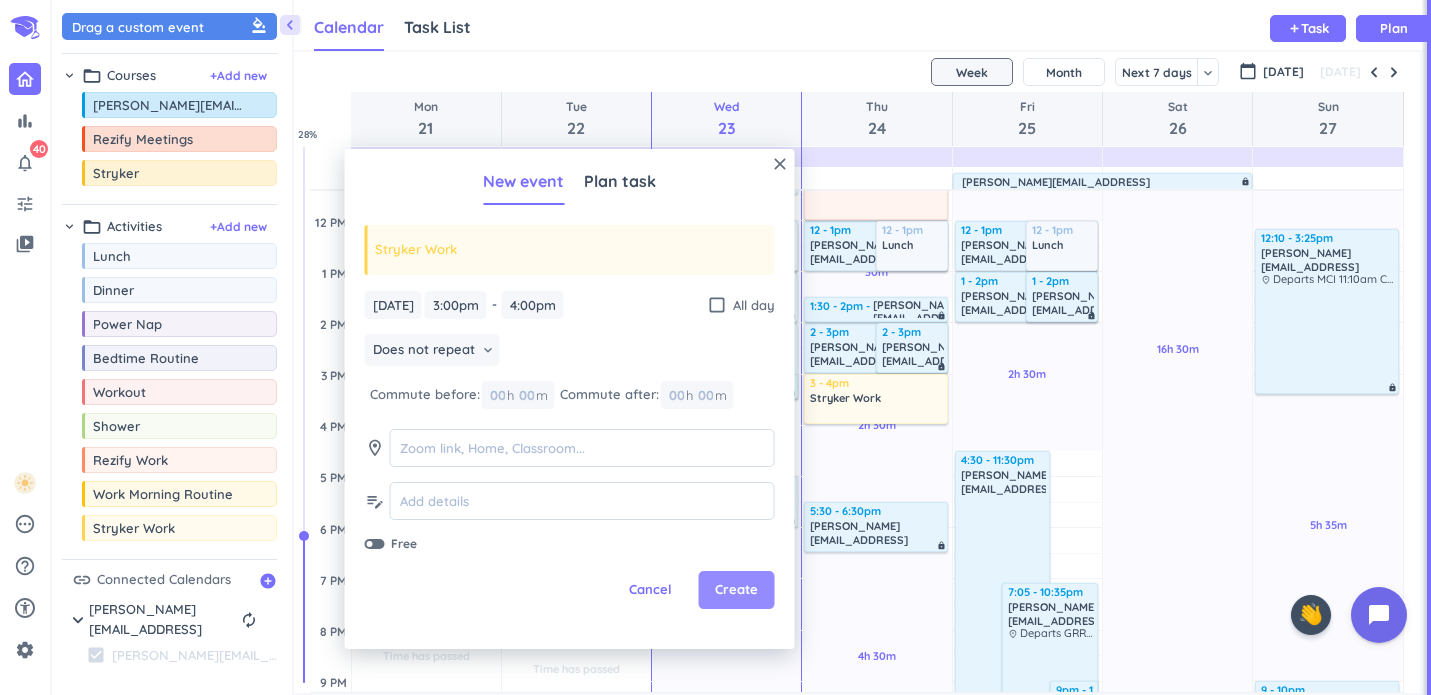 click on "Create" at bounding box center [736, 590] 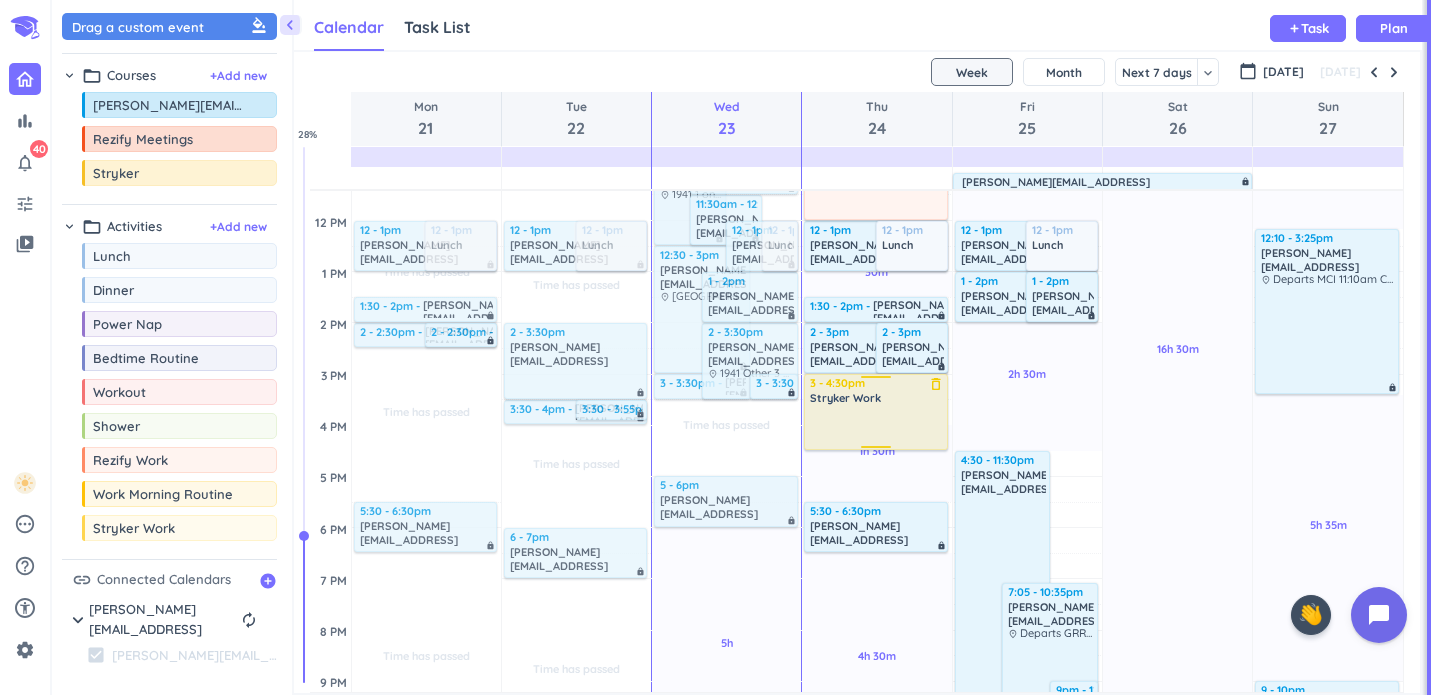 drag, startPoint x: 890, startPoint y: 423, endPoint x: 893, endPoint y: 448, distance: 25.179358 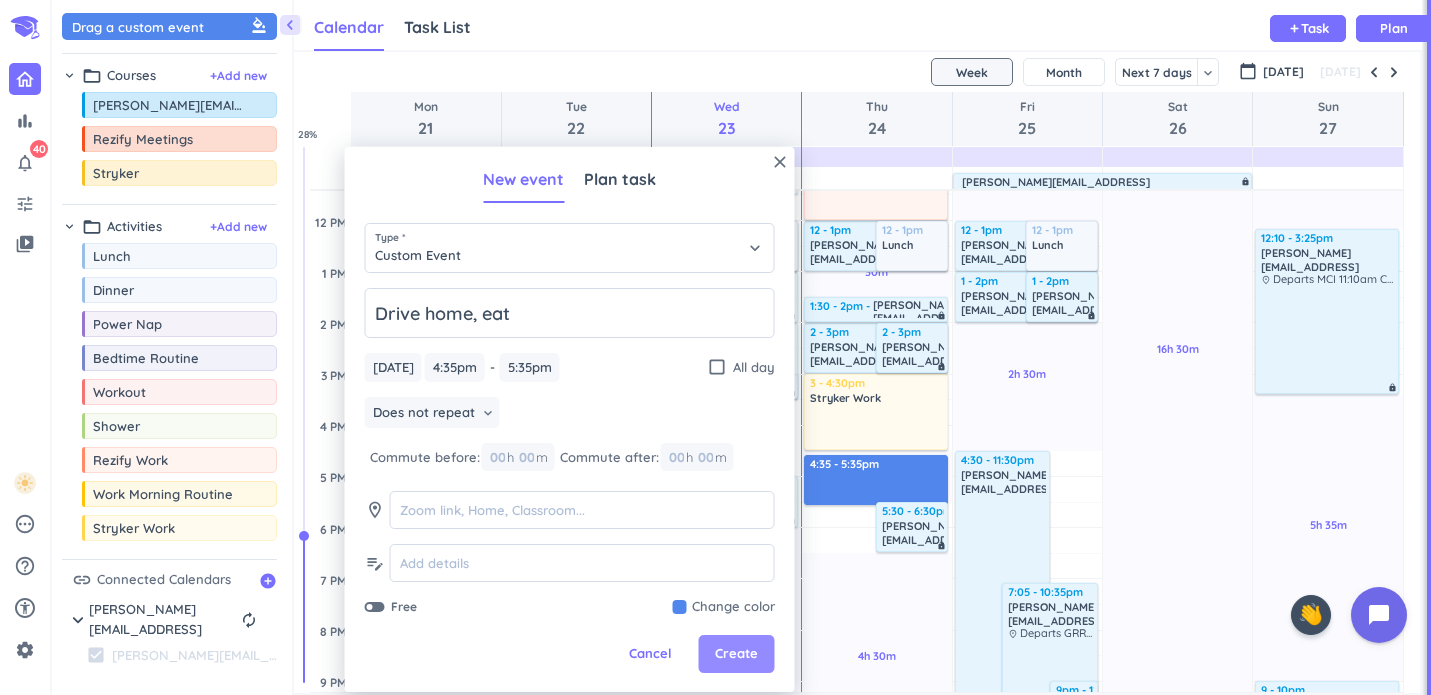 click on "Create" at bounding box center [736, 654] 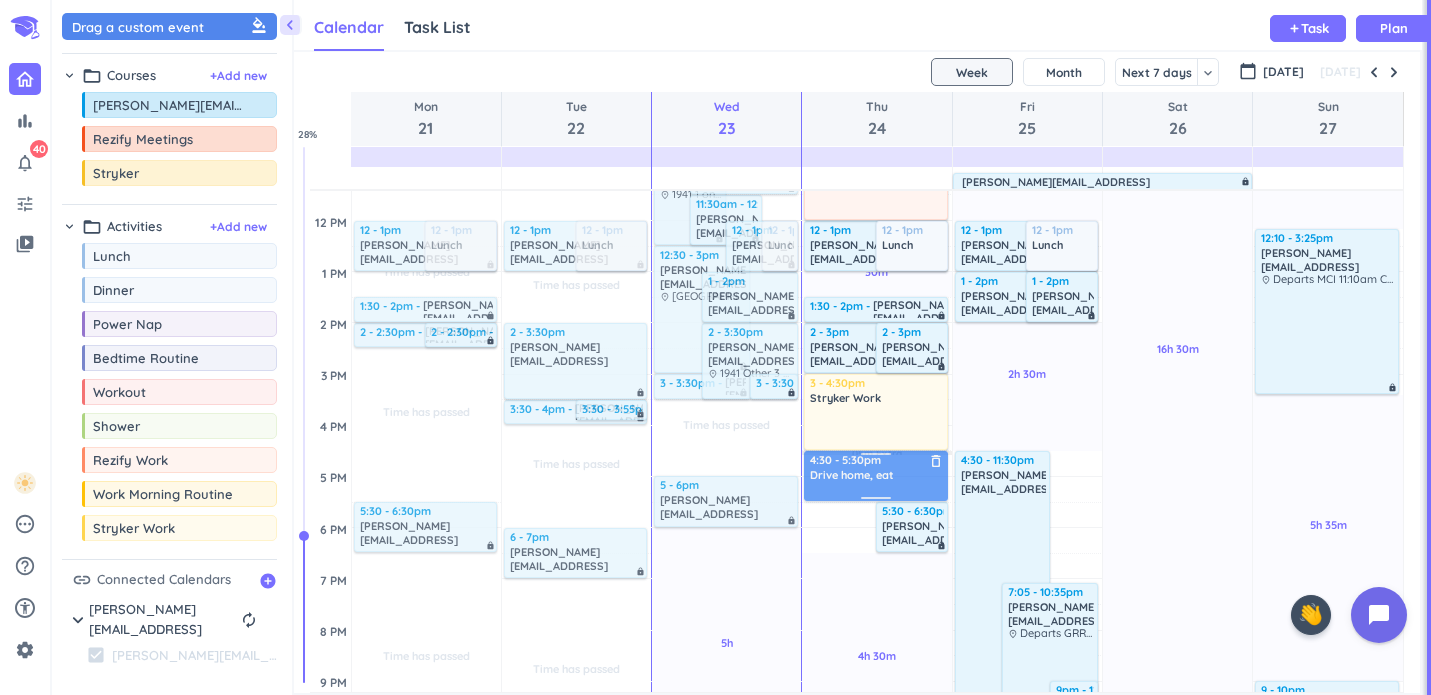 click on "30m Past due Plan 4h 30m Past due Plan 20m Extra 20m Extra 05m Extra Adjust Awake Time Adjust Awake Time 12 - 1pm [PERSON_NAME][EMAIL_ADDRESS] lock 12 - 1pm Lunch delete_outline 2 - 3pm [PERSON_NAME][EMAIL_ADDRESS] lock 2 - 3pm [PERSON_NAME][EMAIL_ADDRESS] lock 4:35 - 5:35pm Drive home, eat delete_outline 5:30 - 6:30pm [PERSON_NAME][EMAIL_ADDRESS] lock 6:50 - 7:50am Work Morning Routine delete_outline 20m commute 8:30 - 9:30am Stryker Work delete_outline Schedule meetings, start presentation
9:30am - 12pm Rezify Work delete_outline Finalize individual users, start merge of new features
1:30 - 2pm [PERSON_NAME][EMAIL_ADDRESS] lock 3 - 4:30pm Stryker Work delete_outline 4:30 - 5:30pm Drive home, eat delete_outline" at bounding box center (876, 425) 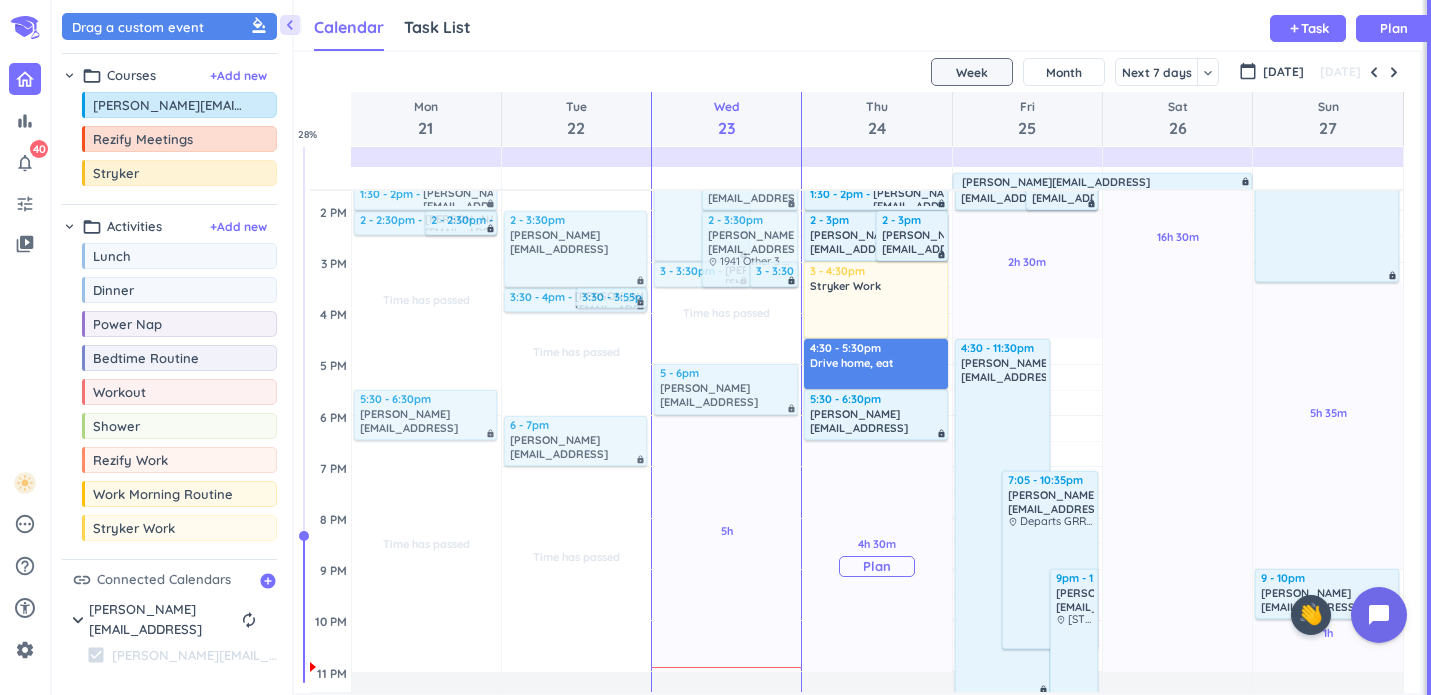 scroll, scrollTop: 493, scrollLeft: 0, axis: vertical 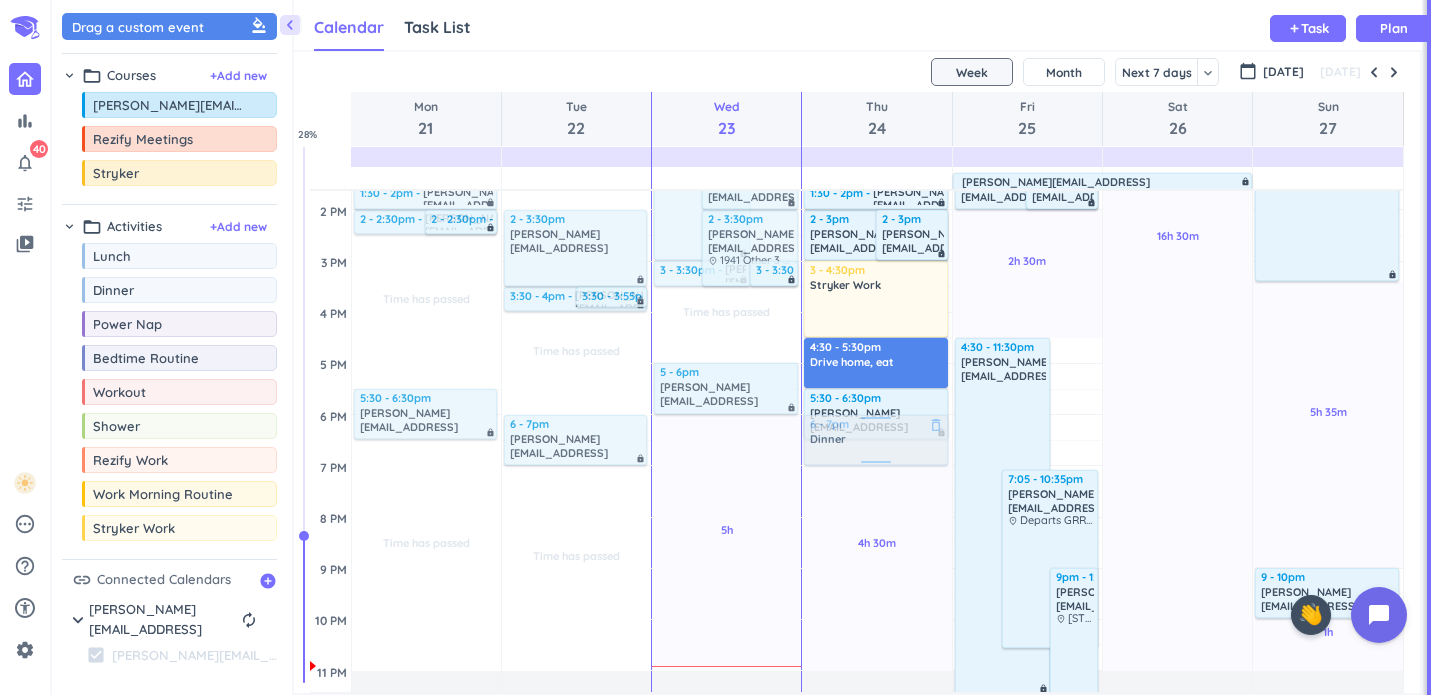 drag, startPoint x: 154, startPoint y: 298, endPoint x: 922, endPoint y: 415, distance: 776.86096 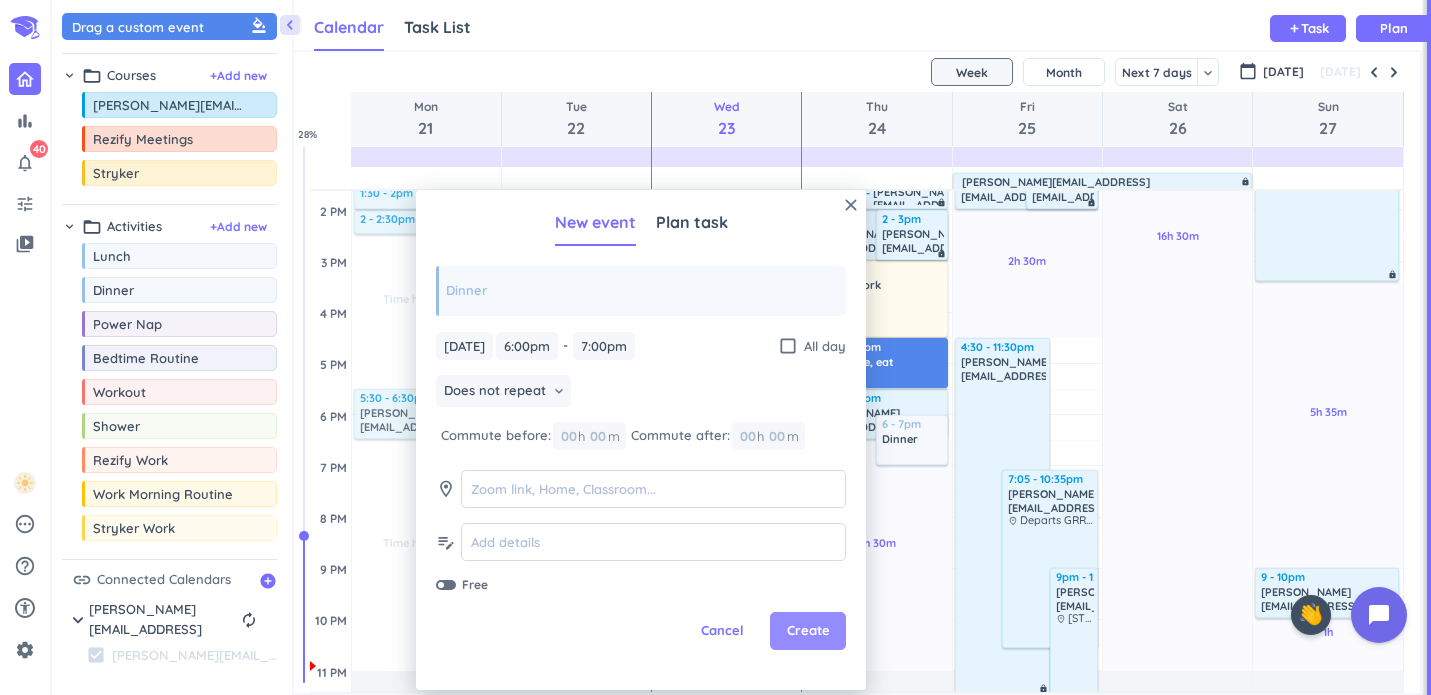 click on "Create" at bounding box center [808, 631] 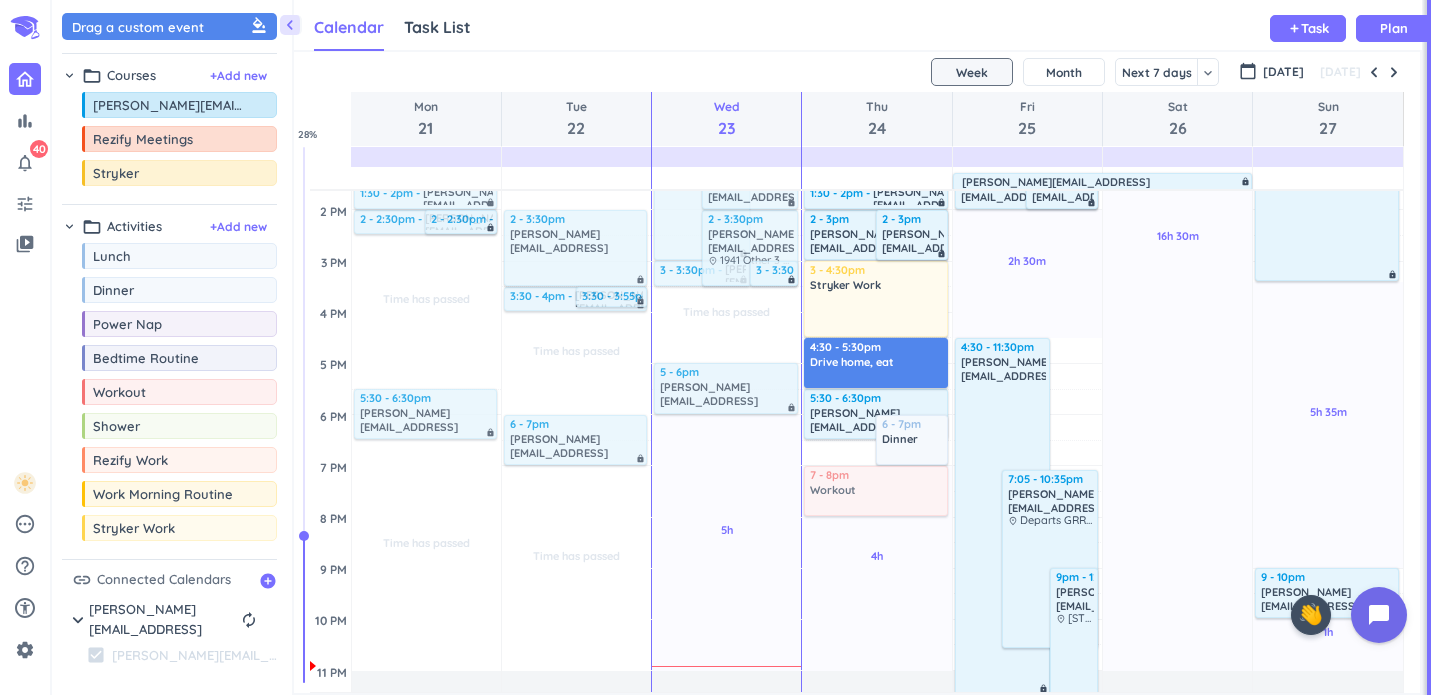 drag, startPoint x: 150, startPoint y: 394, endPoint x: 856, endPoint y: 474, distance: 710.5181 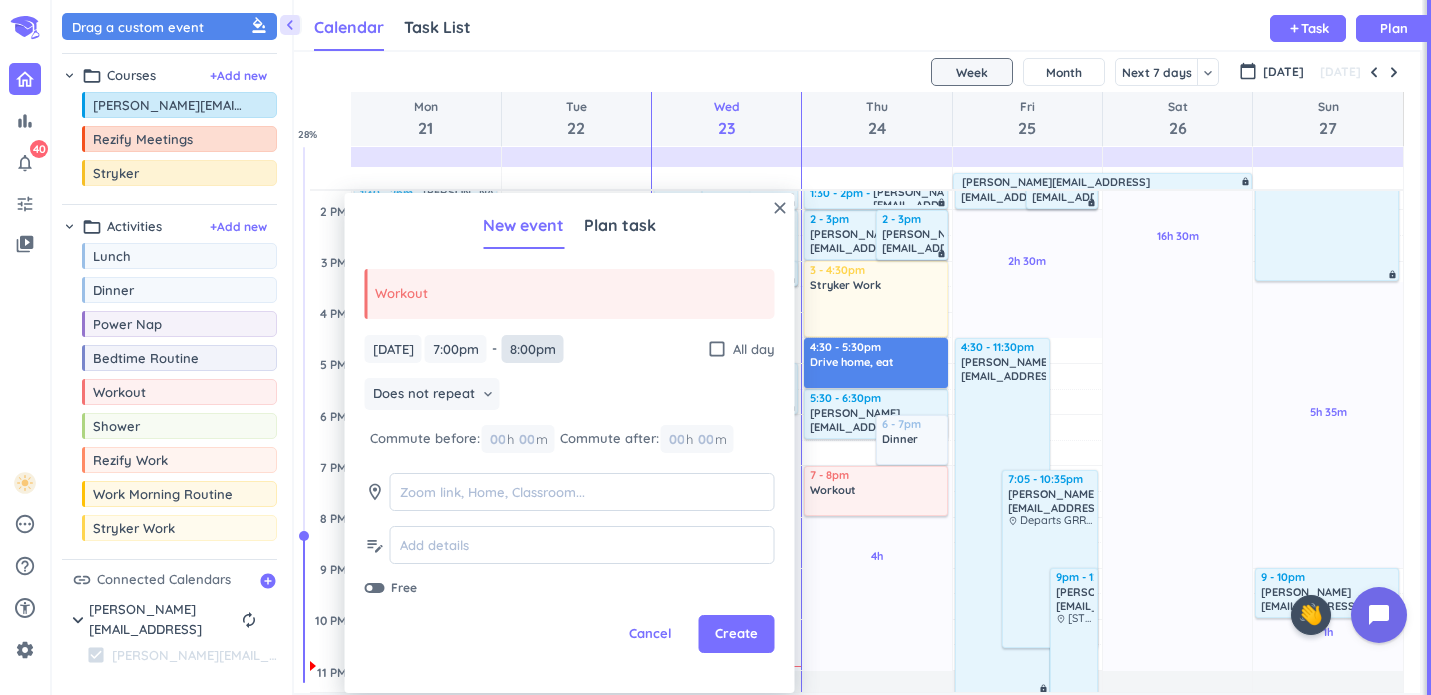 click on "8:00pm" at bounding box center [533, 349] 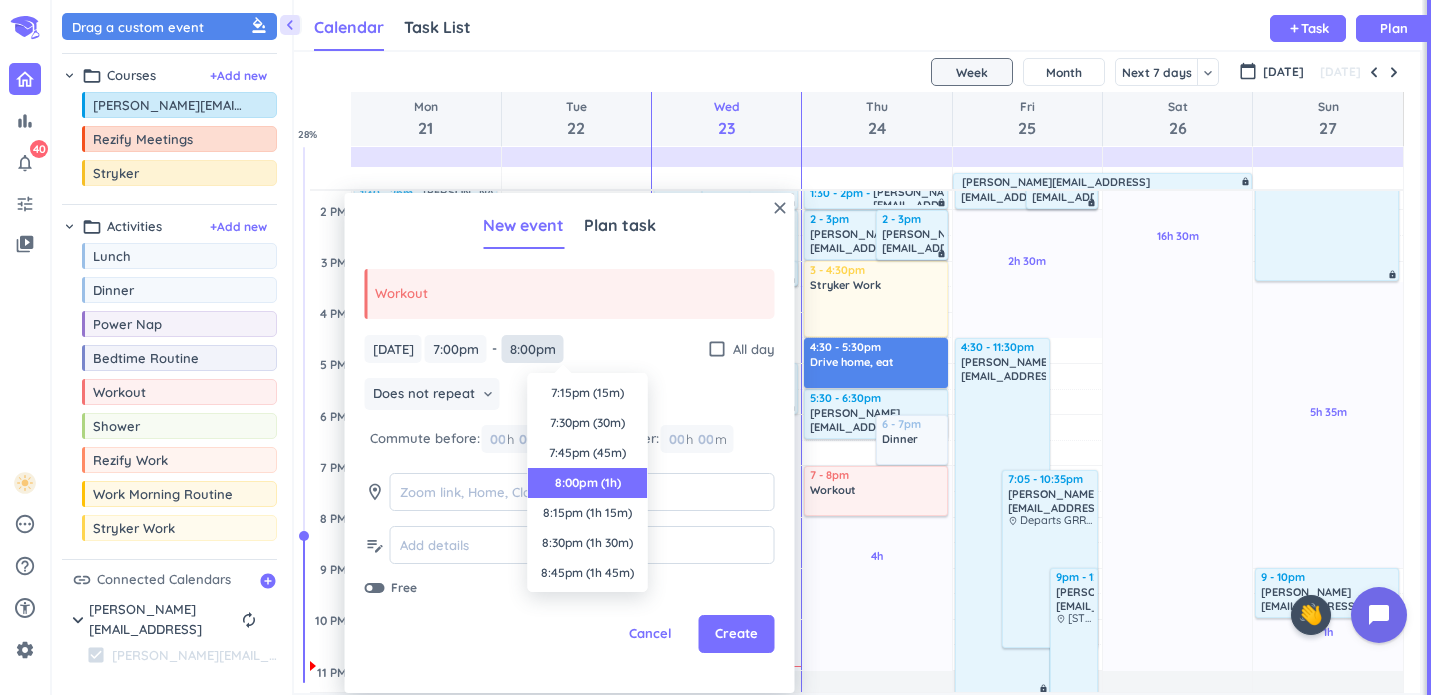 scroll, scrollTop: 90, scrollLeft: 0, axis: vertical 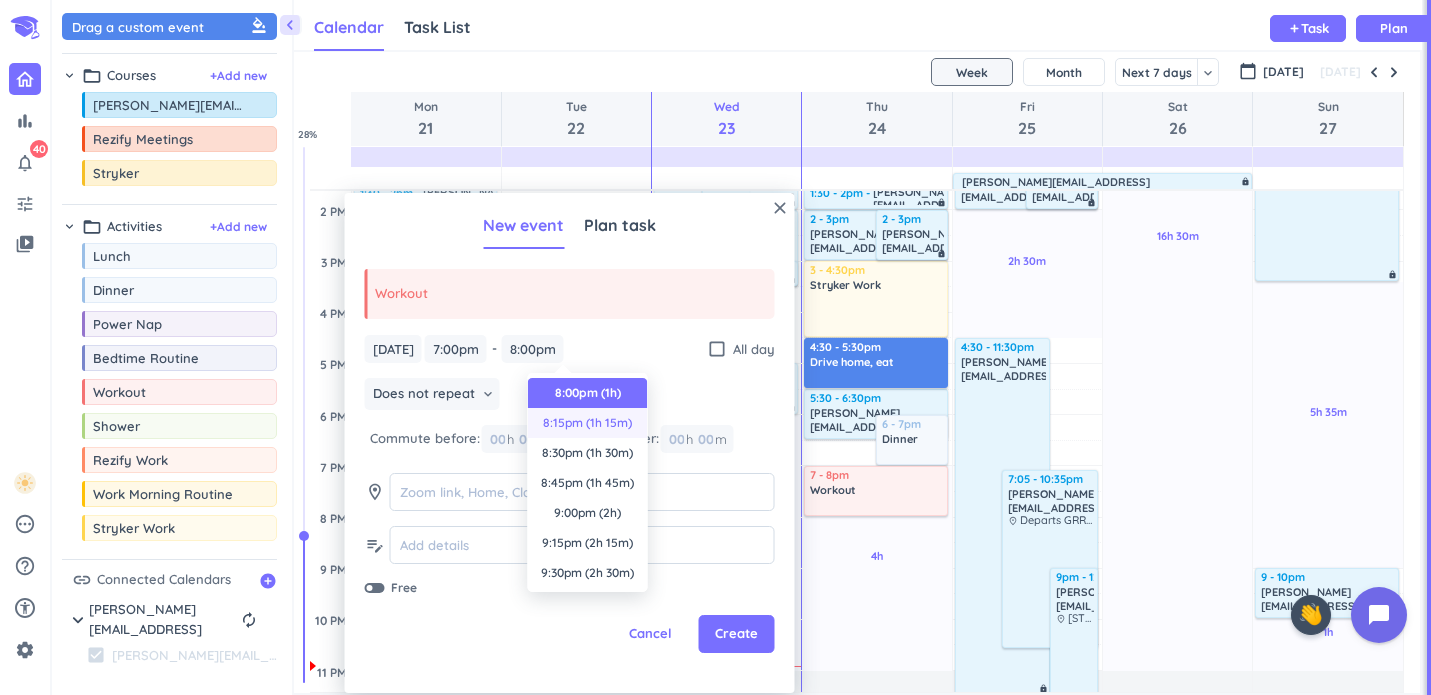 click on "8:15pm (1h 15m)" at bounding box center (588, 423) 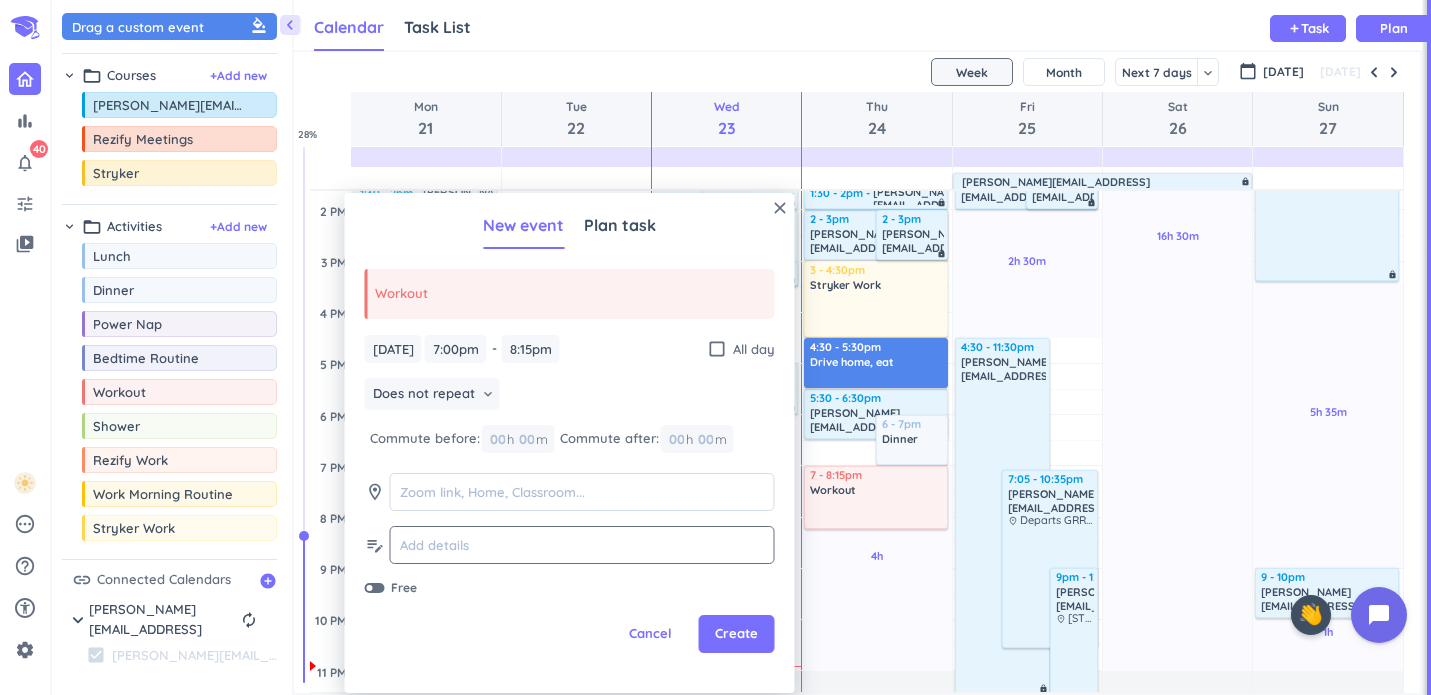 click 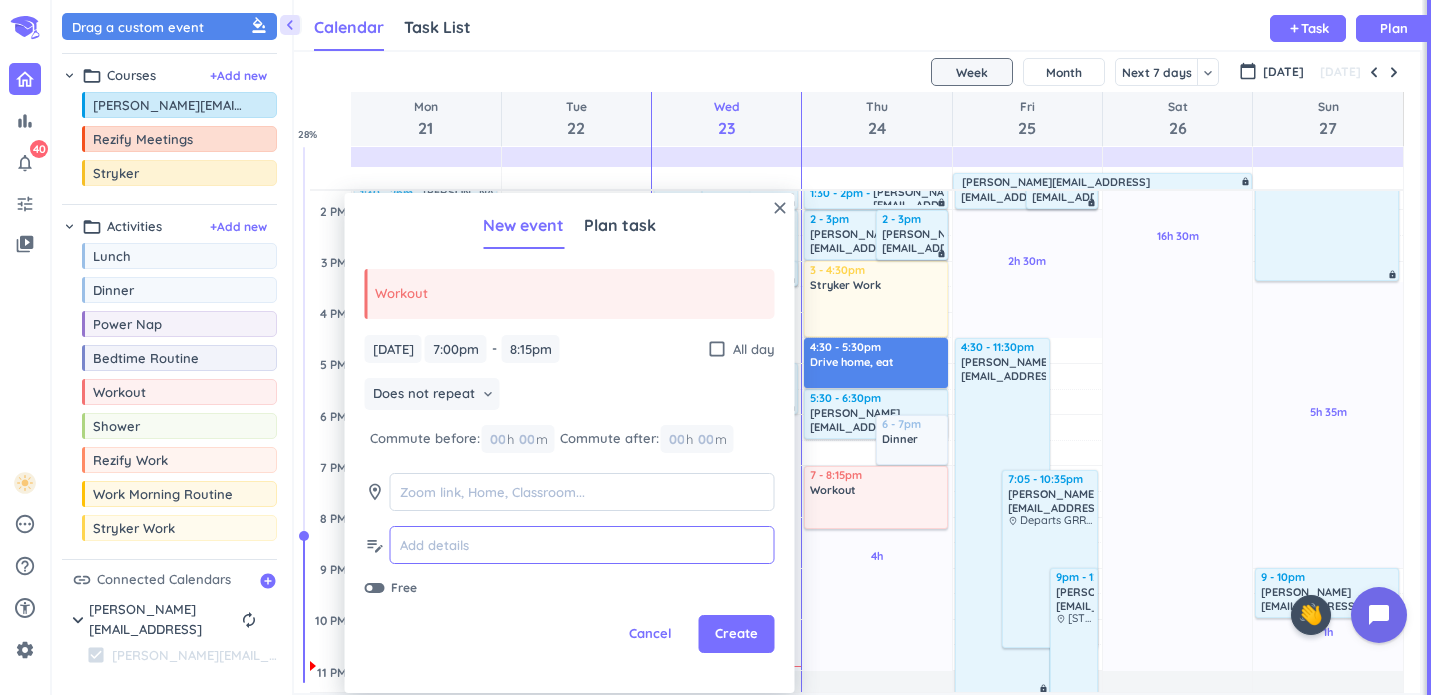 click at bounding box center [582, 545] 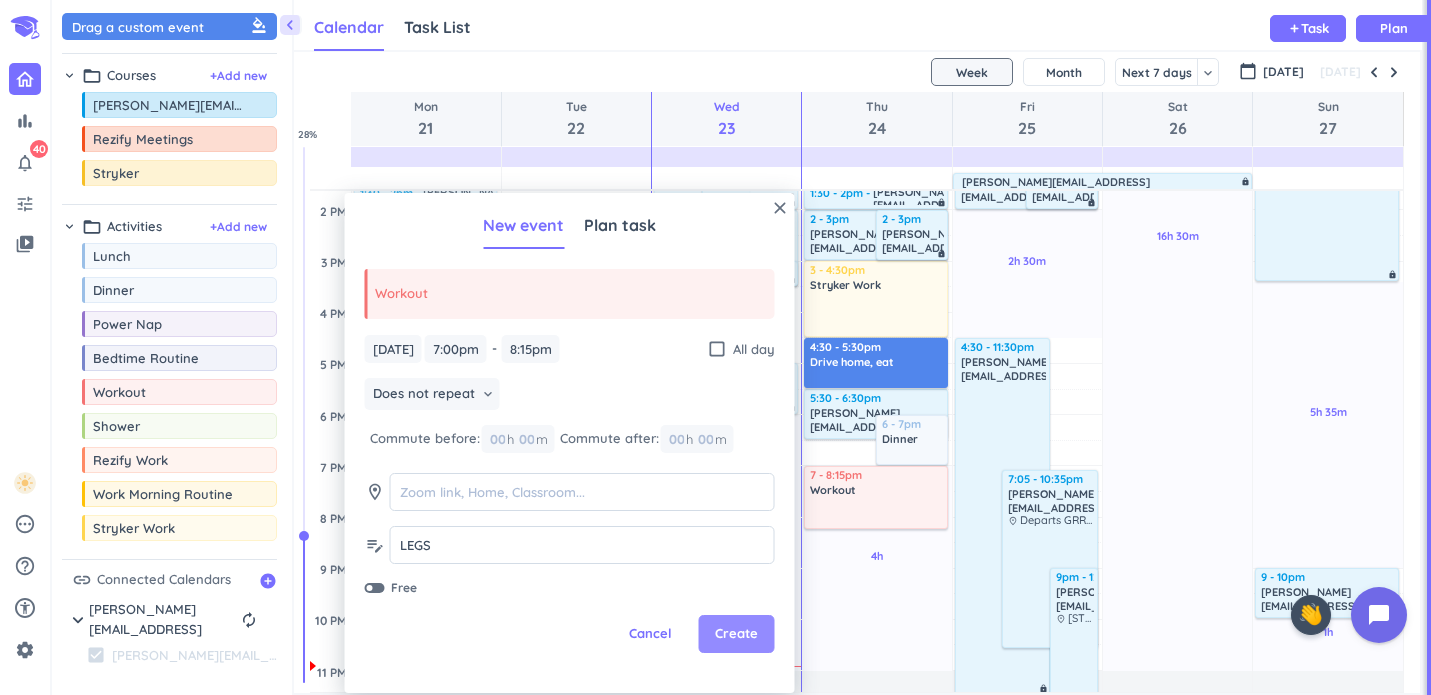 click on "Create" at bounding box center [736, 634] 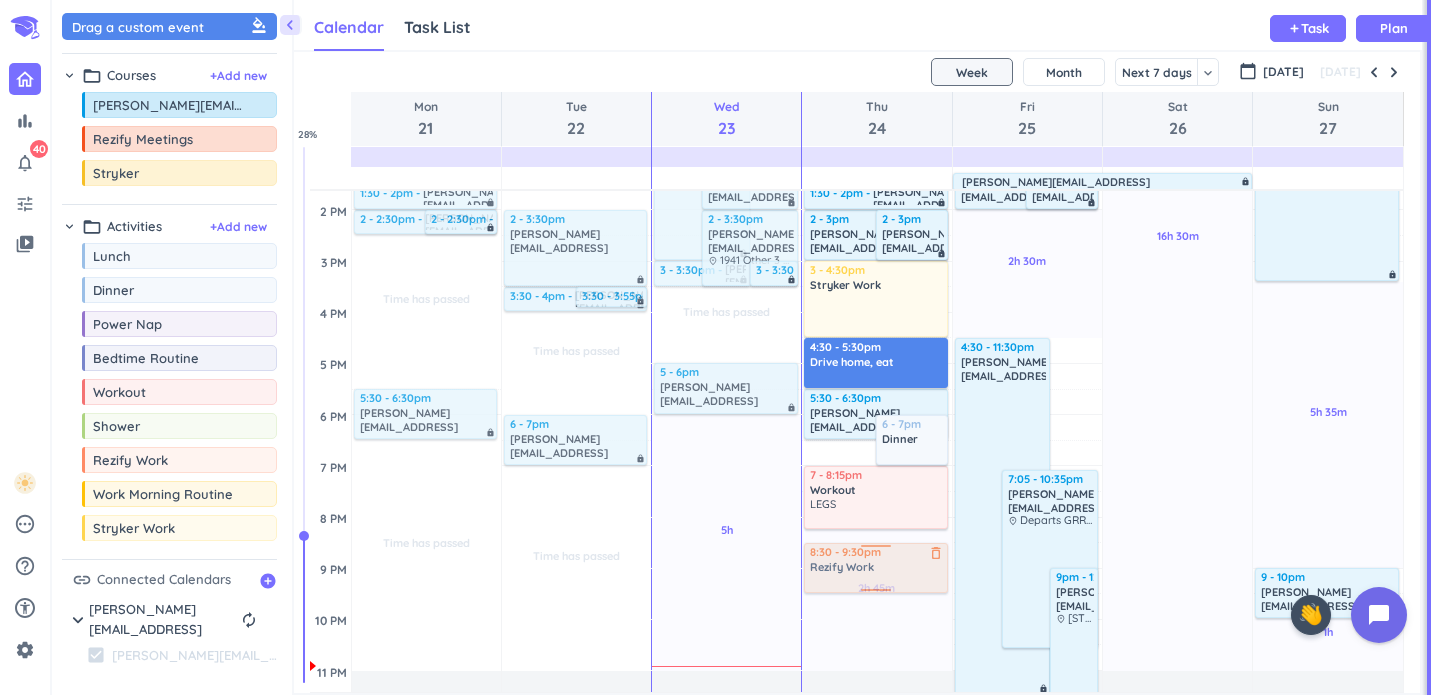 drag, startPoint x: 137, startPoint y: 472, endPoint x: 884, endPoint y: 543, distance: 750.3666 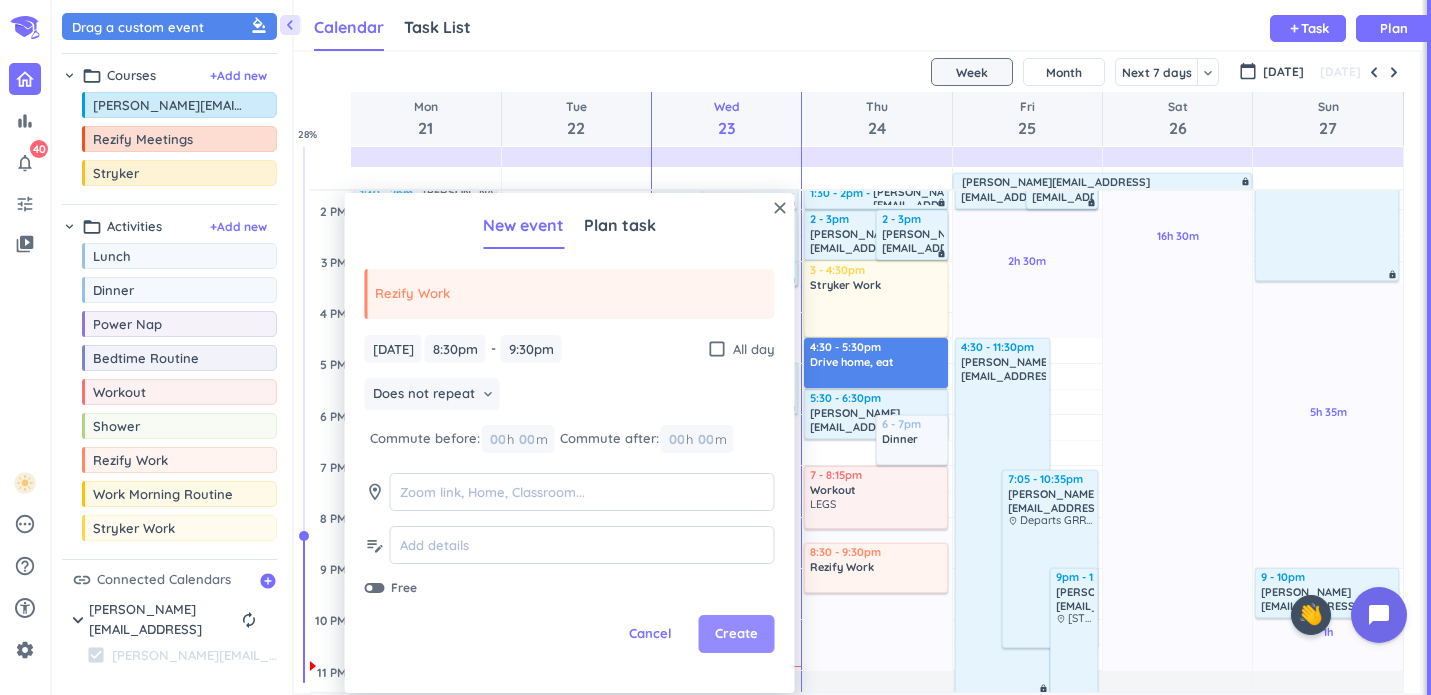 click on "Create" at bounding box center (737, 634) 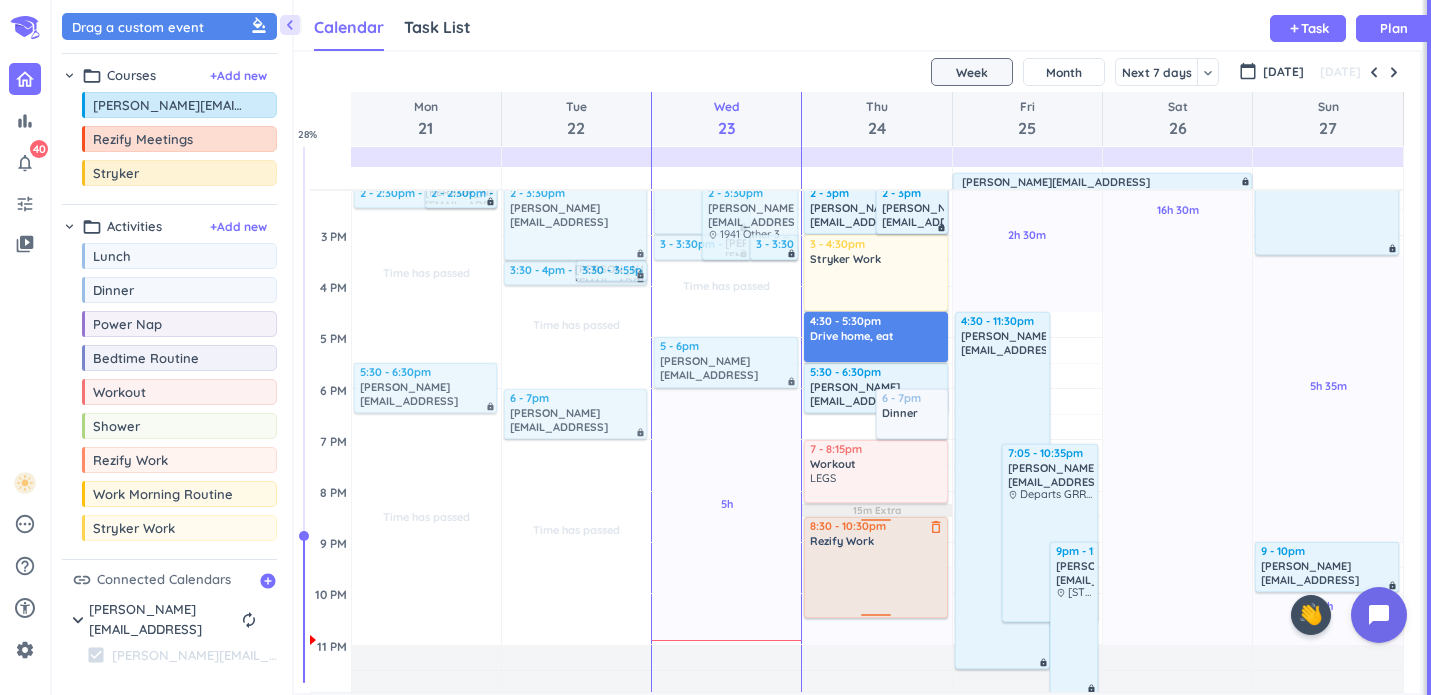 scroll, scrollTop: 520, scrollLeft: 0, axis: vertical 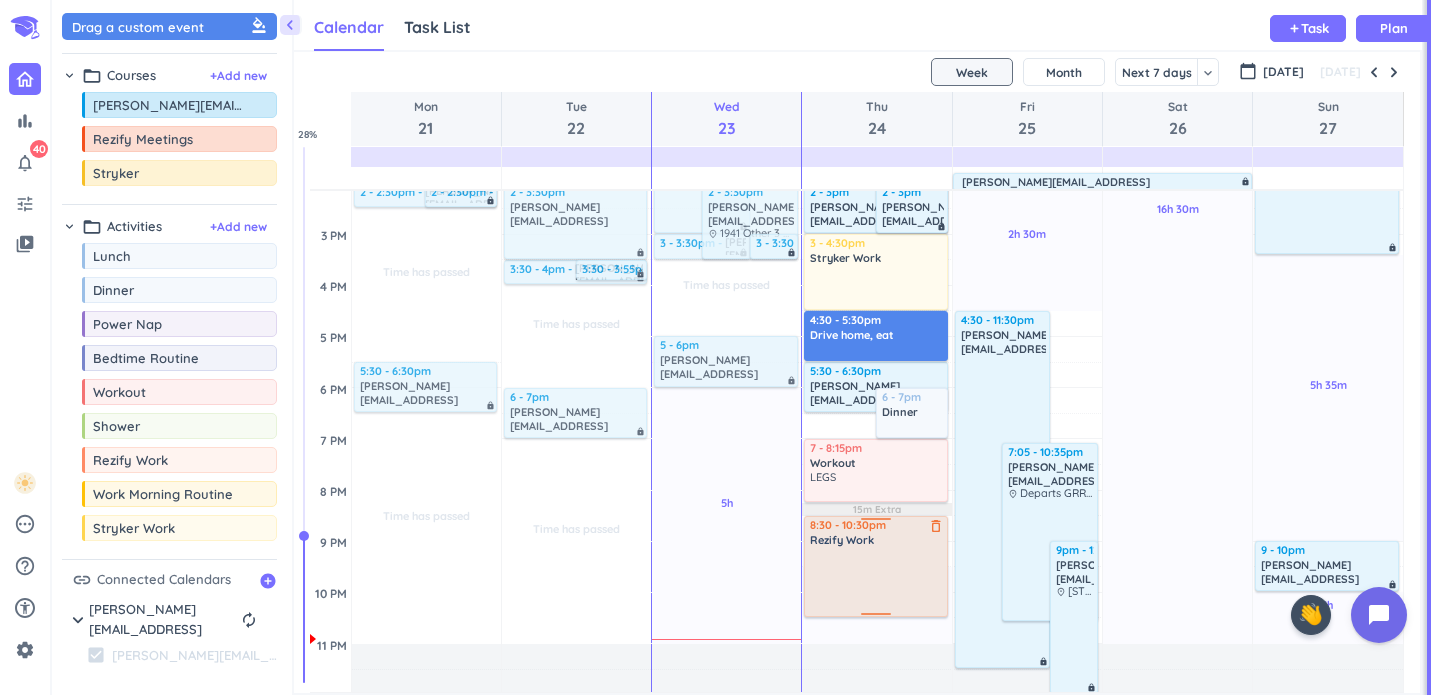 drag, startPoint x: 893, startPoint y: 592, endPoint x: 901, endPoint y: 616, distance: 25.298222 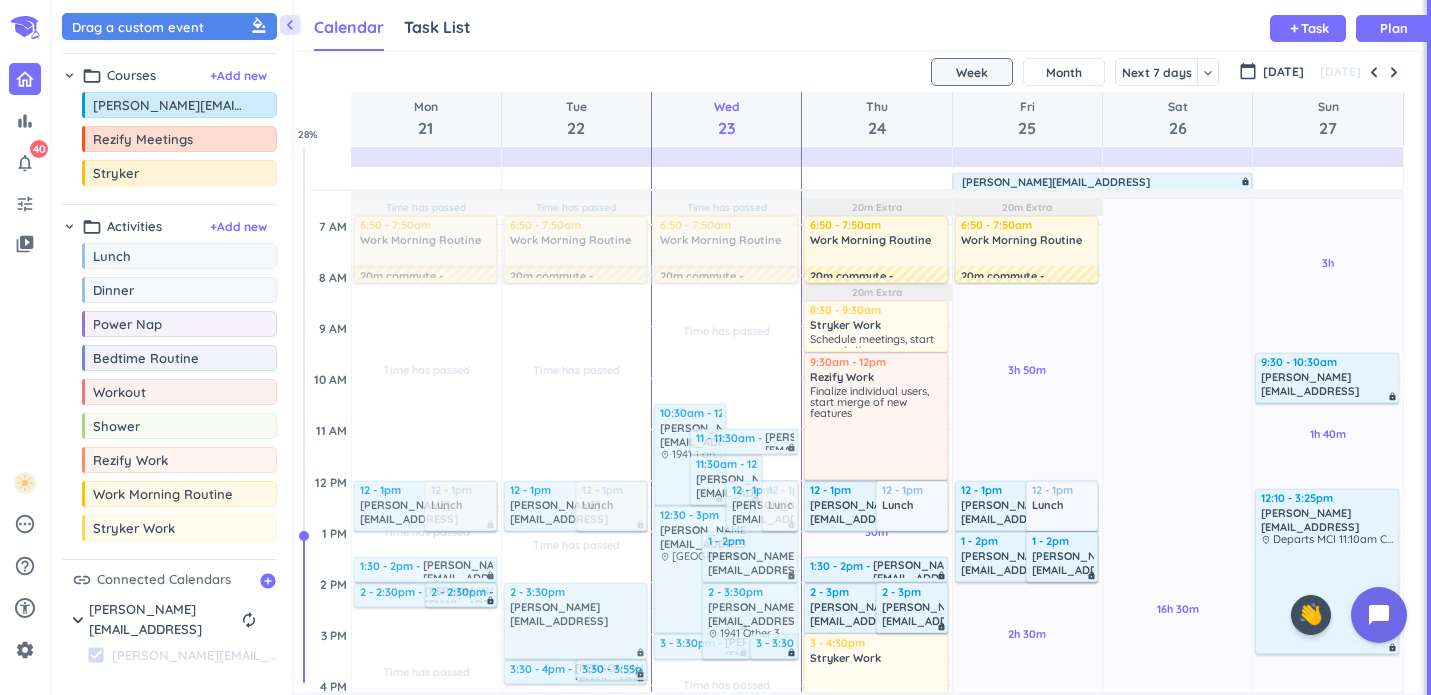 scroll, scrollTop: 117, scrollLeft: 0, axis: vertical 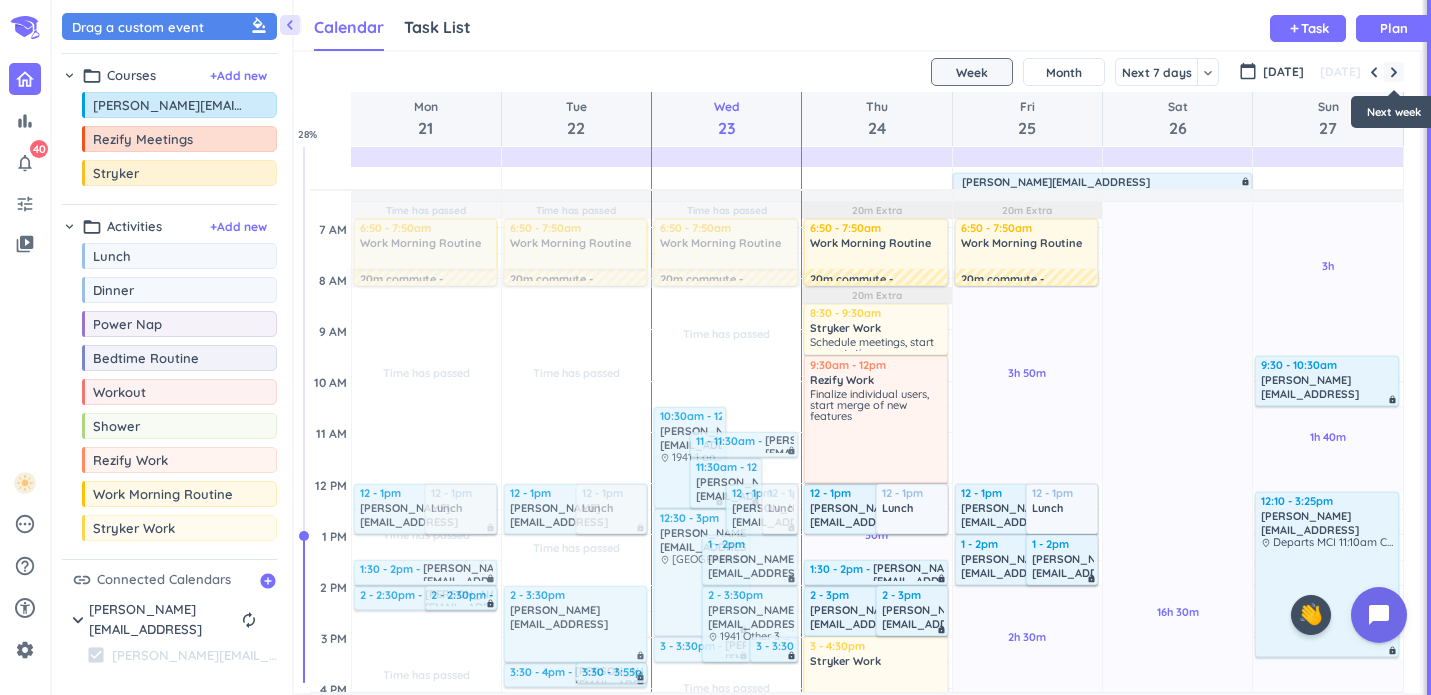 click at bounding box center [1394, 72] 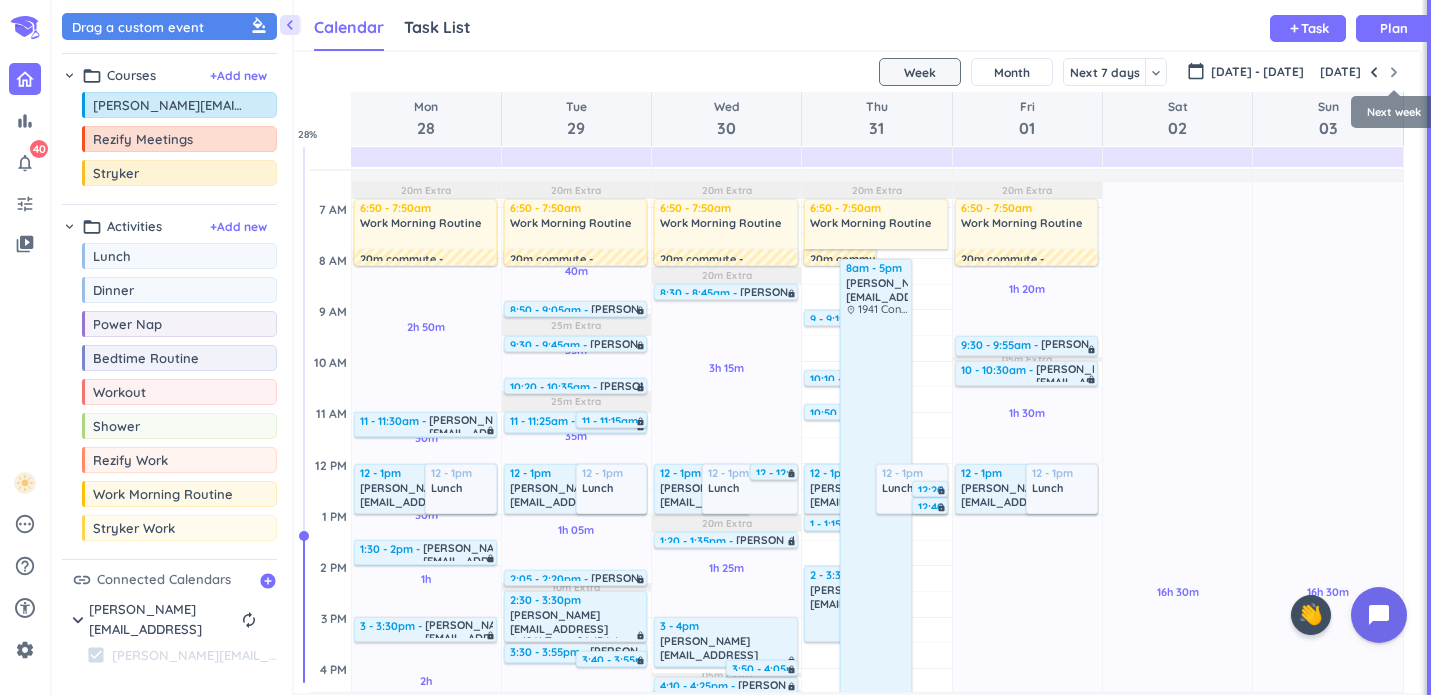 scroll, scrollTop: 104, scrollLeft: 0, axis: vertical 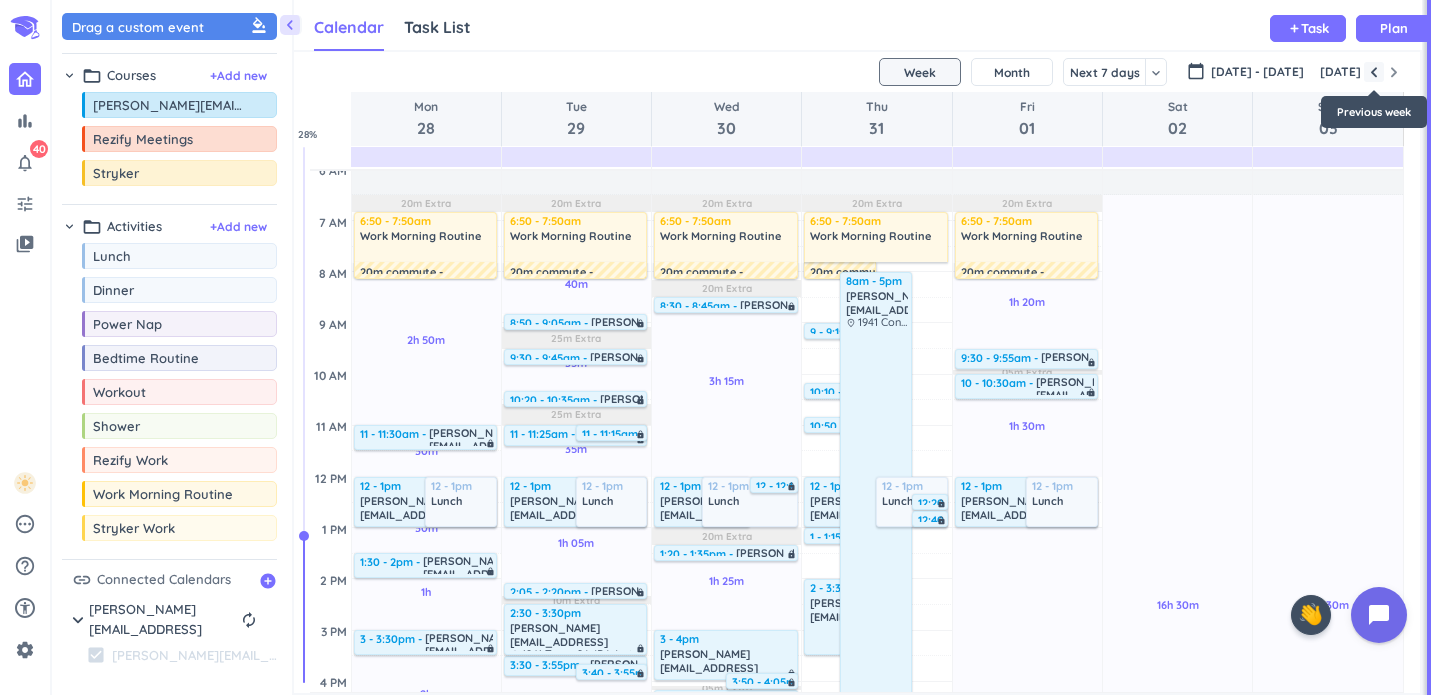 click at bounding box center (1374, 72) 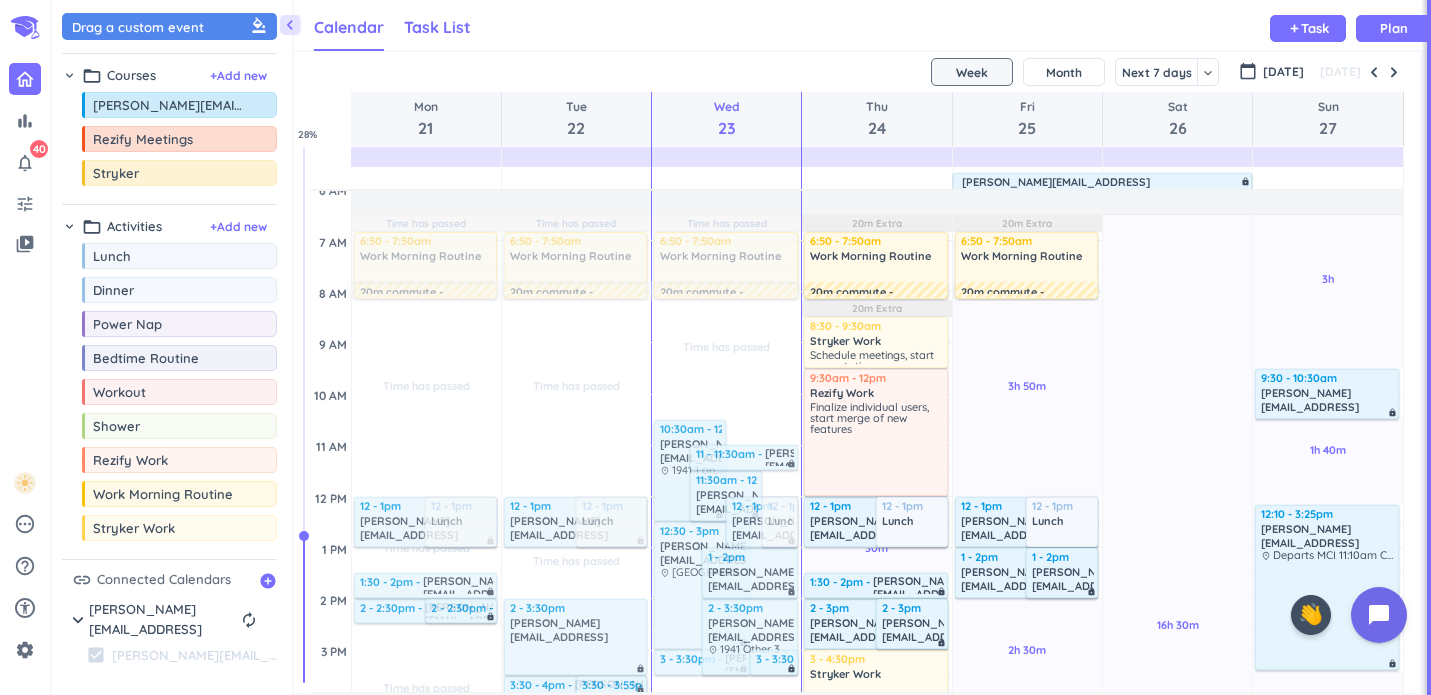 click on "Task List" at bounding box center [437, 27] 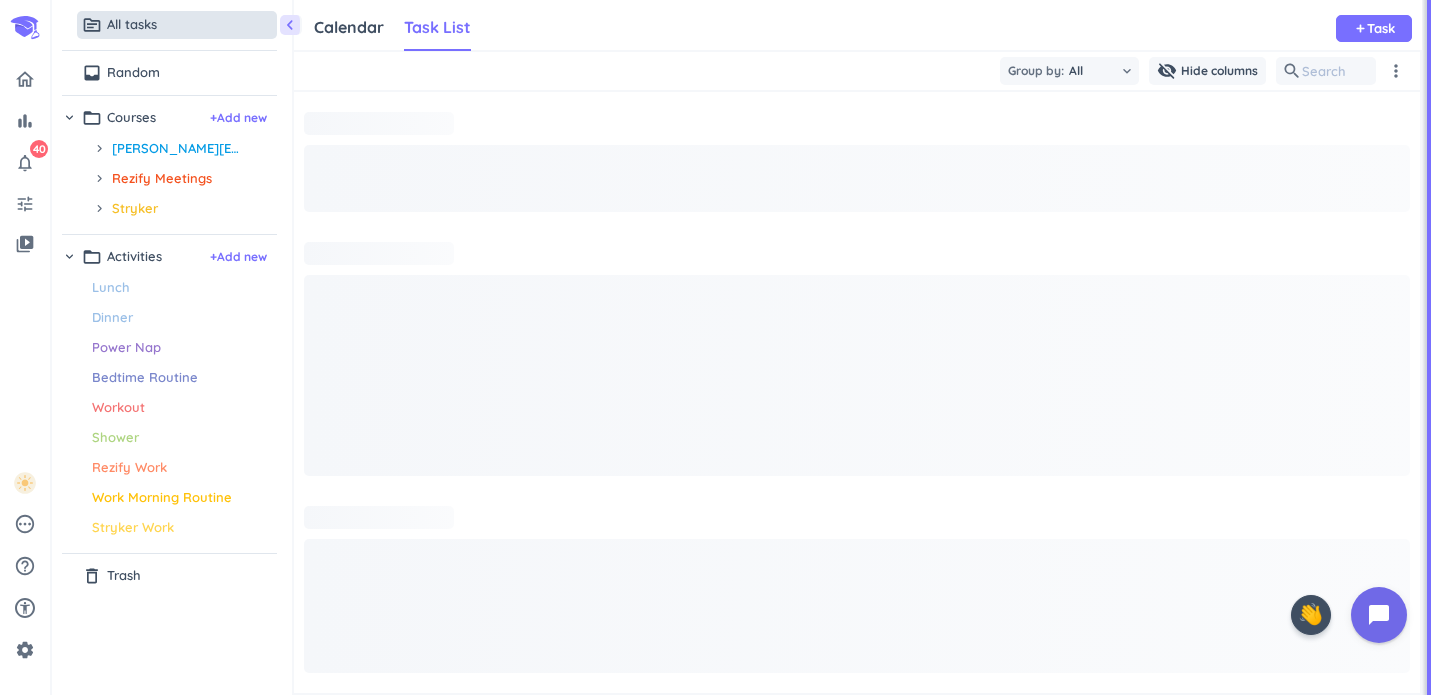scroll, scrollTop: 1, scrollLeft: 1, axis: both 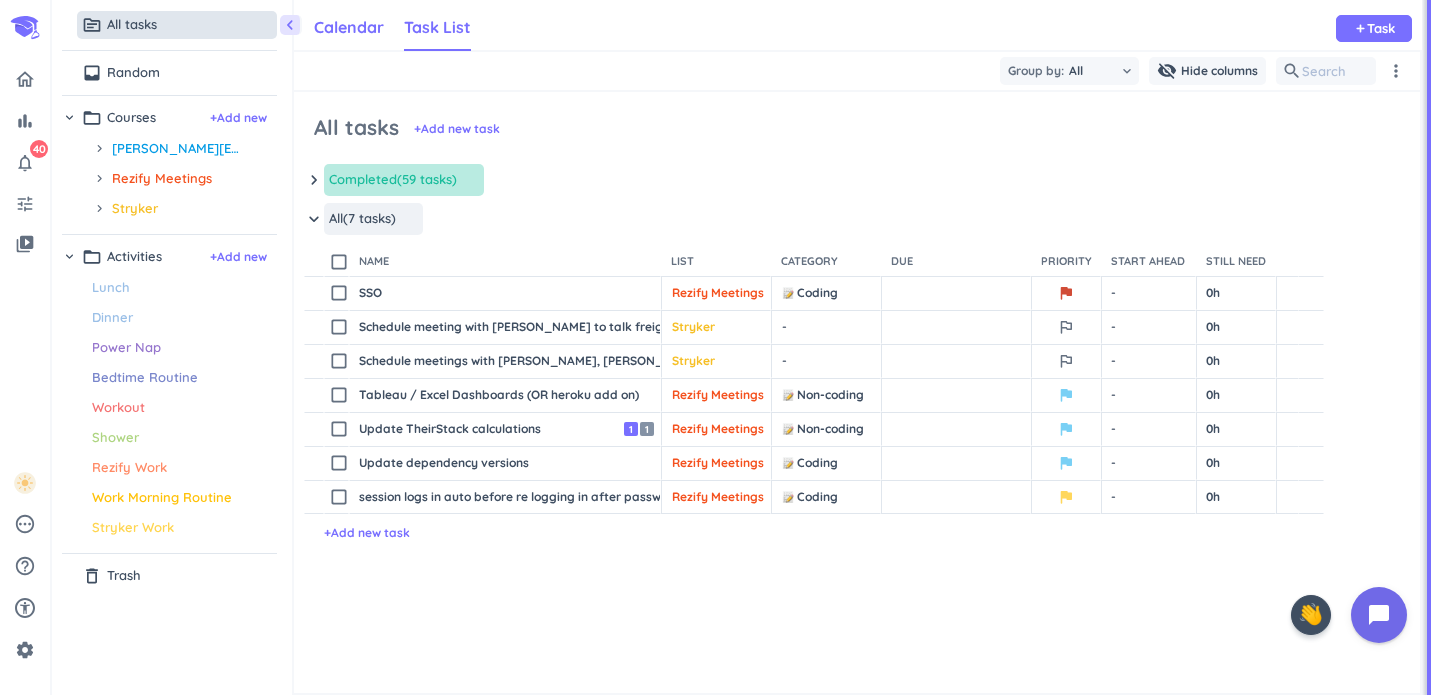 click on "Calendar" at bounding box center [349, 27] 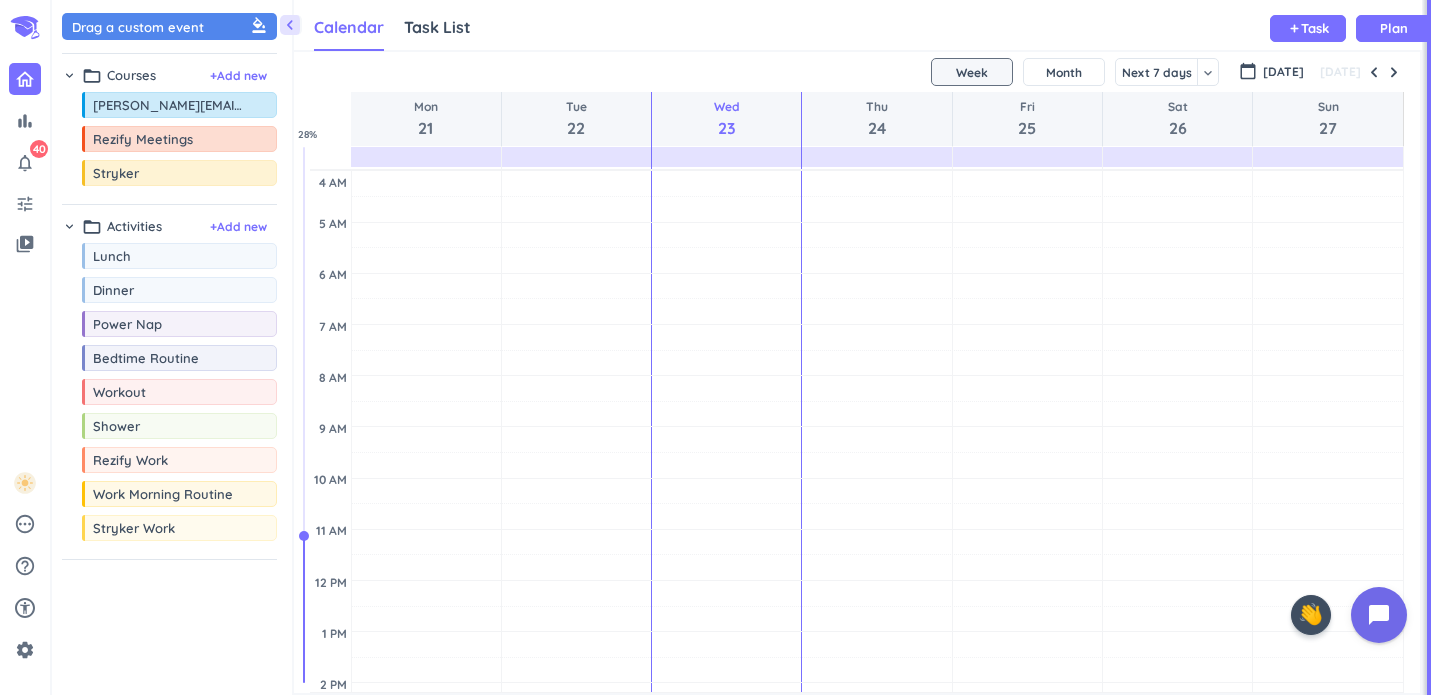 scroll, scrollTop: 1, scrollLeft: 1, axis: both 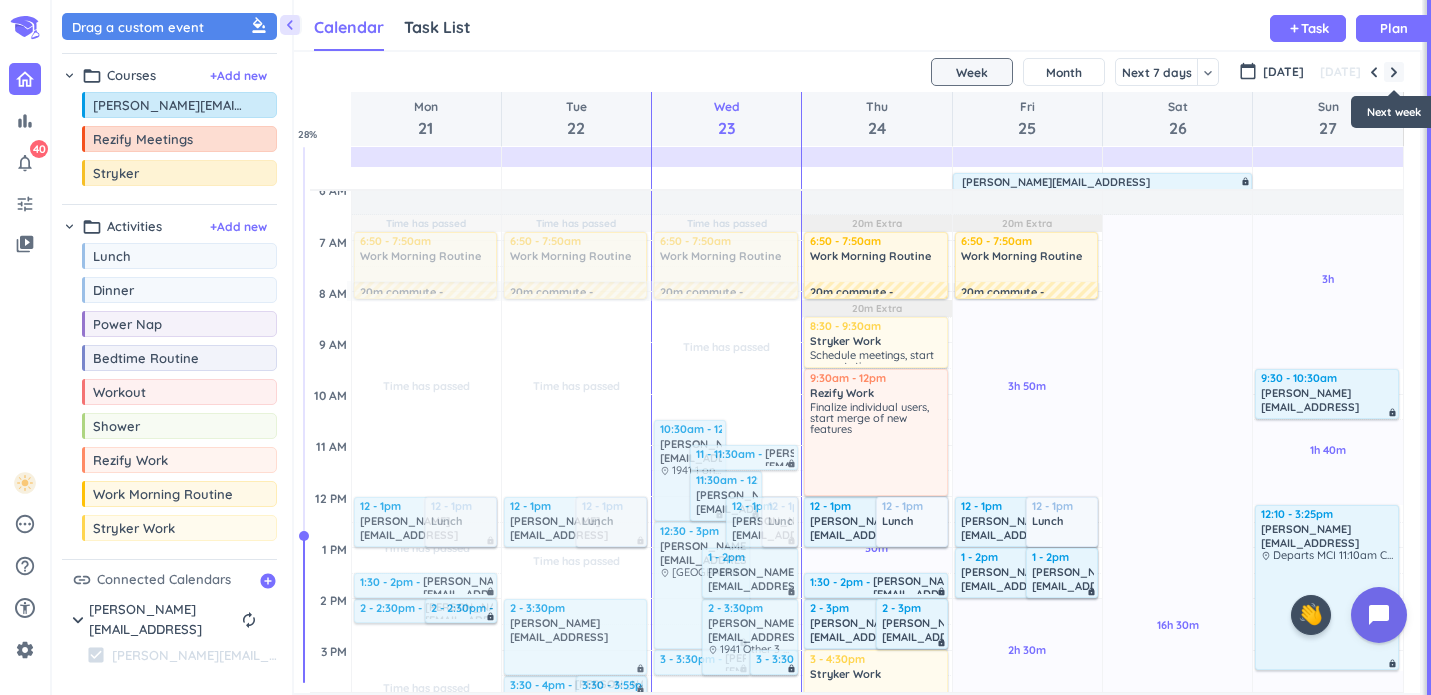 click at bounding box center [1394, 72] 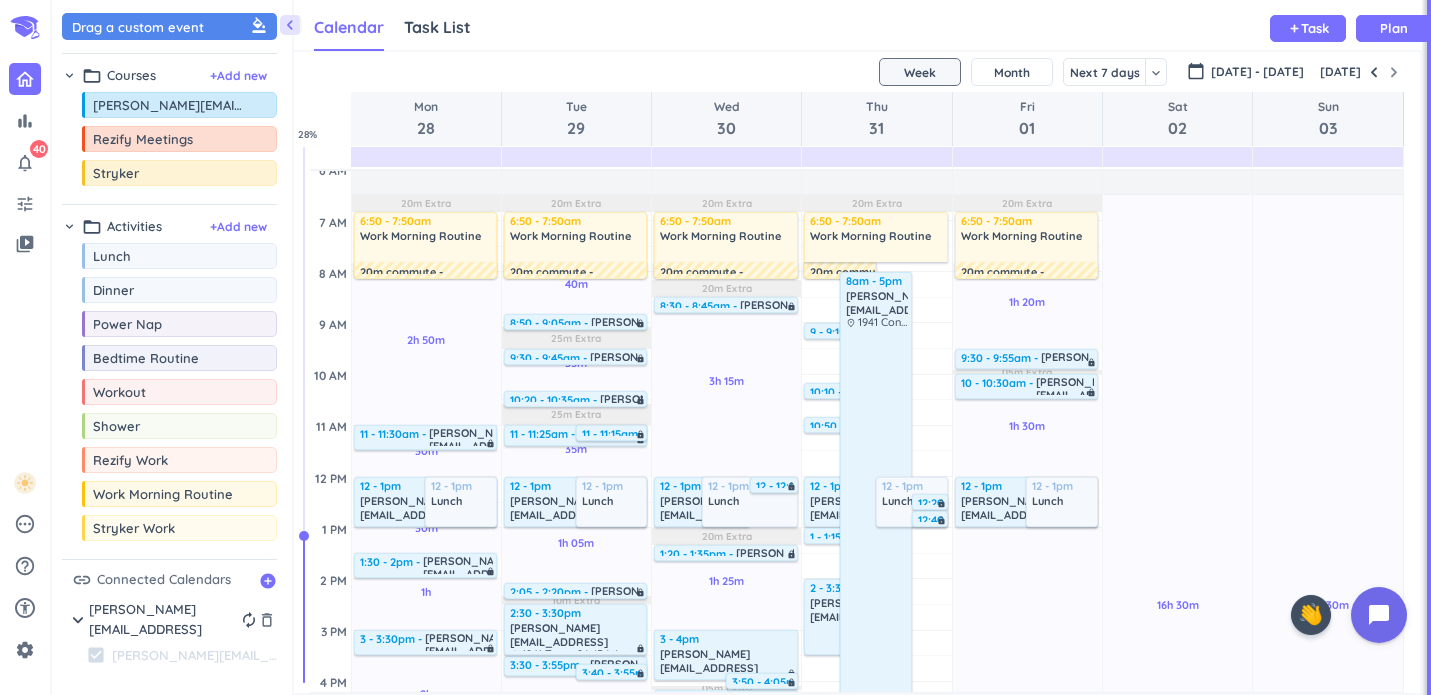 click on "autorenew" at bounding box center (249, 620) 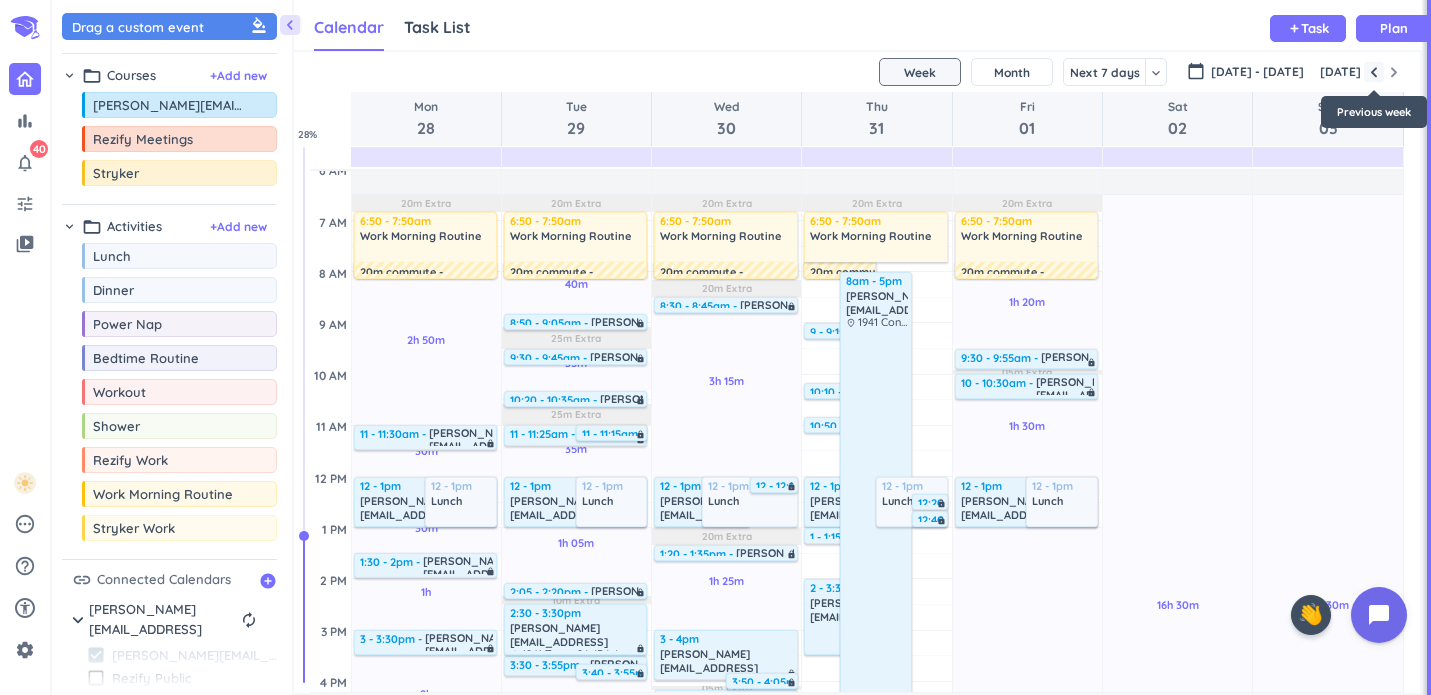click at bounding box center (1374, 72) 